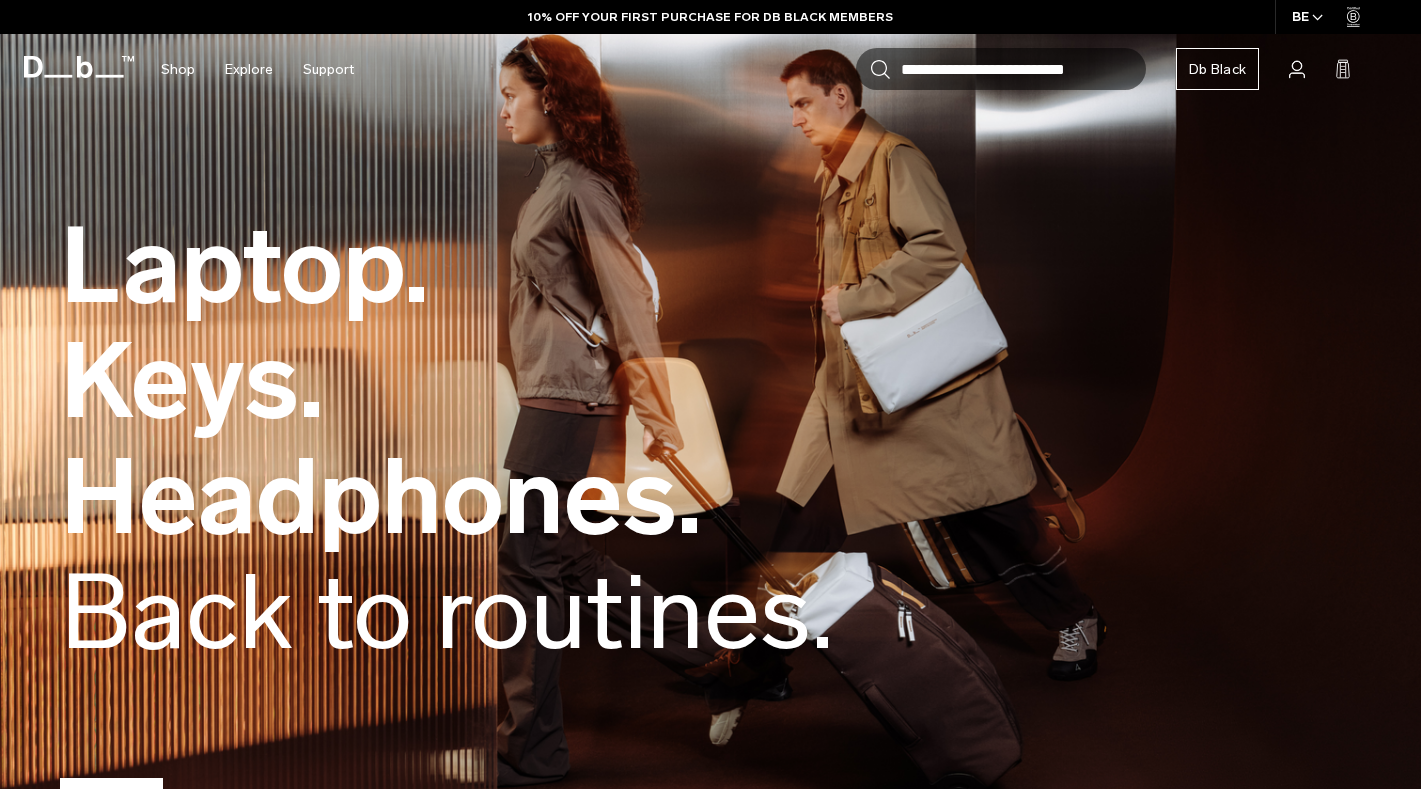 scroll, scrollTop: 0, scrollLeft: 0, axis: both 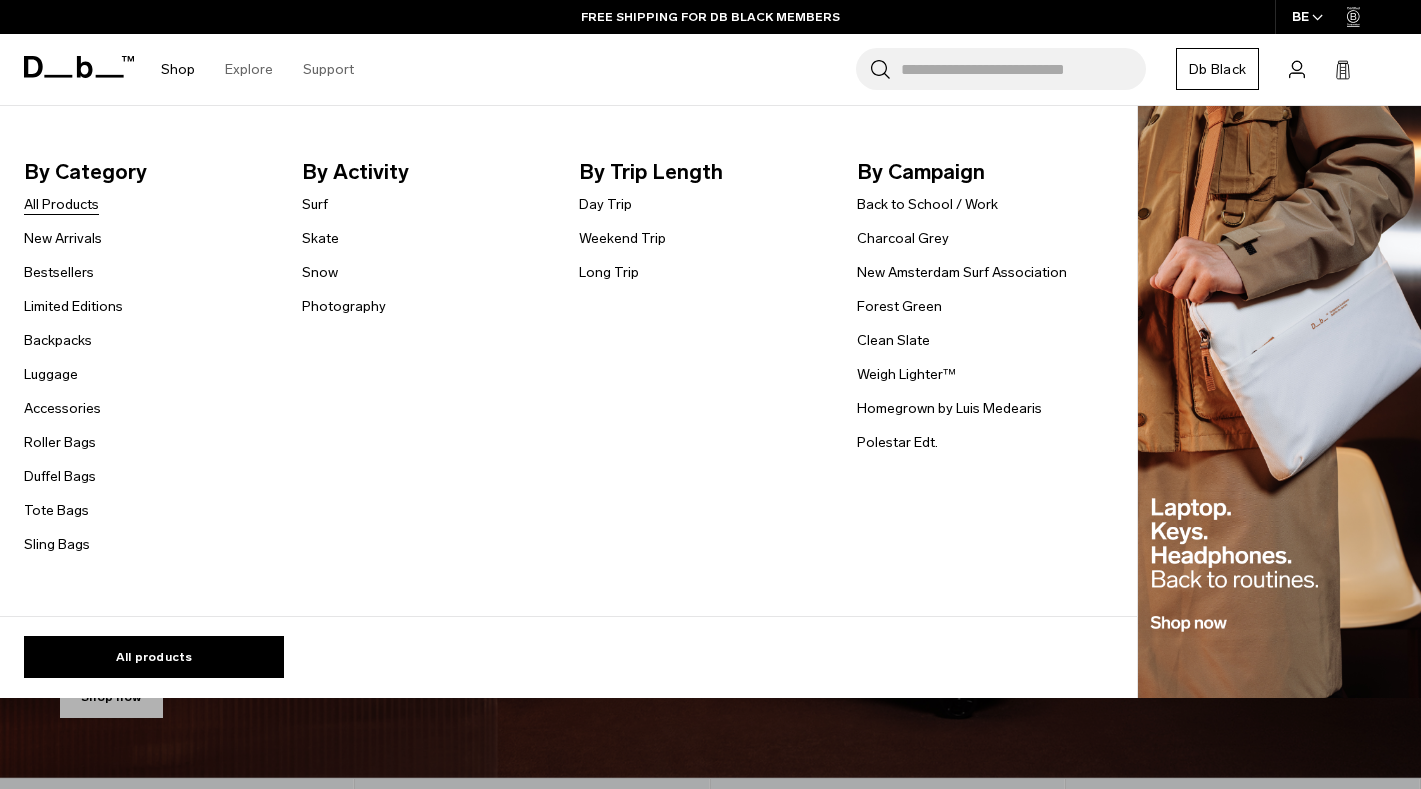 click on "All Products" at bounding box center [61, 204] 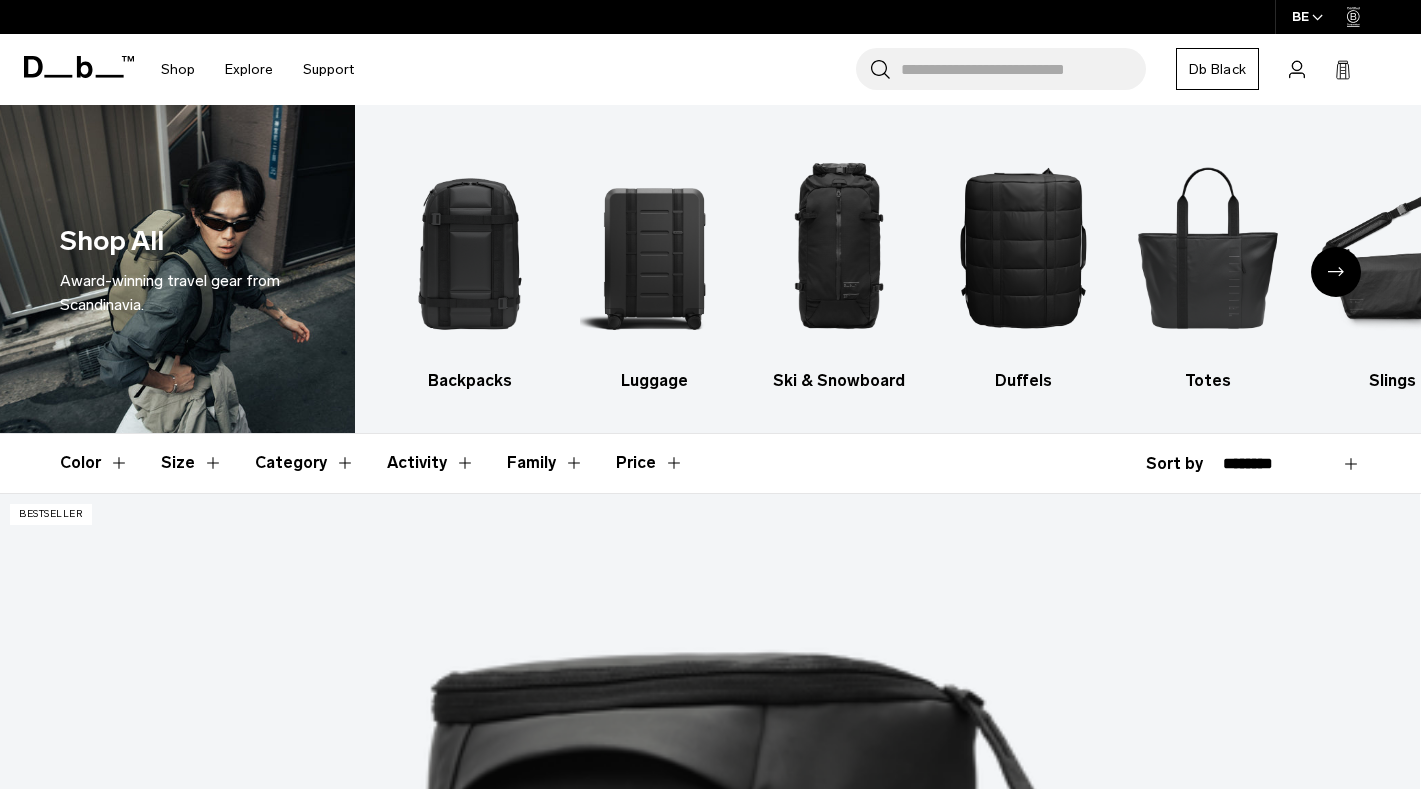 scroll, scrollTop: 0, scrollLeft: 0, axis: both 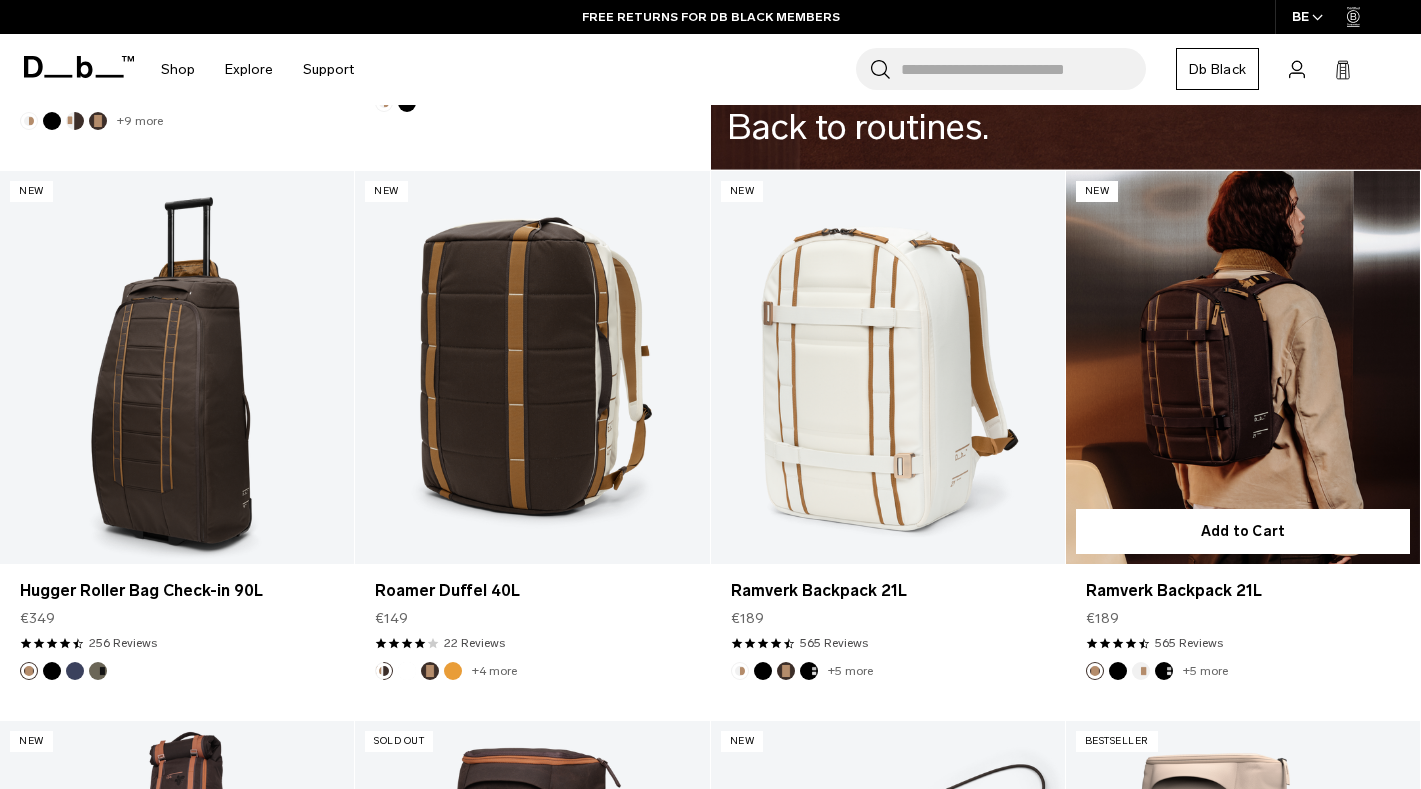 click at bounding box center [1243, 368] 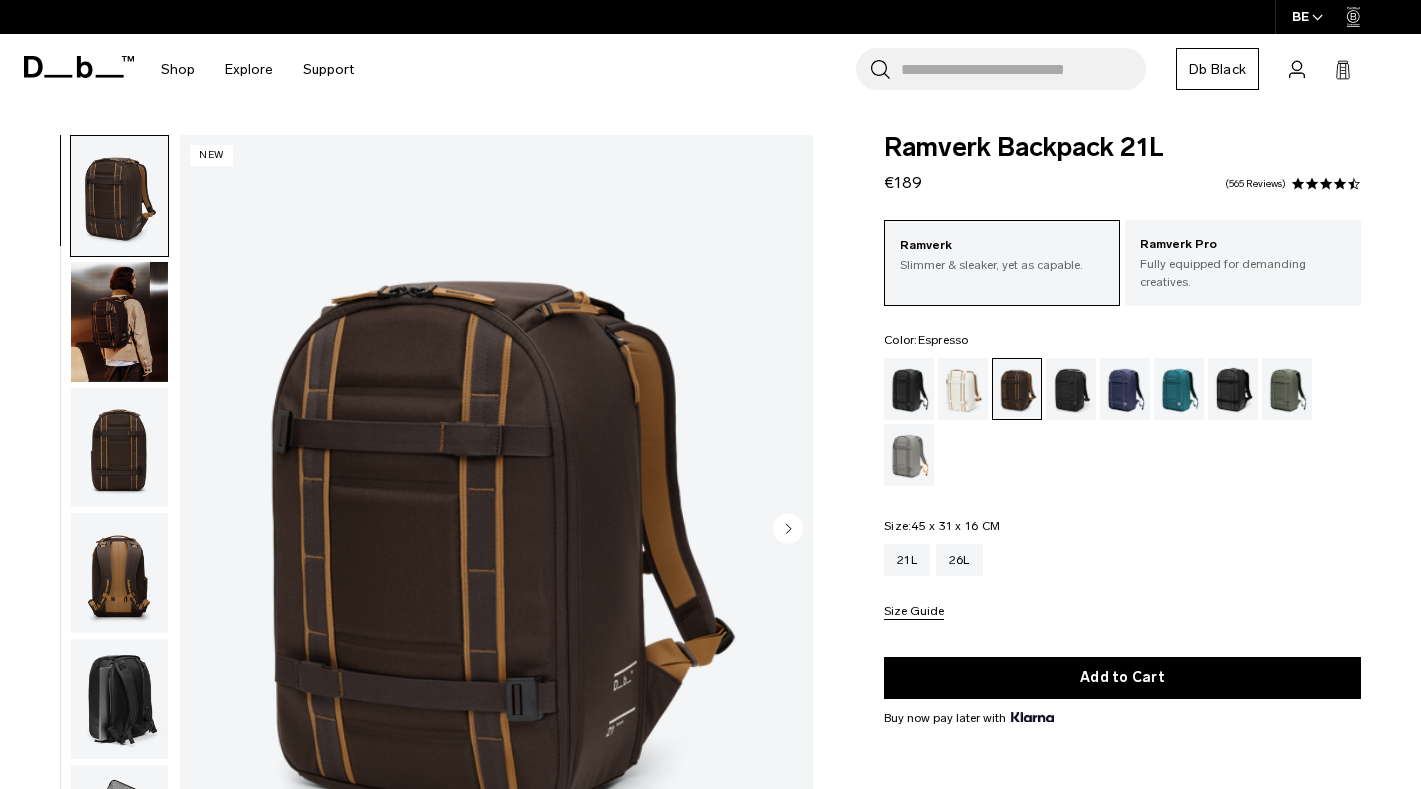 scroll, scrollTop: 0, scrollLeft: 0, axis: both 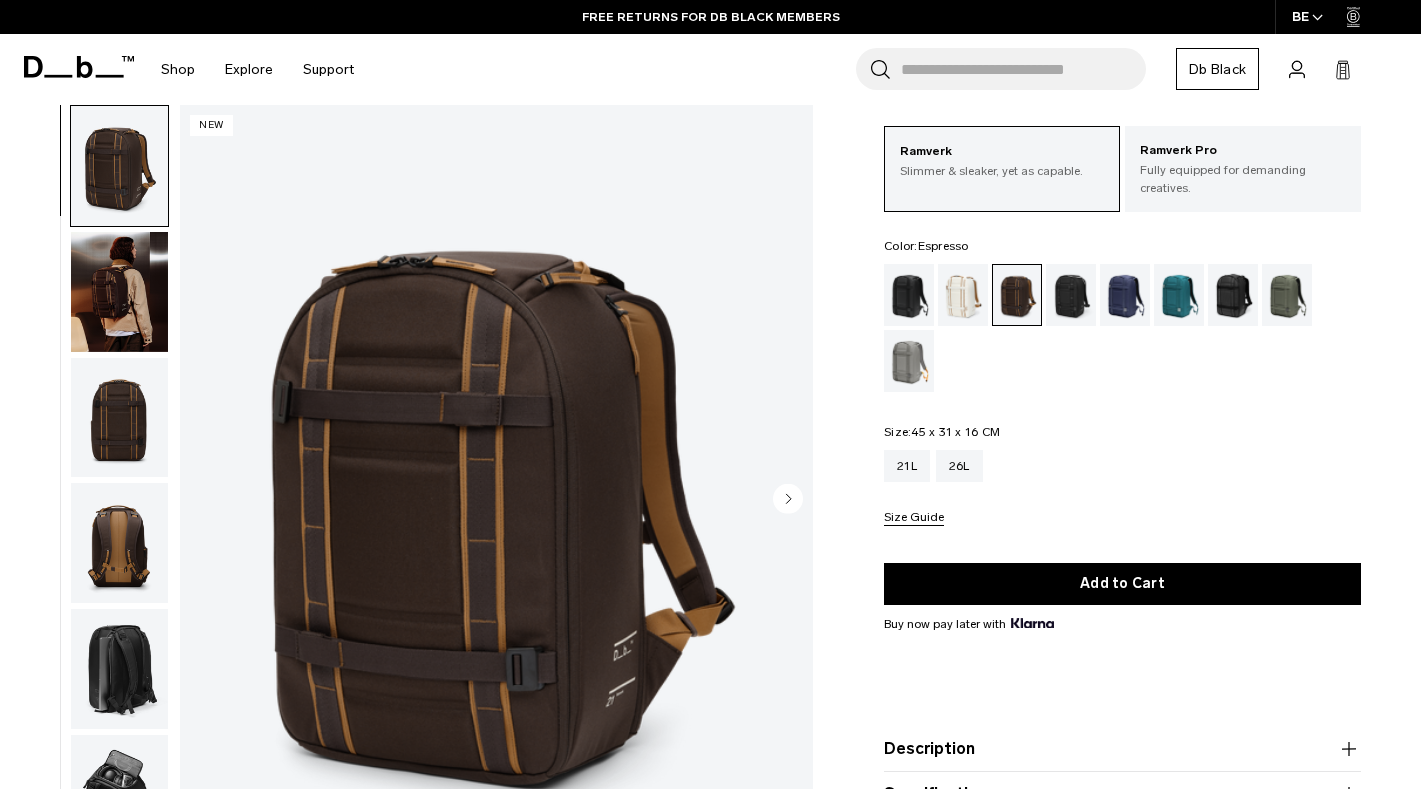 click 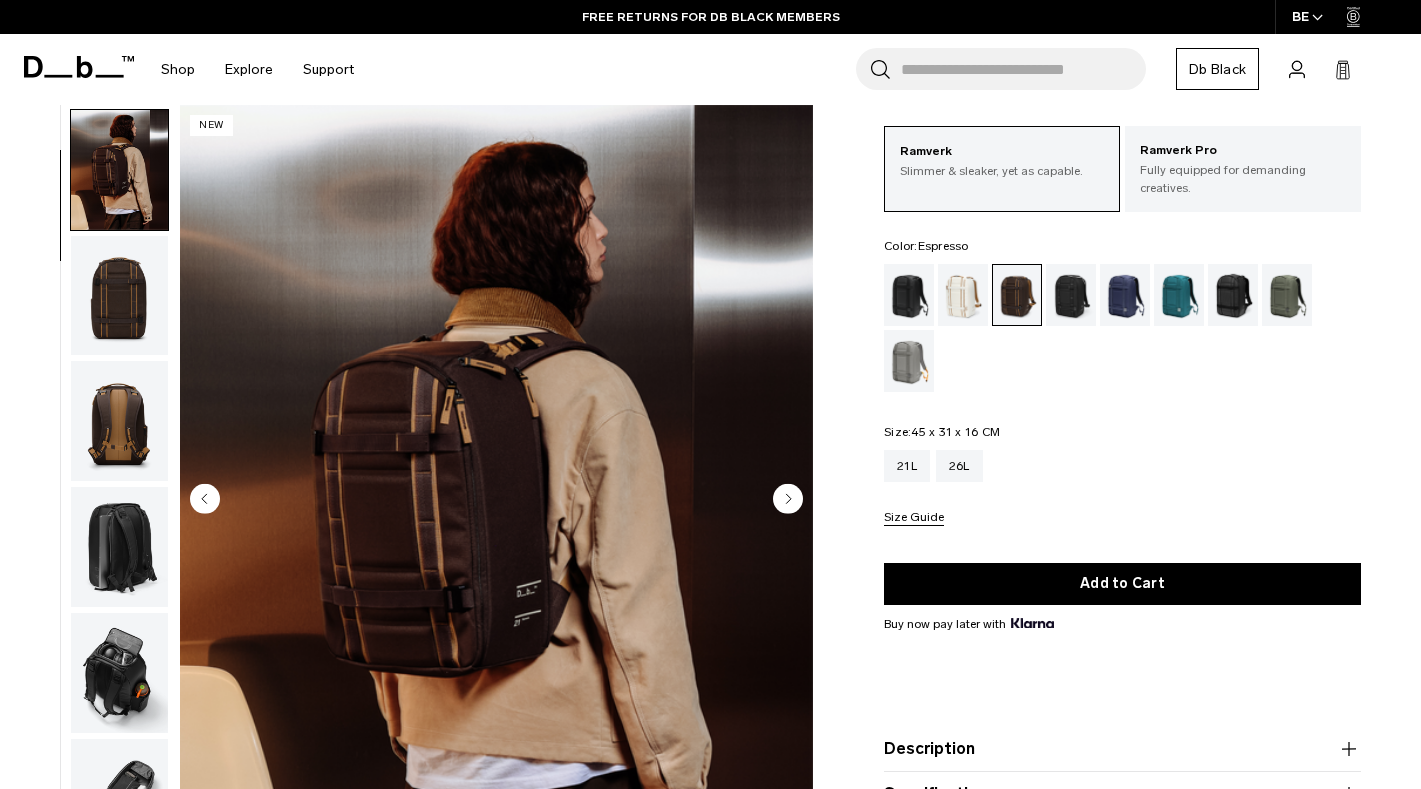 scroll, scrollTop: 126, scrollLeft: 0, axis: vertical 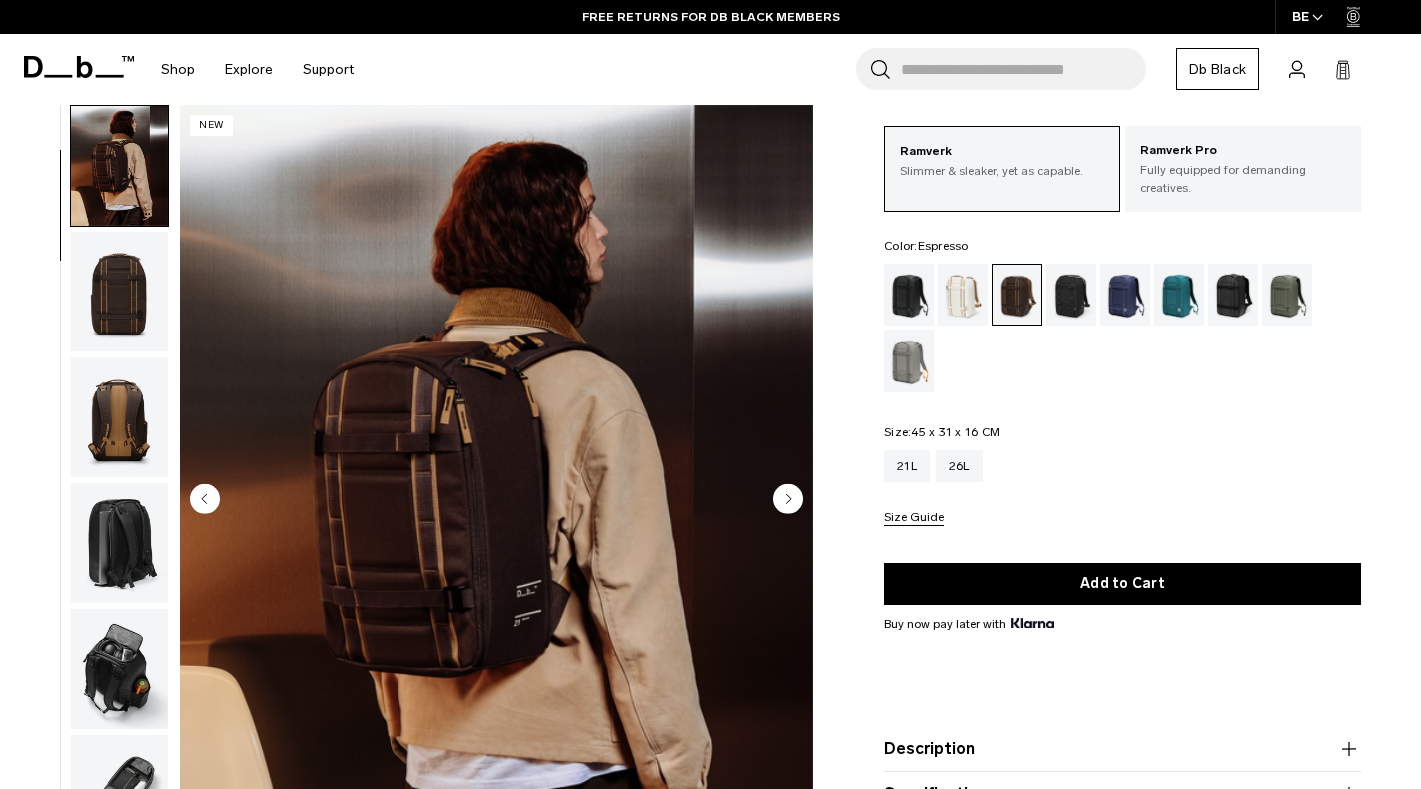 click 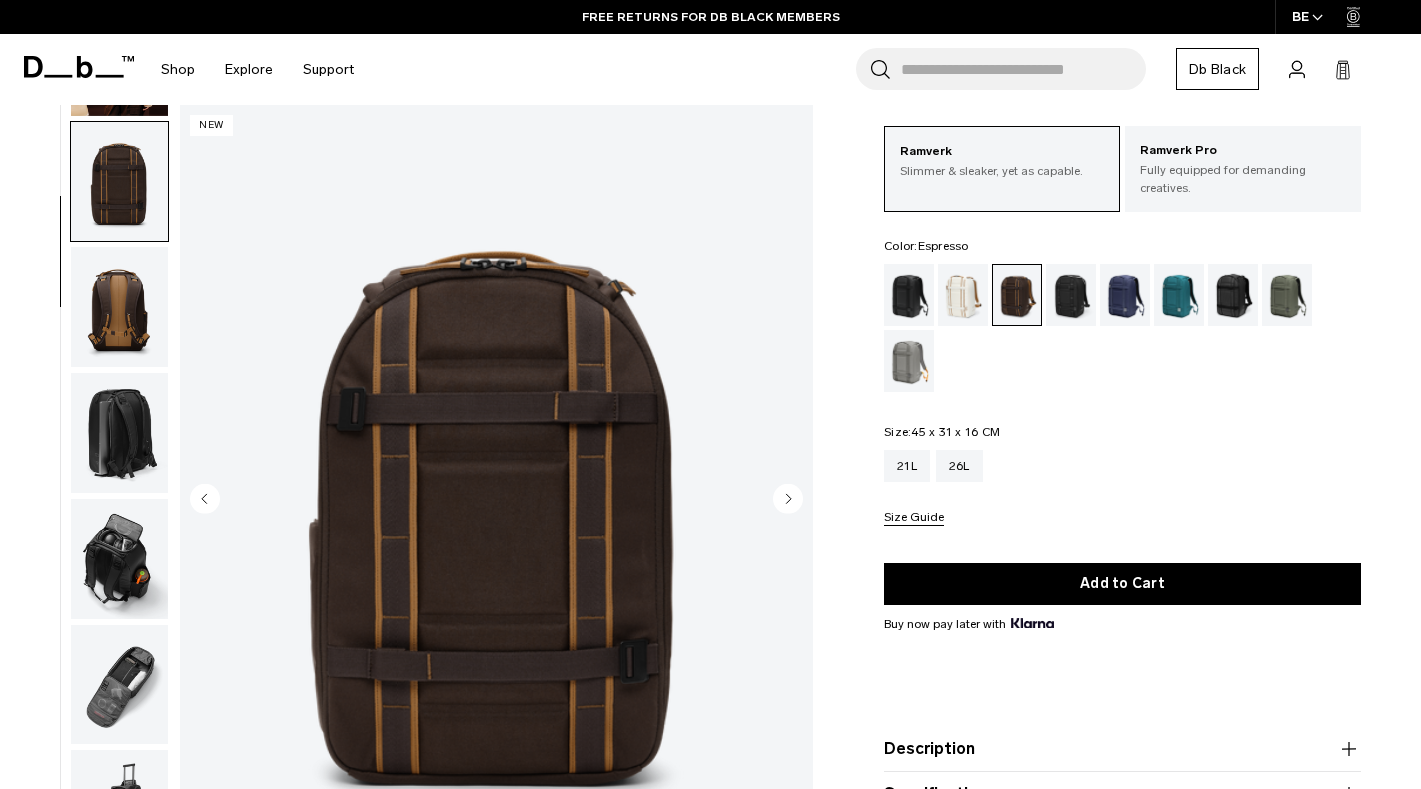 scroll, scrollTop: 252, scrollLeft: 0, axis: vertical 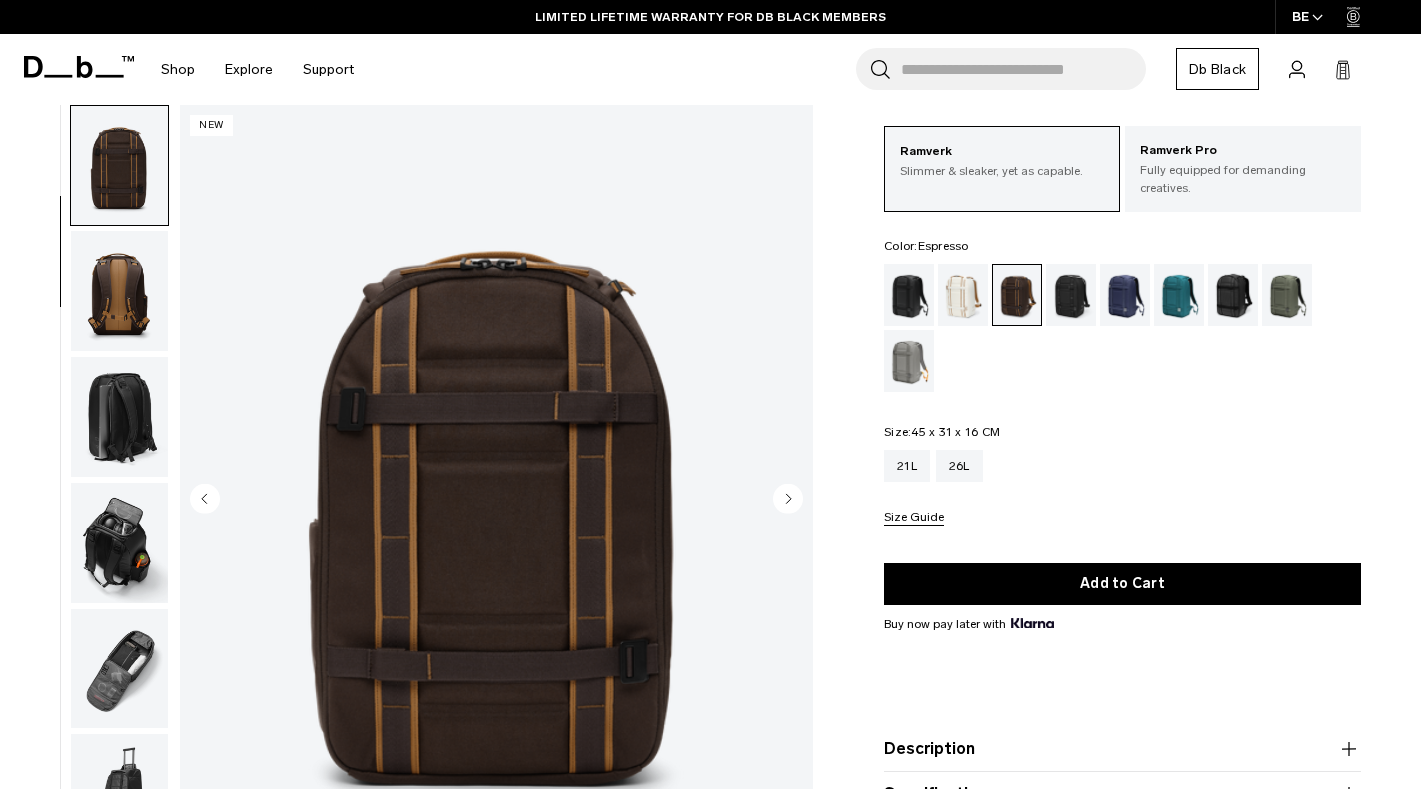 click 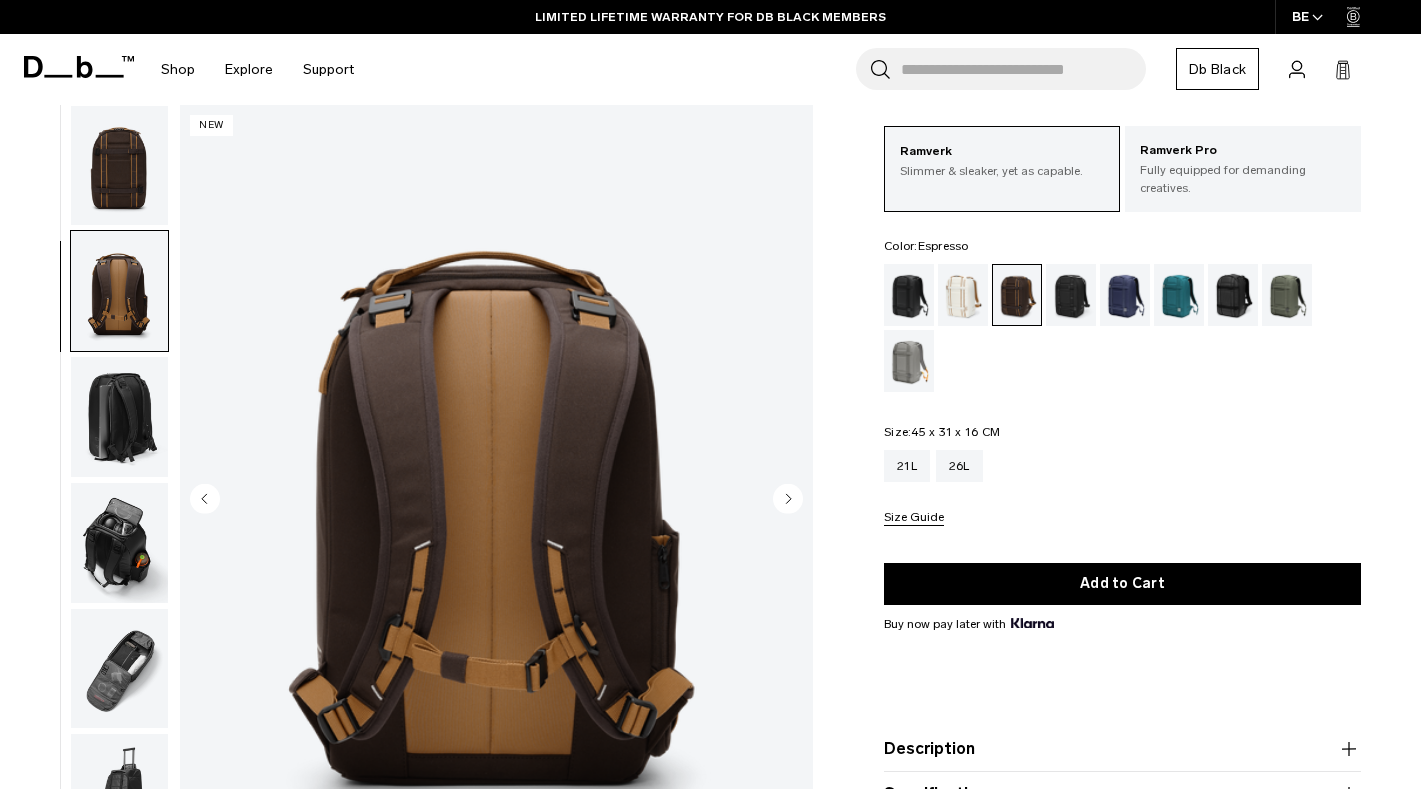 scroll, scrollTop: 377, scrollLeft: 0, axis: vertical 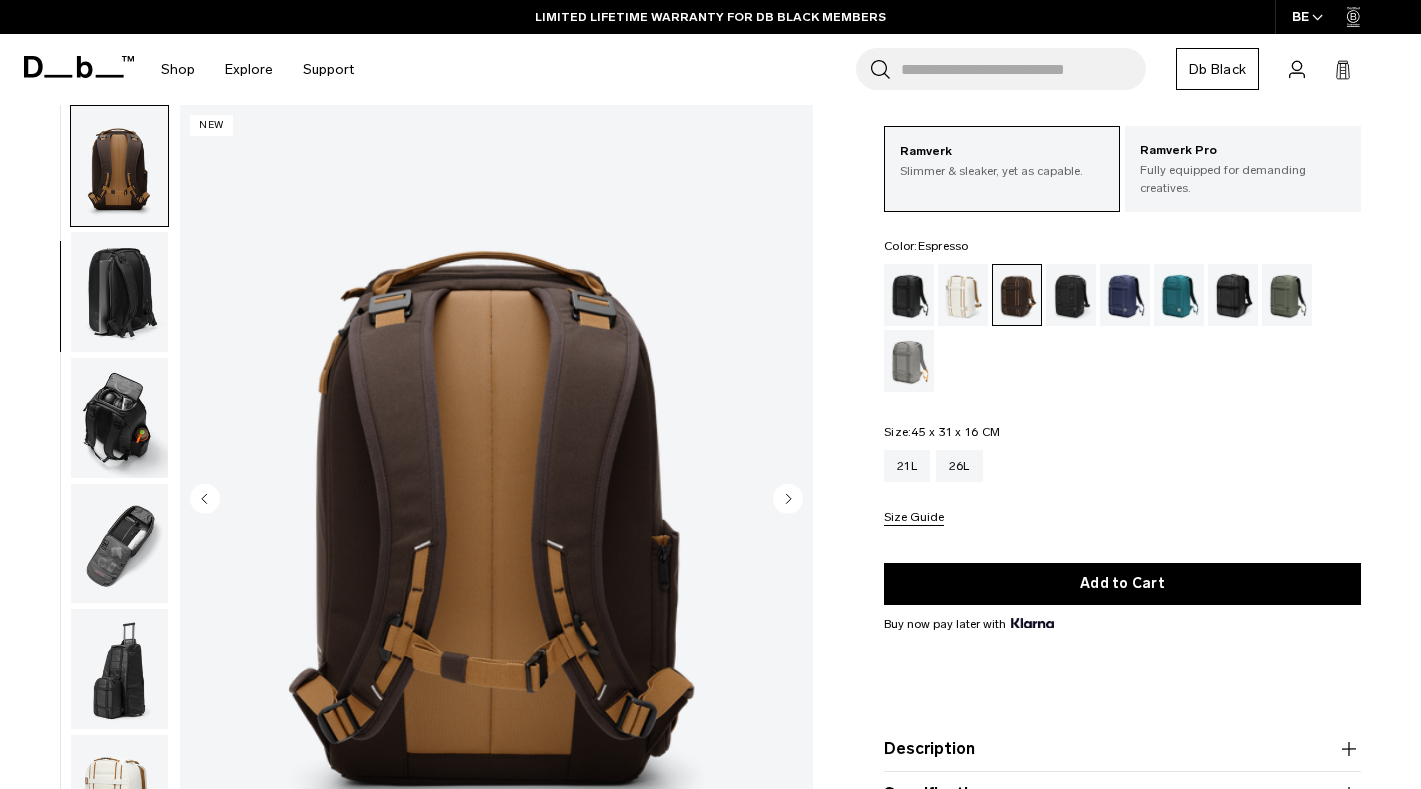 click 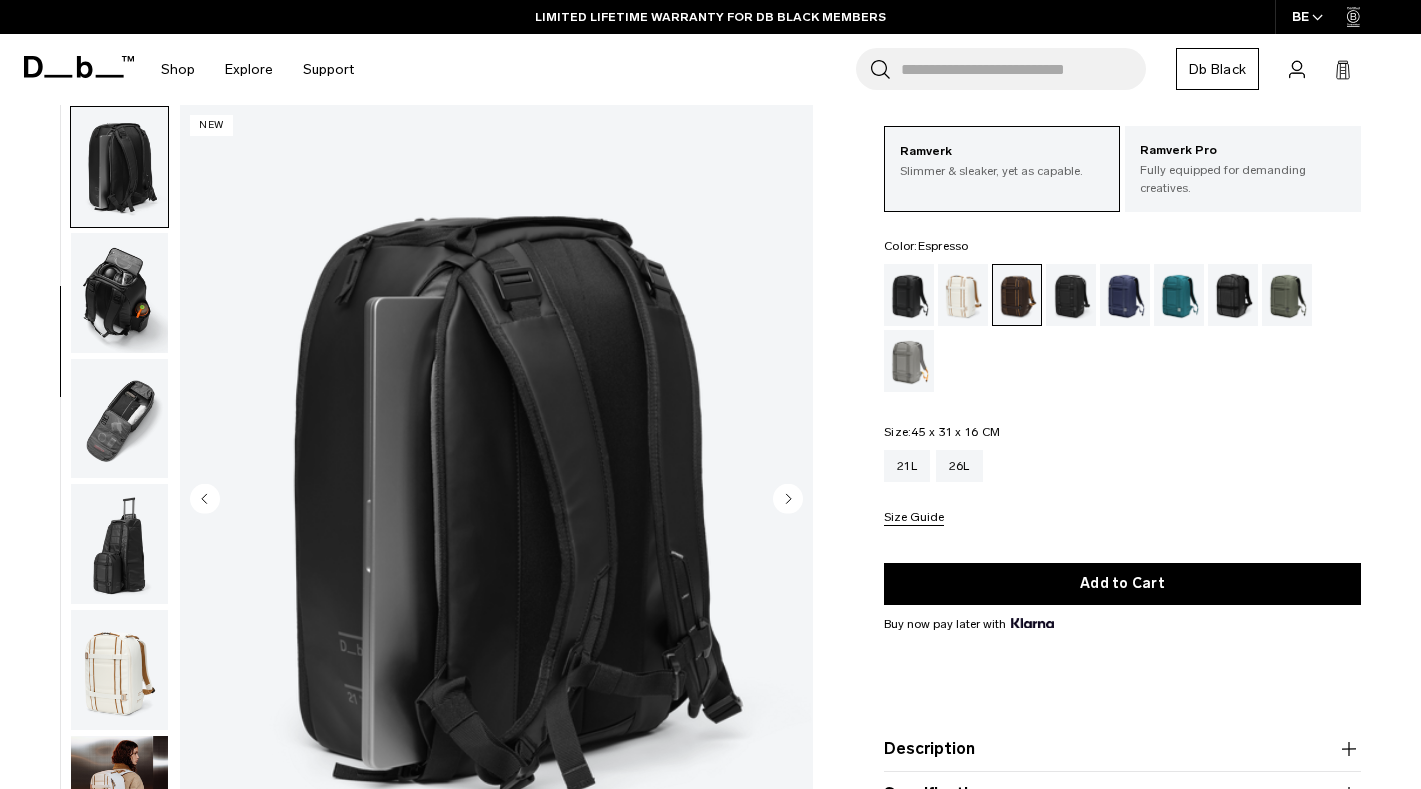 scroll, scrollTop: 503, scrollLeft: 0, axis: vertical 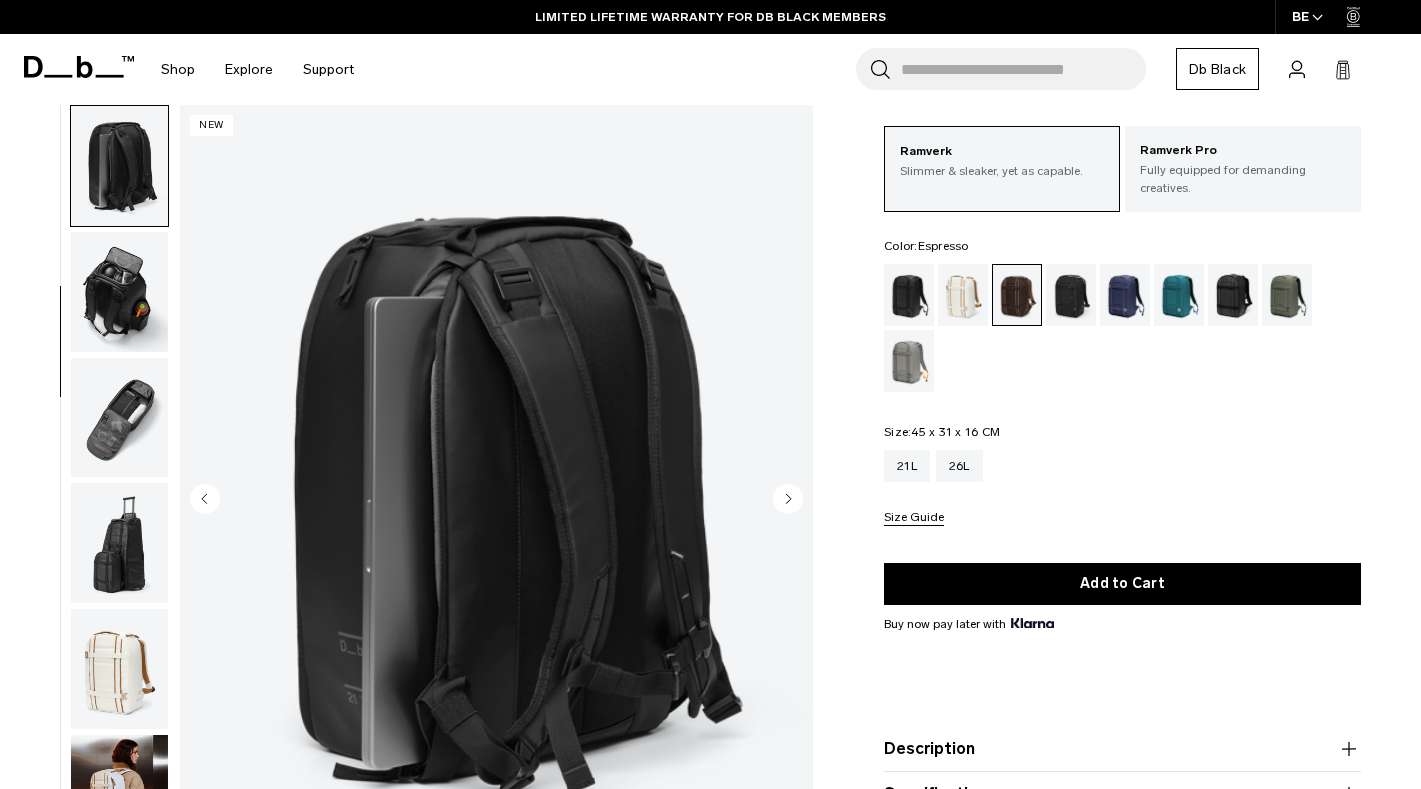 click 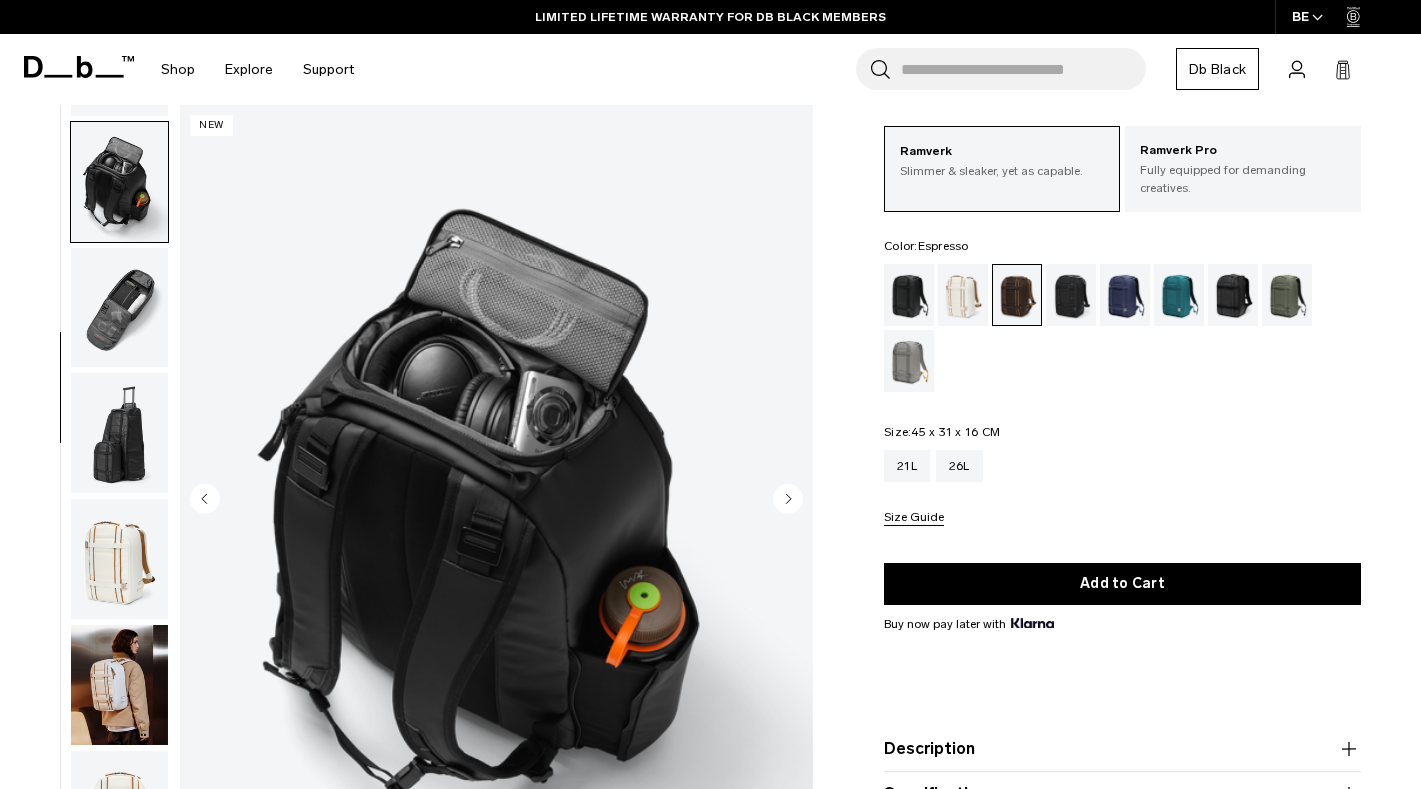 scroll, scrollTop: 629, scrollLeft: 0, axis: vertical 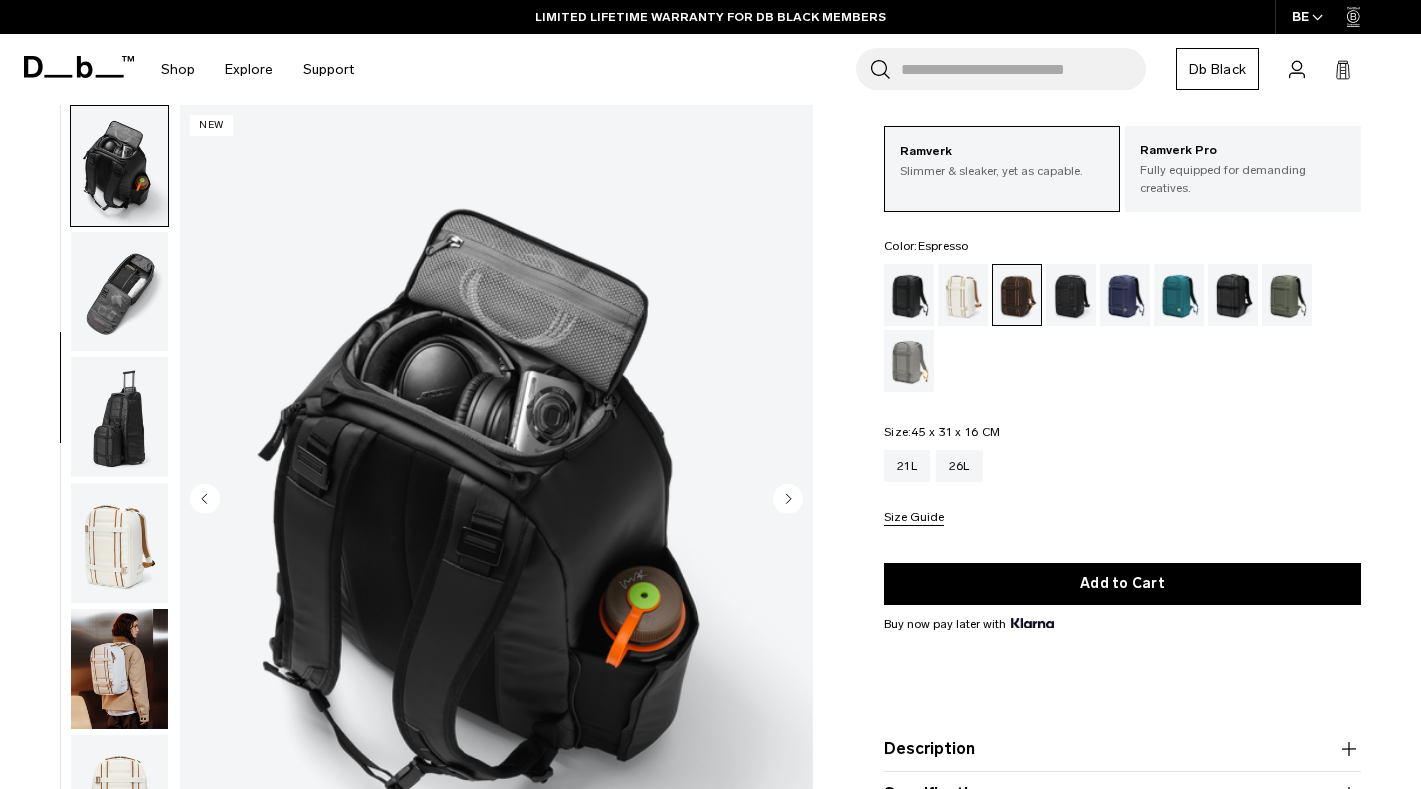 click 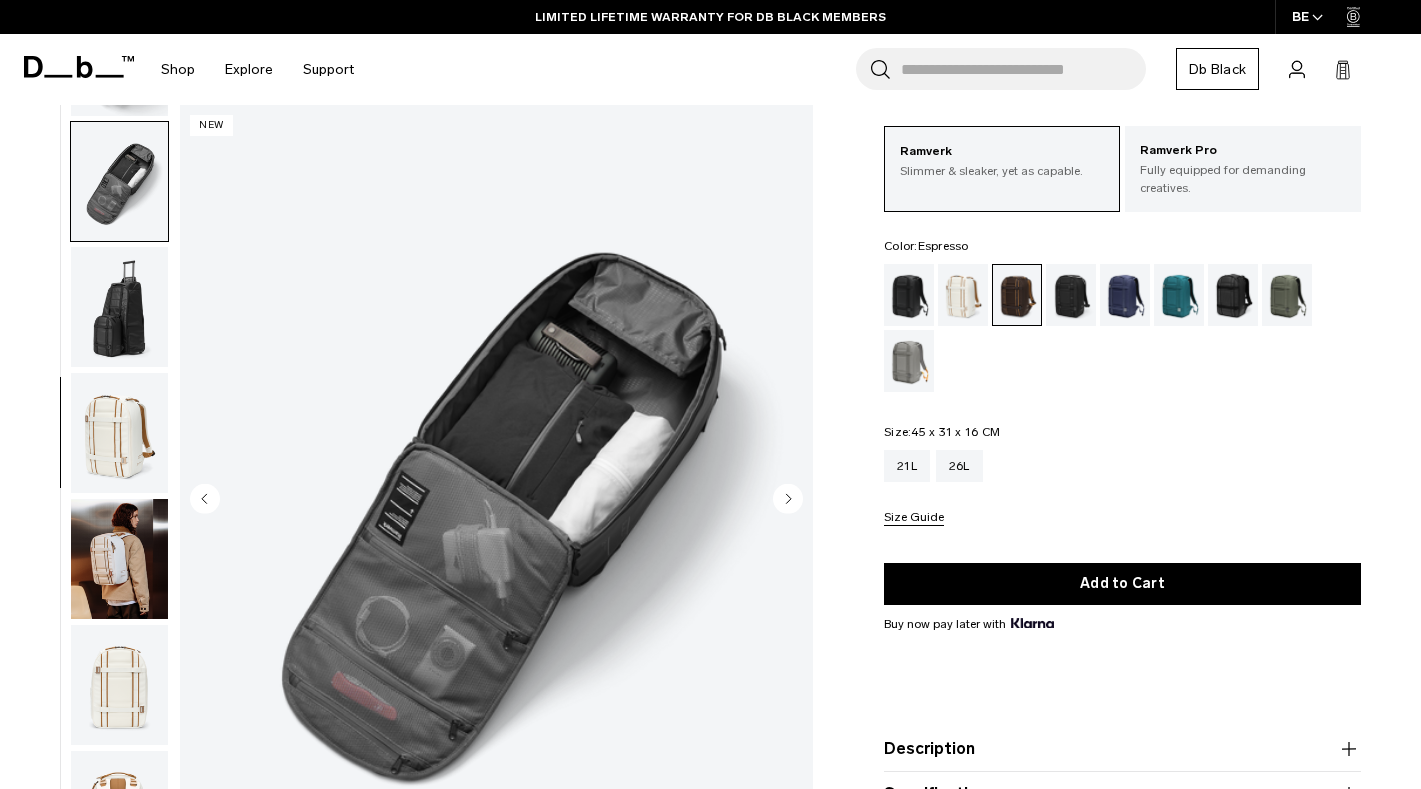 scroll, scrollTop: 755, scrollLeft: 0, axis: vertical 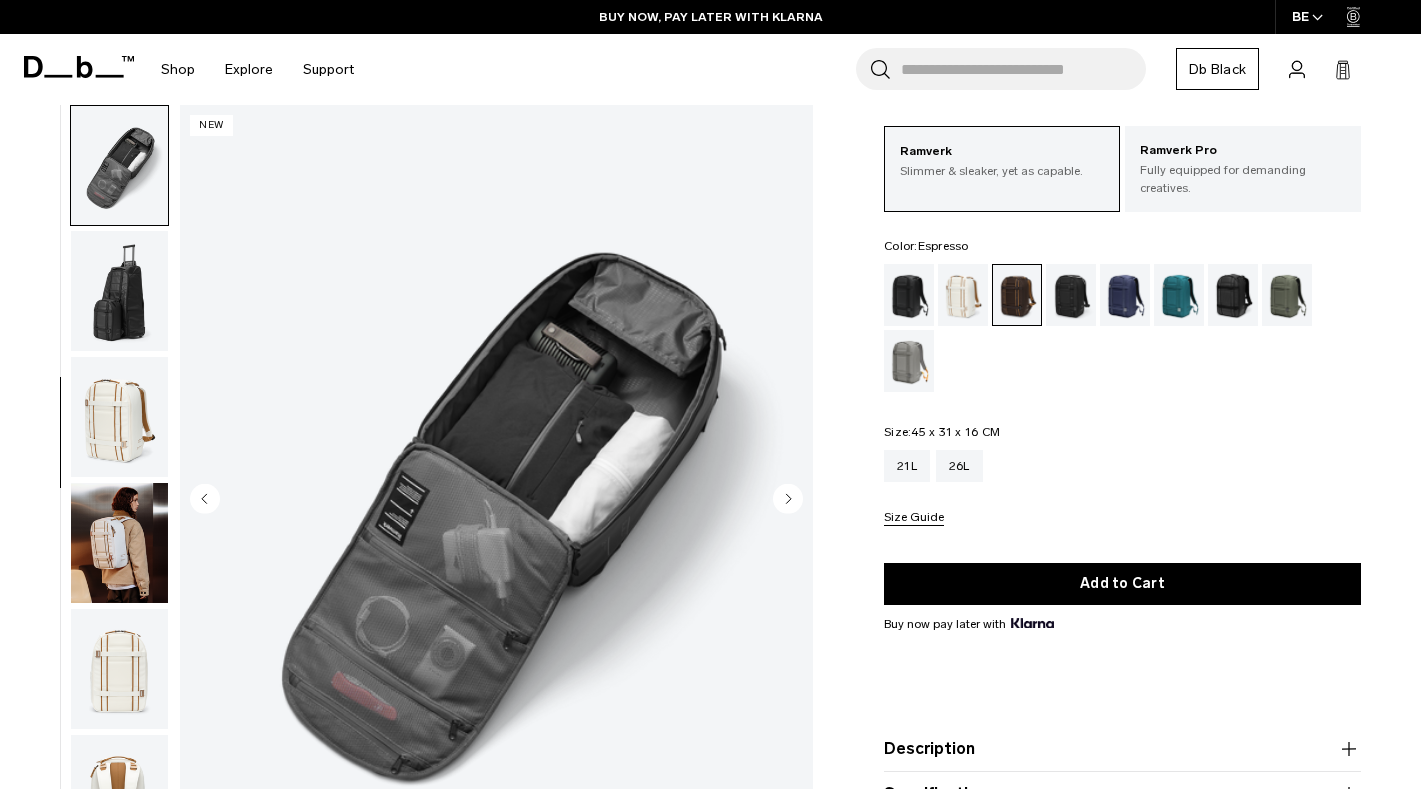 click 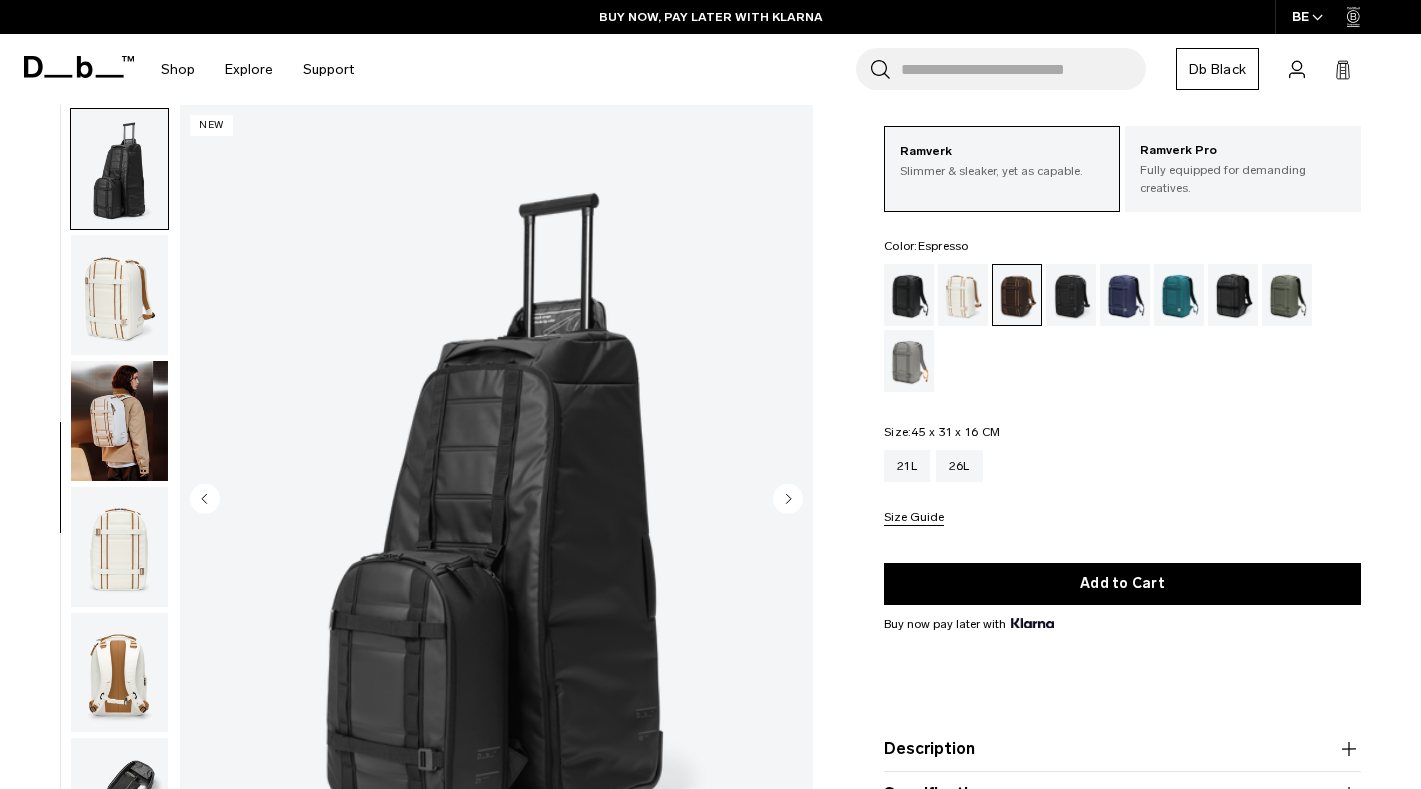 scroll, scrollTop: 881, scrollLeft: 0, axis: vertical 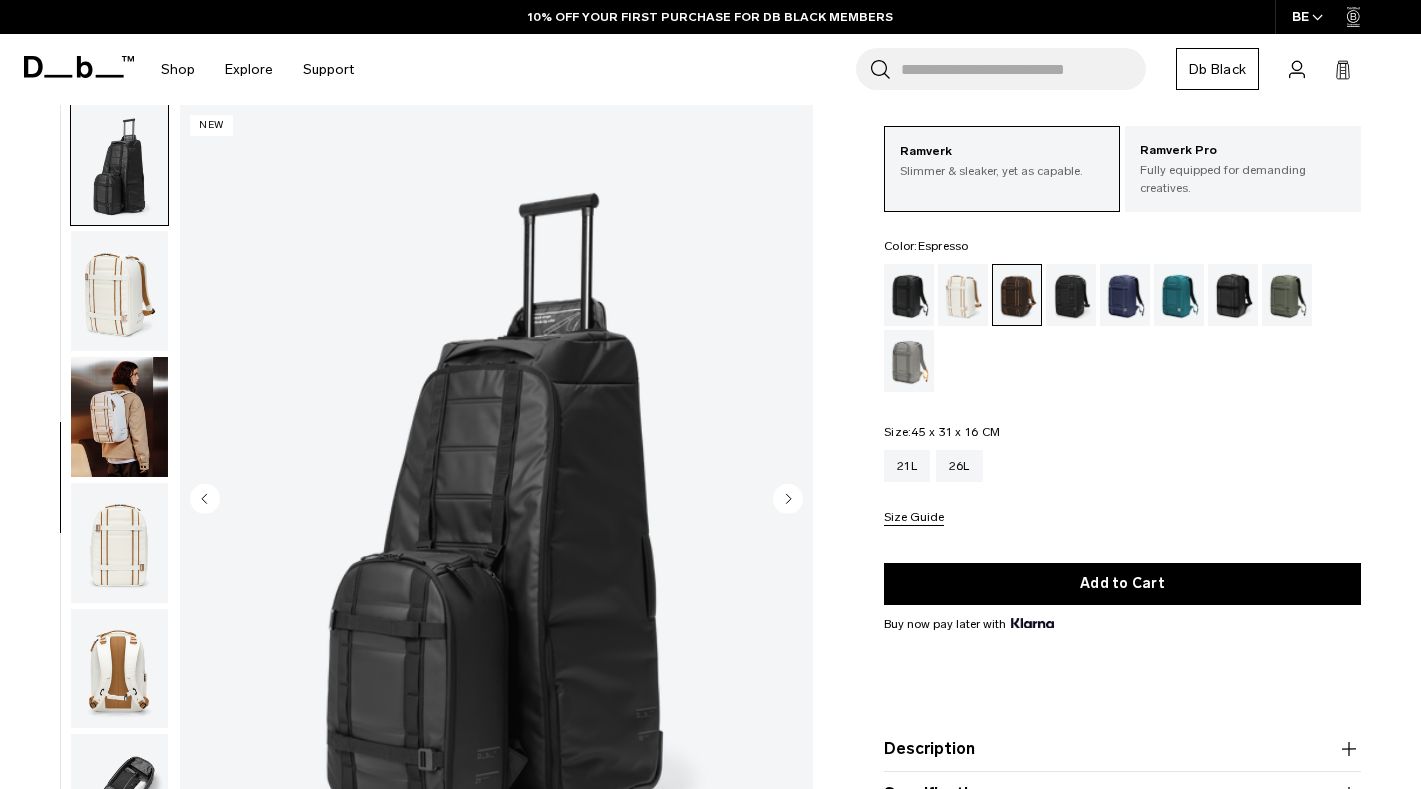 click 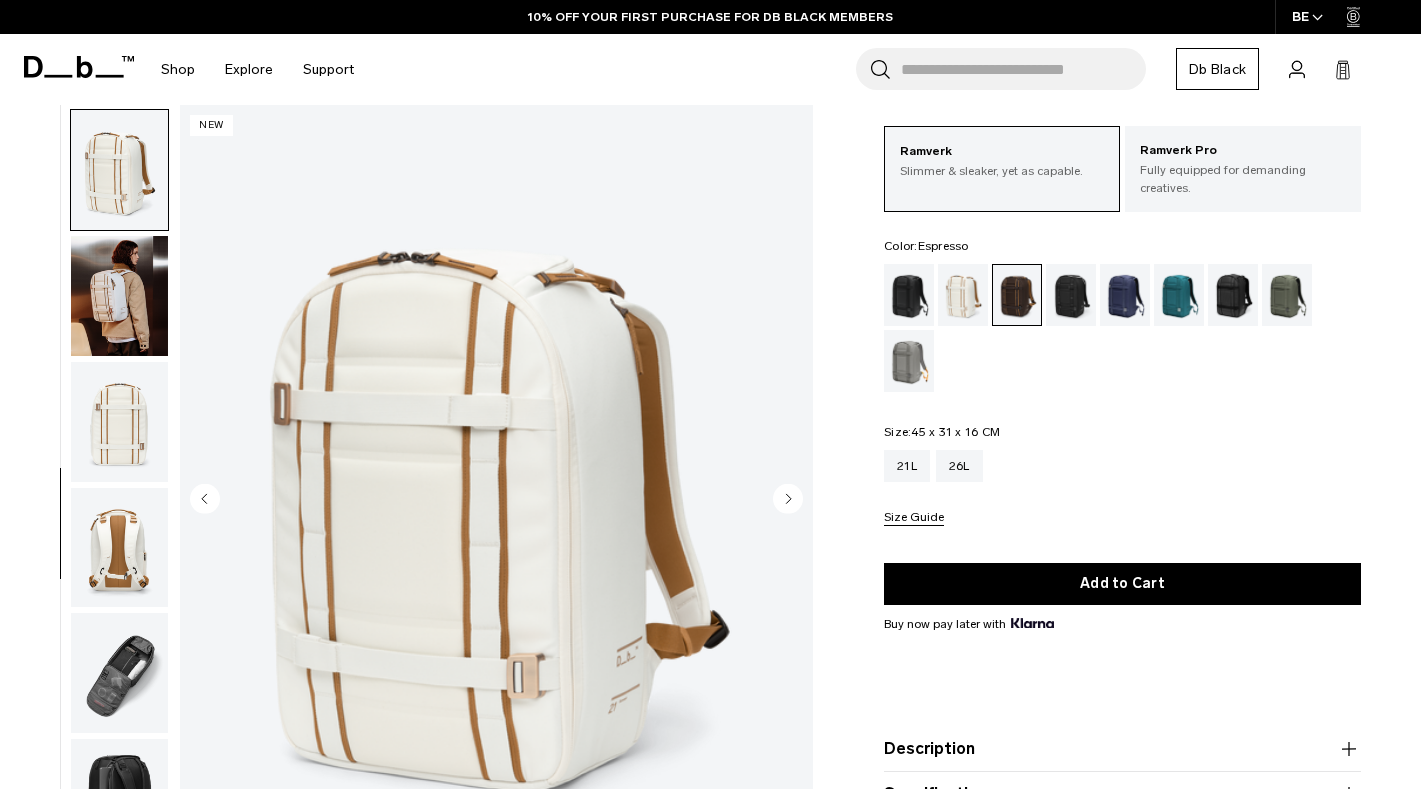 scroll, scrollTop: 1006, scrollLeft: 0, axis: vertical 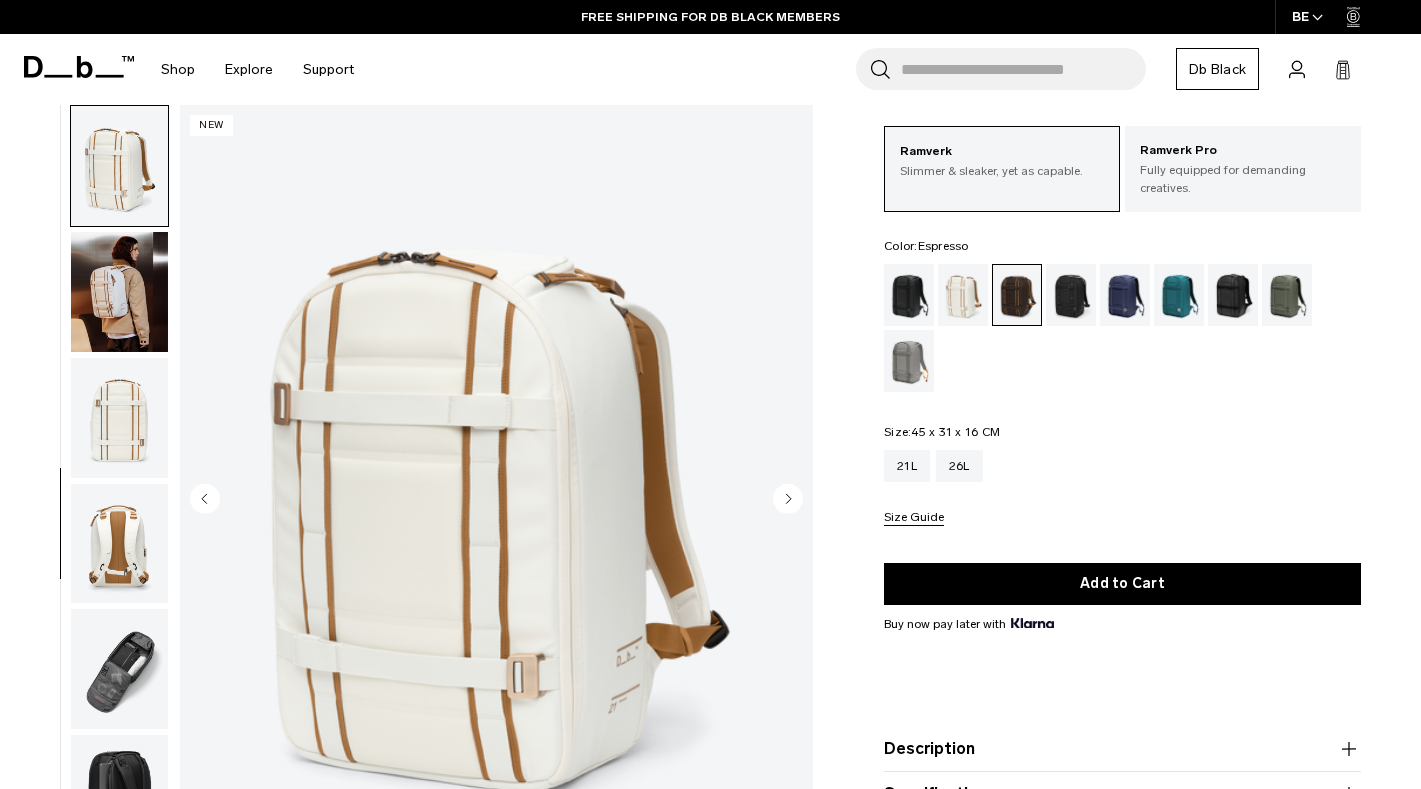 click 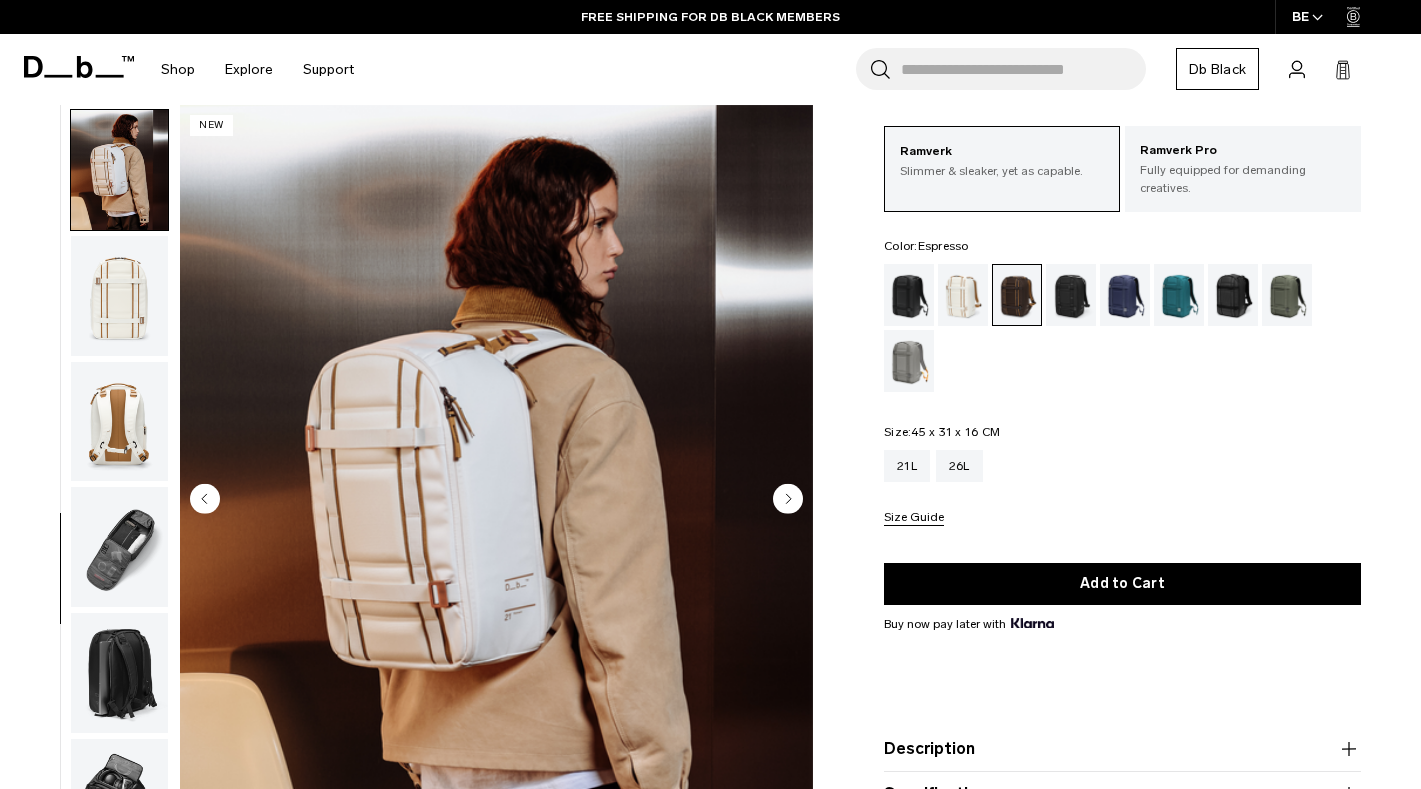 scroll, scrollTop: 1132, scrollLeft: 0, axis: vertical 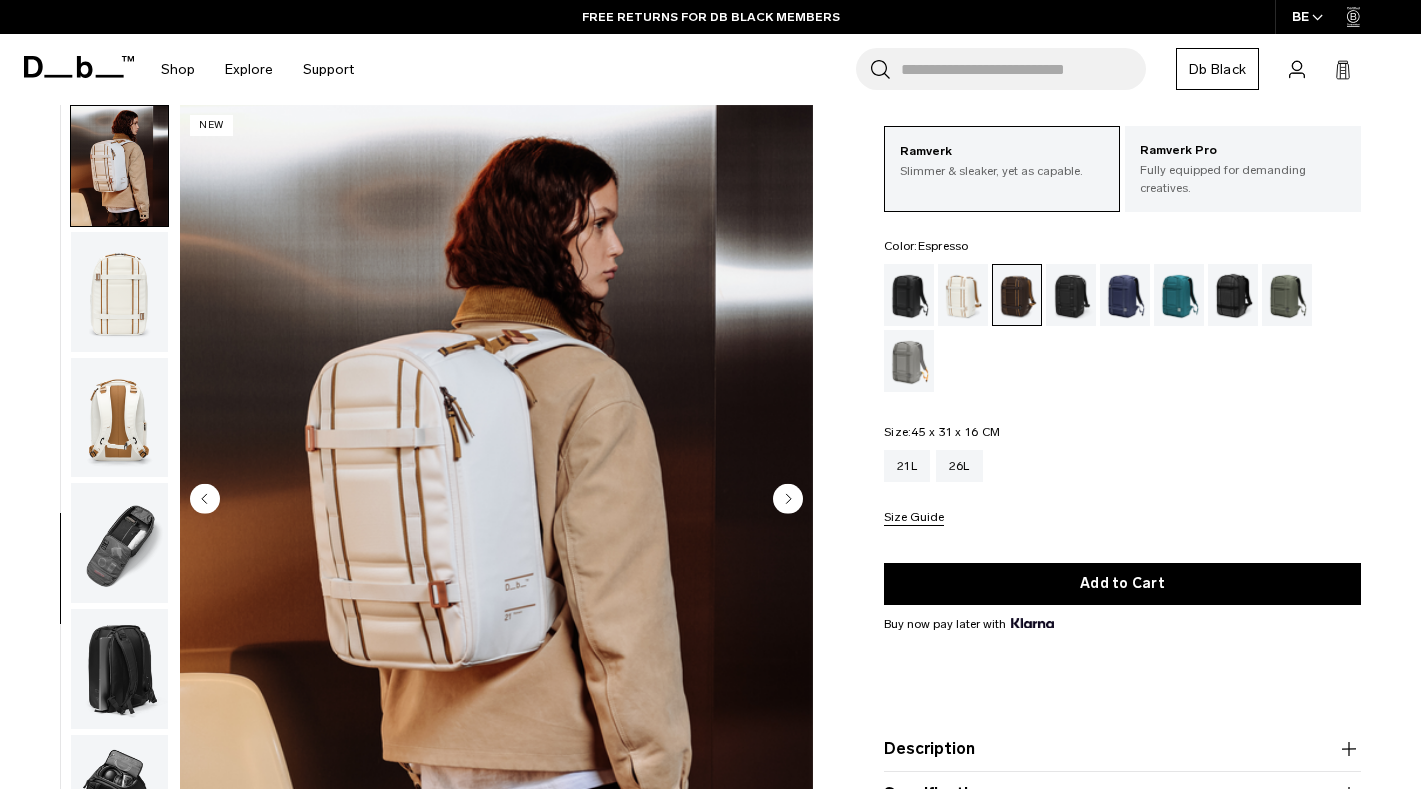 click 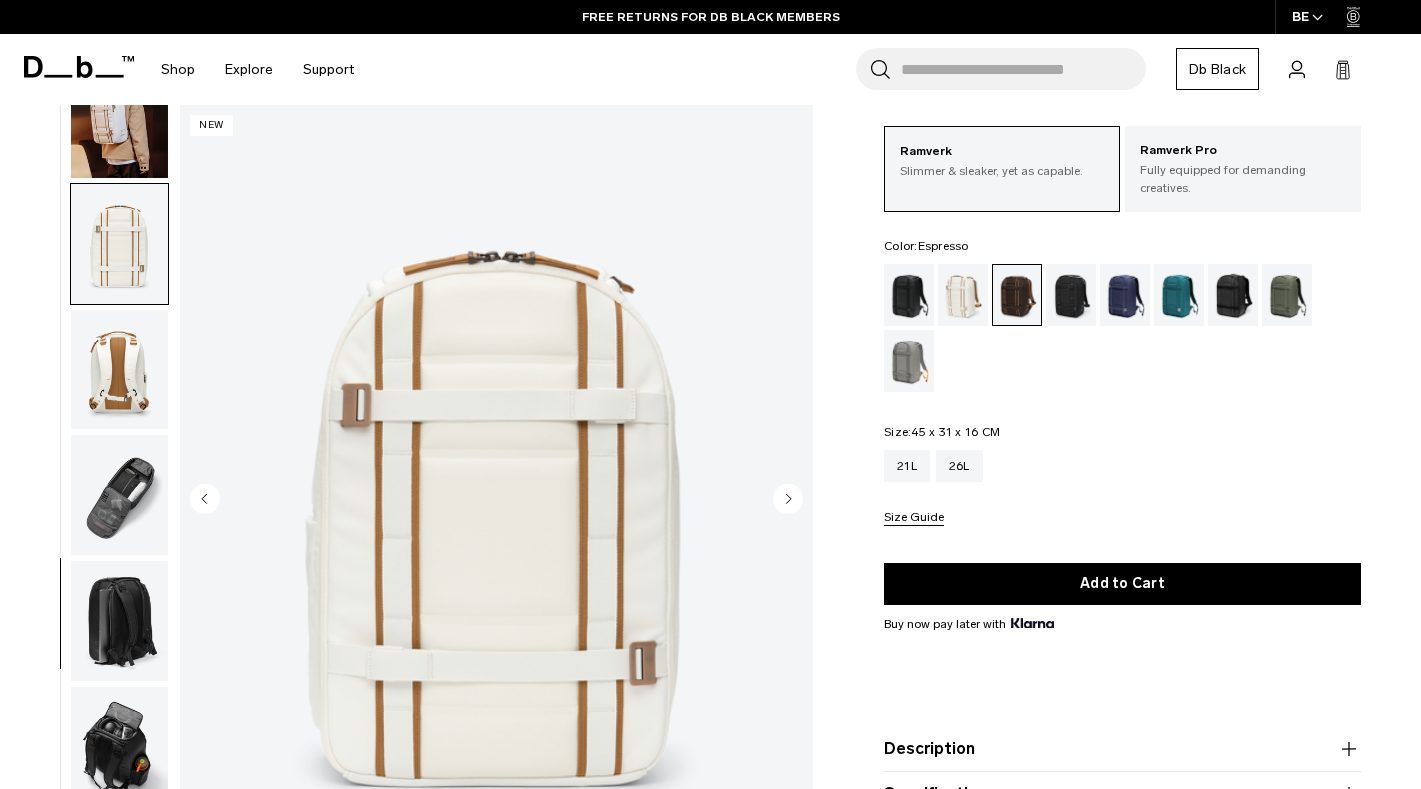 scroll, scrollTop: 1217, scrollLeft: 0, axis: vertical 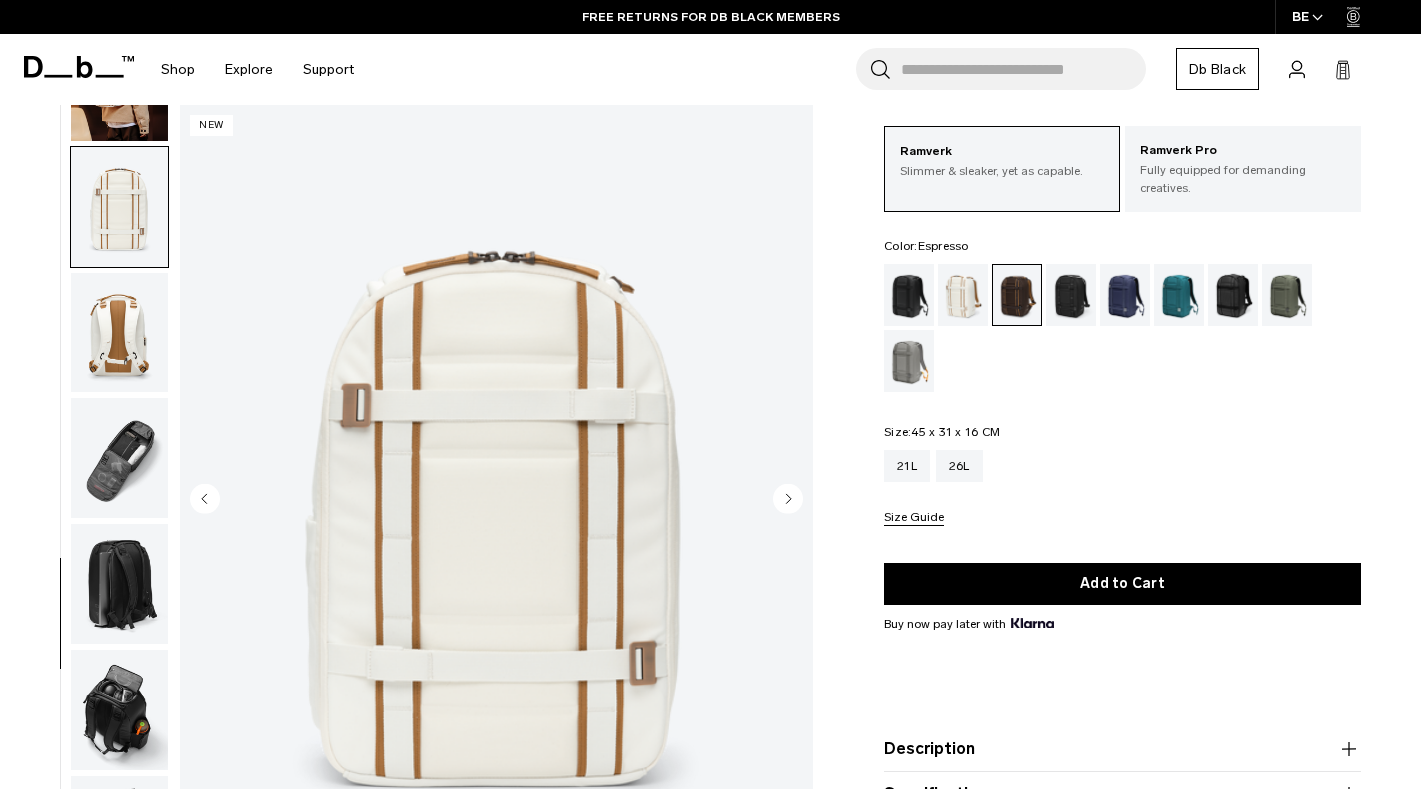 click 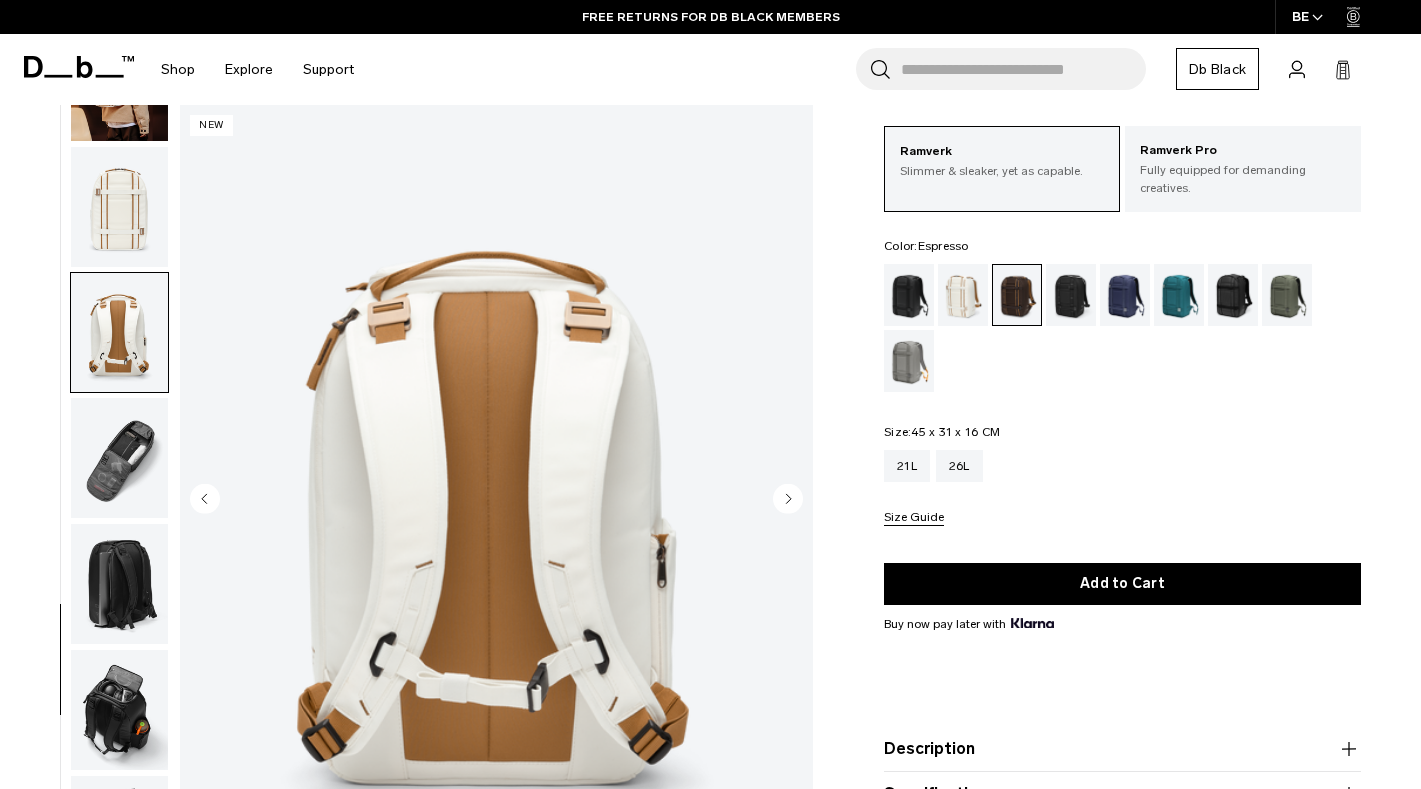 click 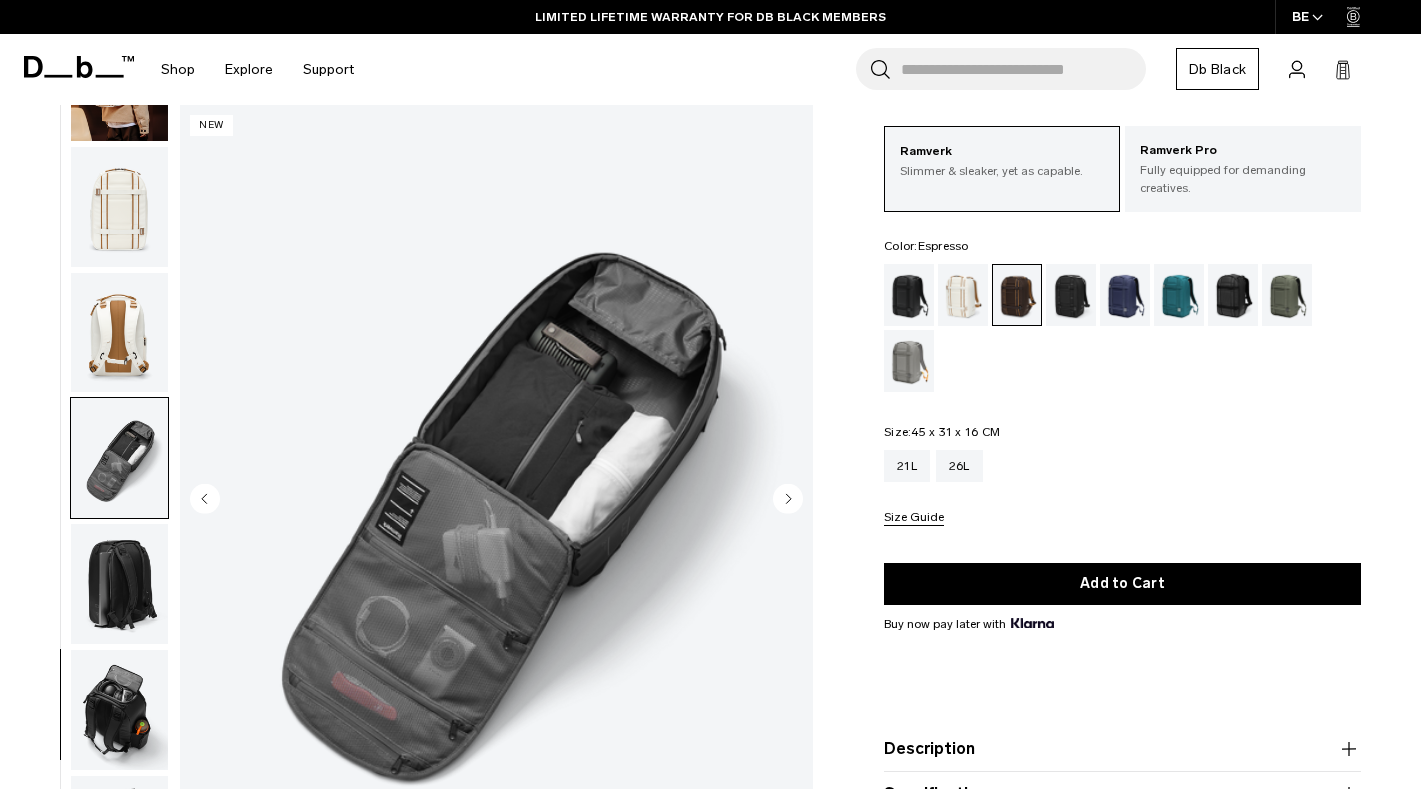 click 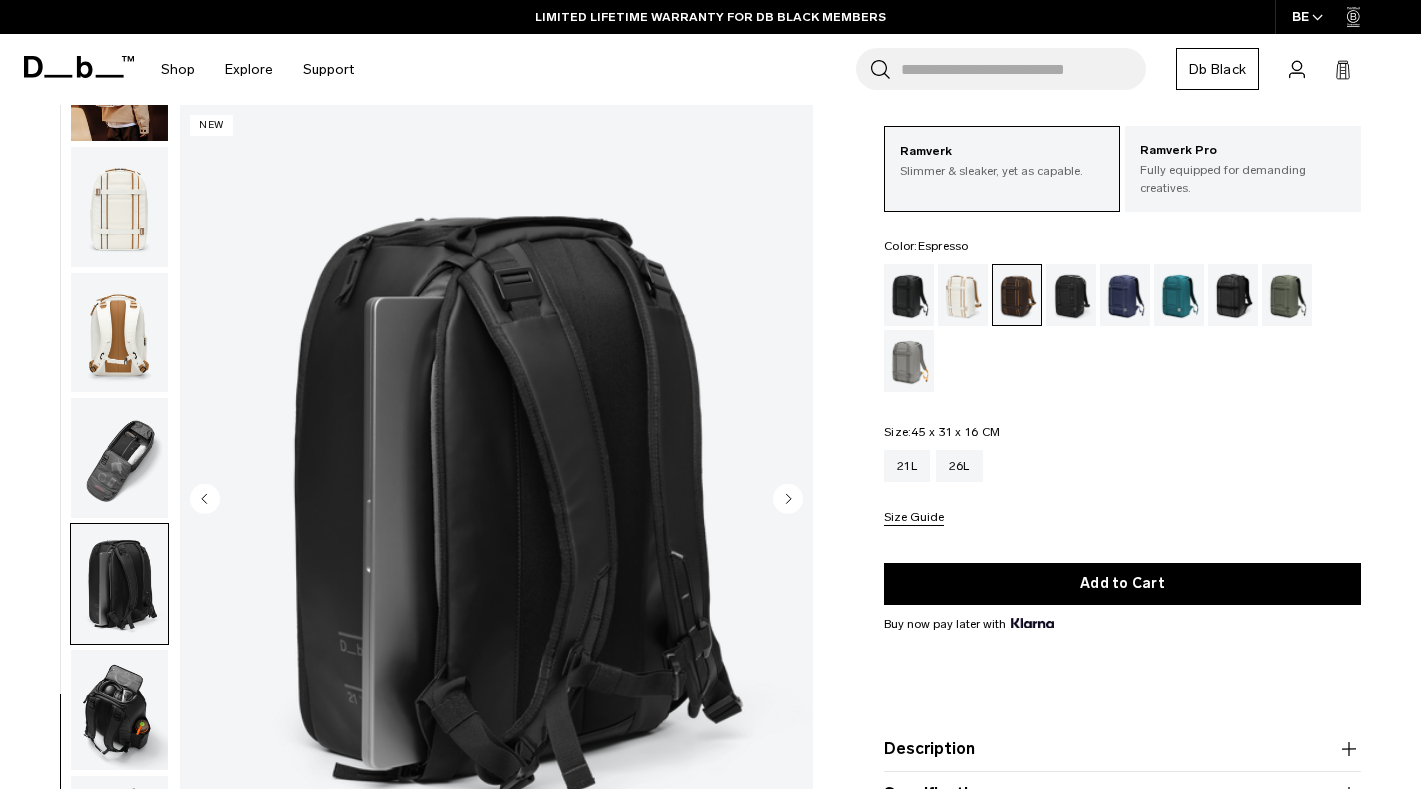 click 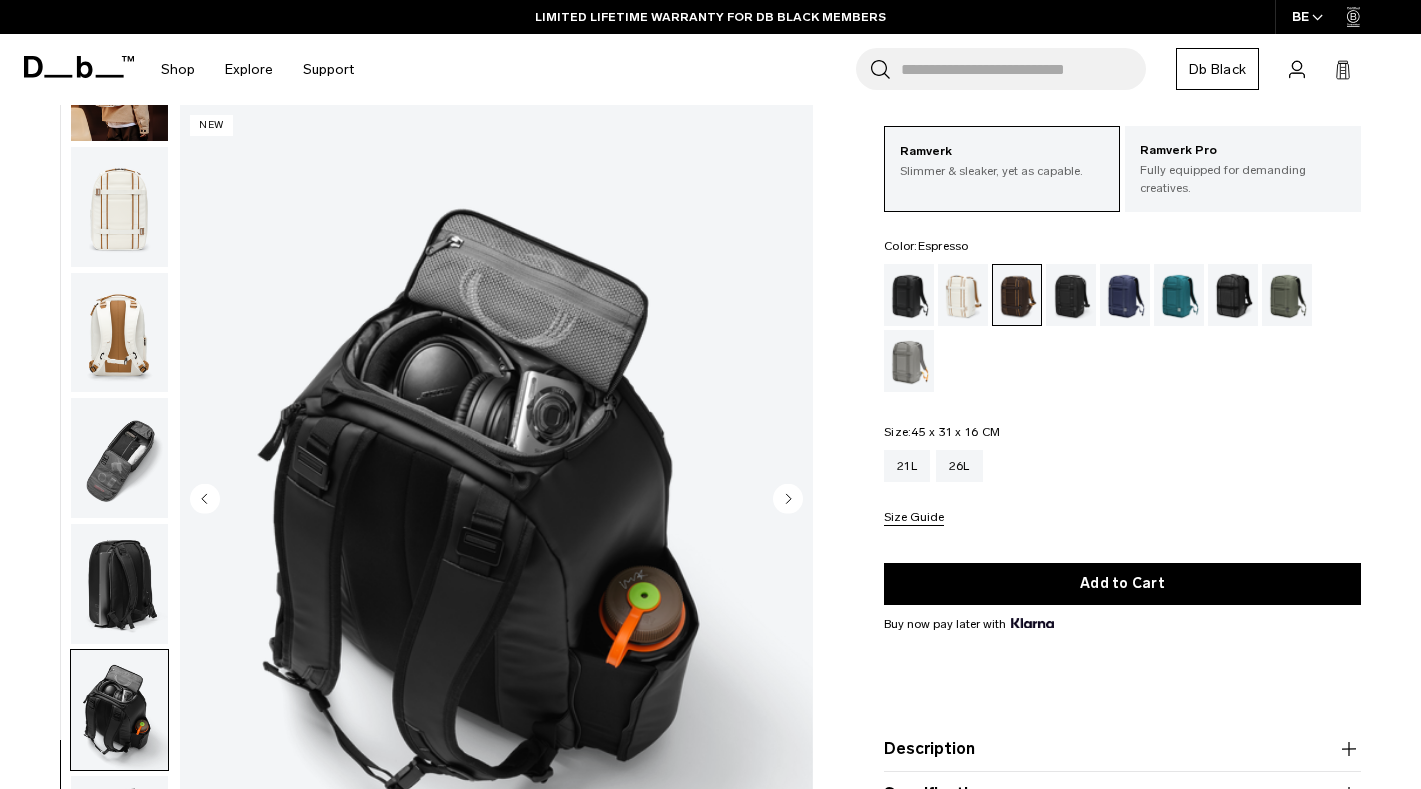 click 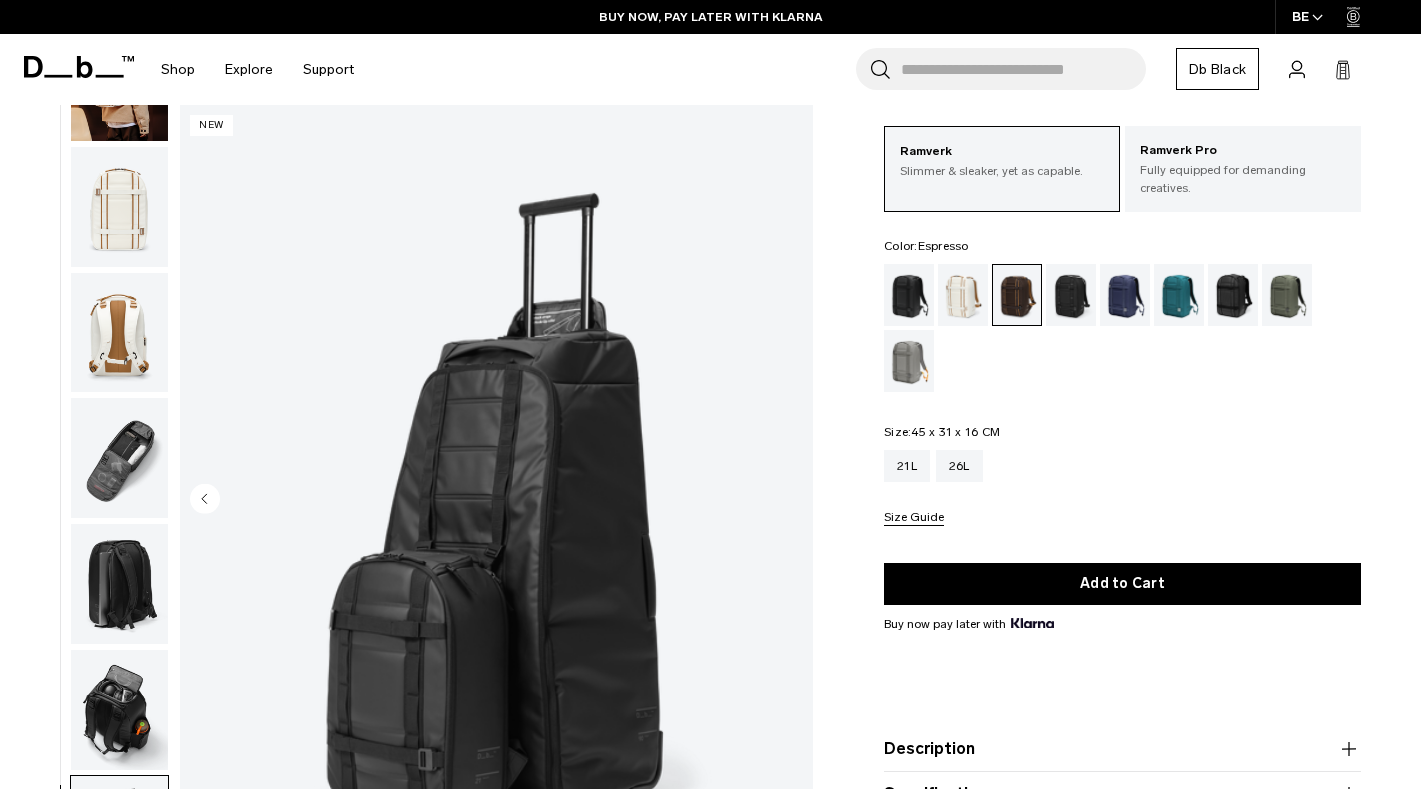 click at bounding box center (496, 500) 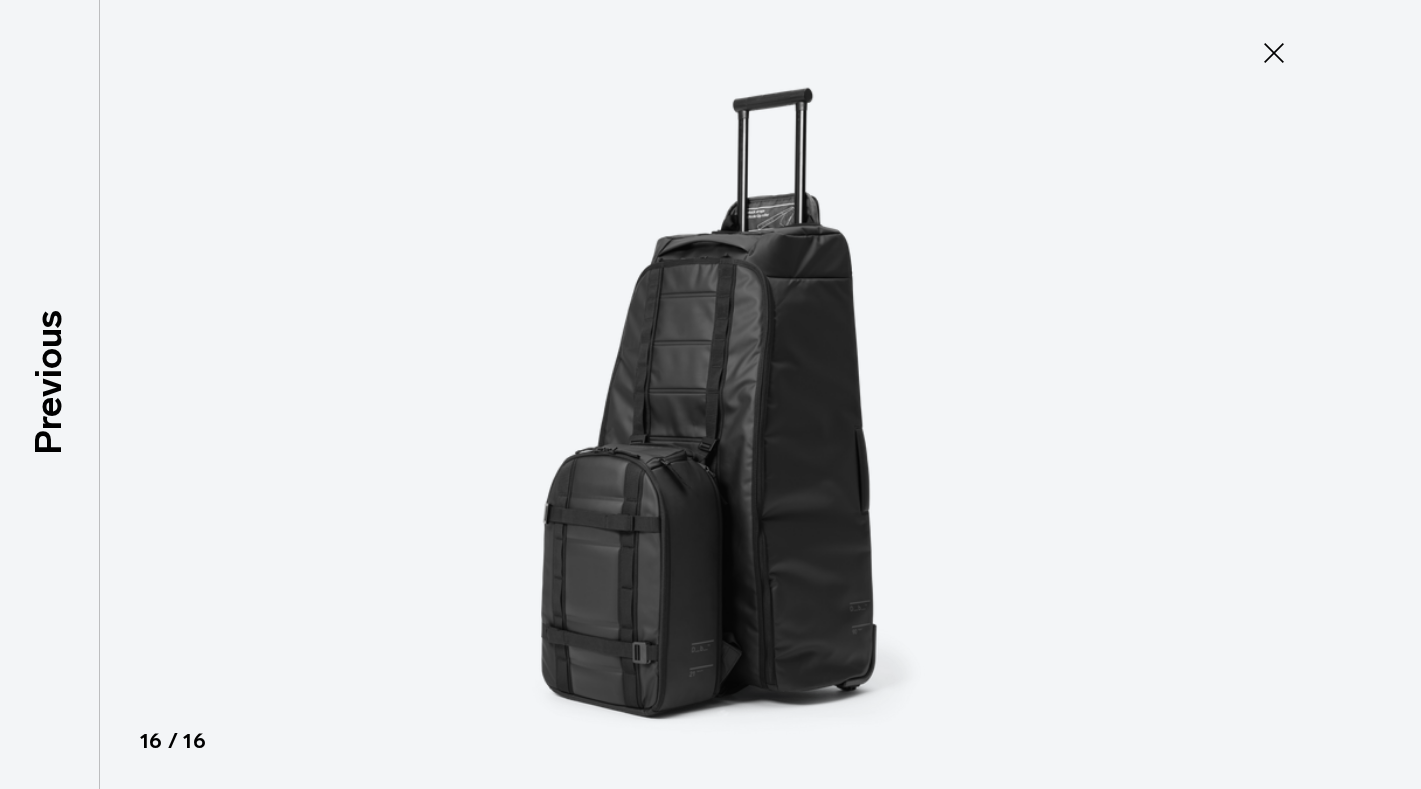 click 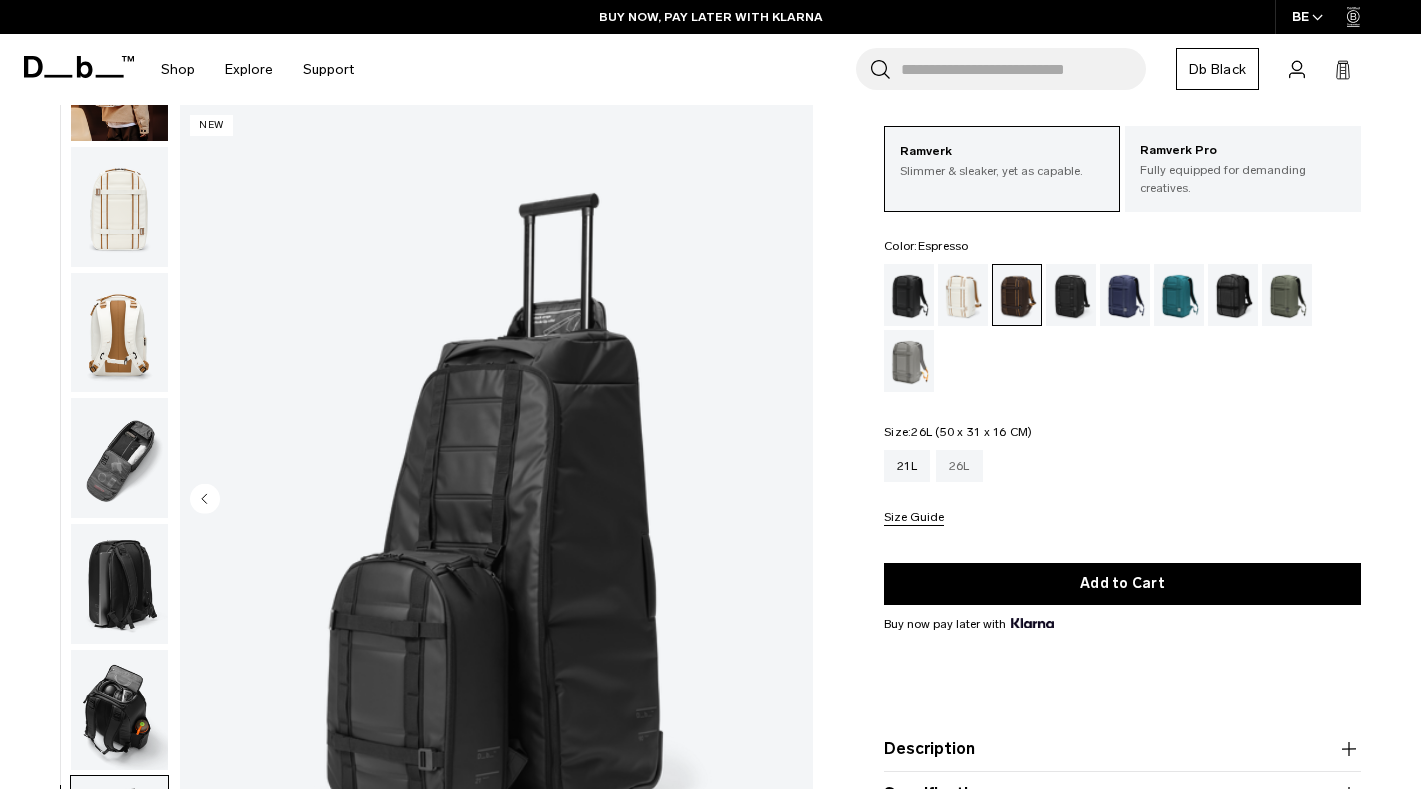 click on "26L" at bounding box center (959, 466) 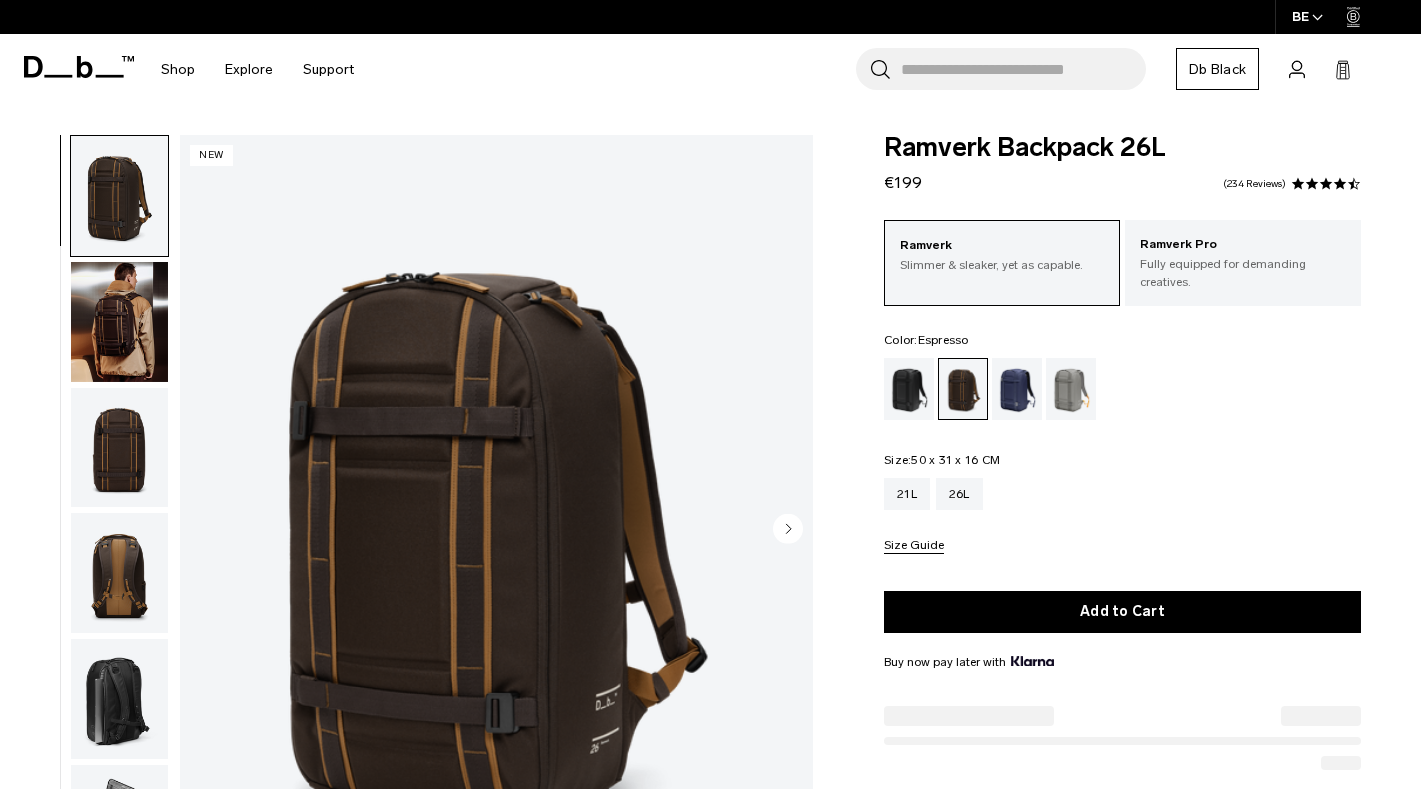 scroll, scrollTop: 0, scrollLeft: 0, axis: both 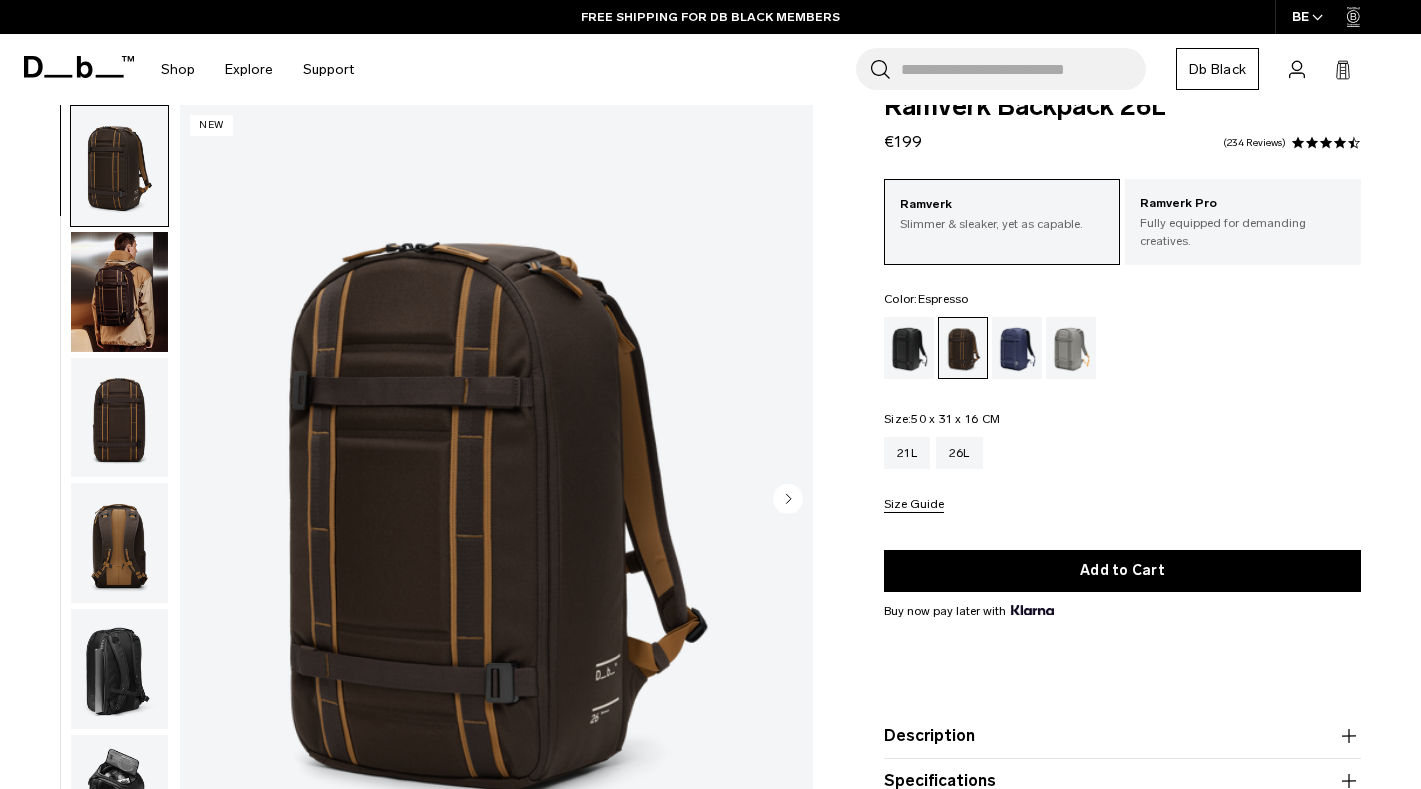 click at bounding box center [119, 292] 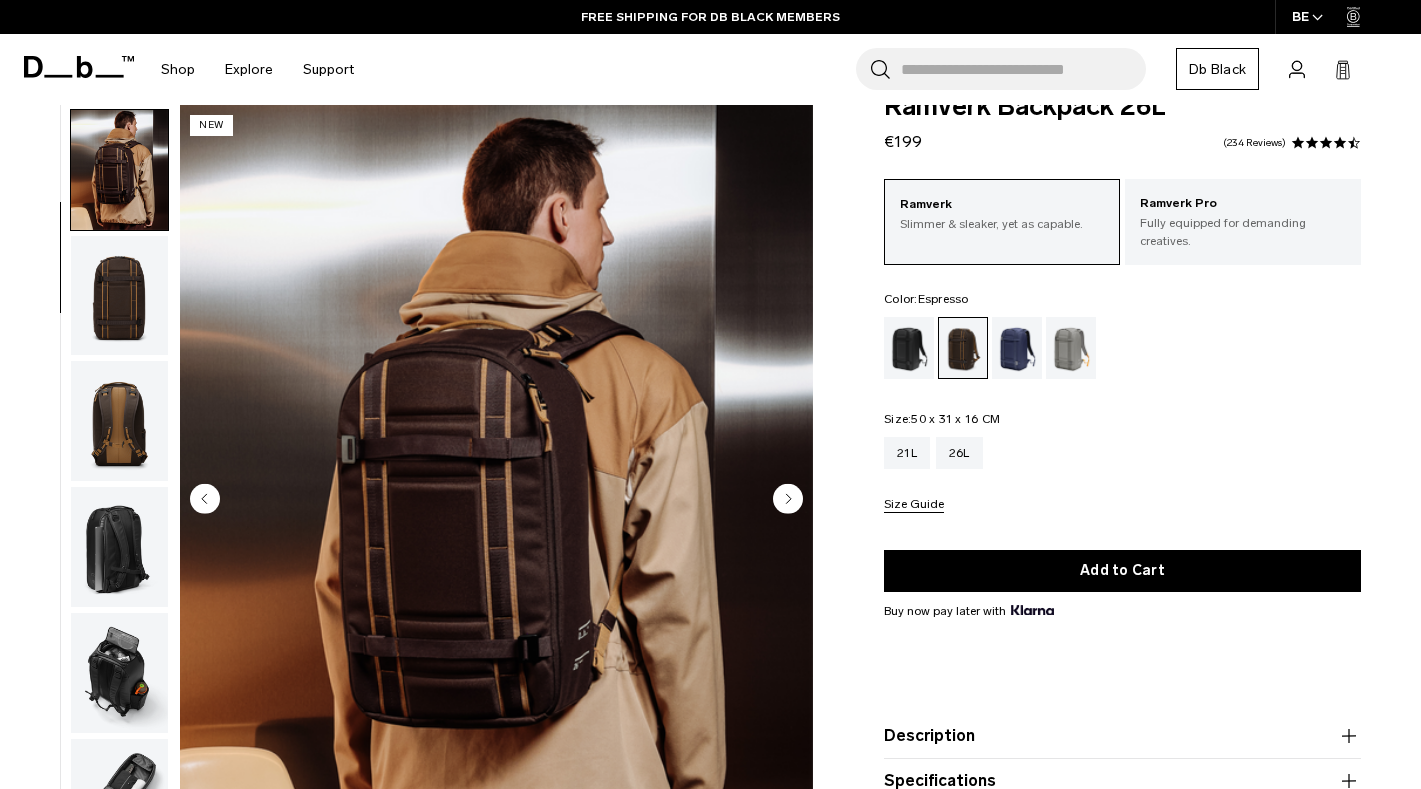scroll, scrollTop: 126, scrollLeft: 0, axis: vertical 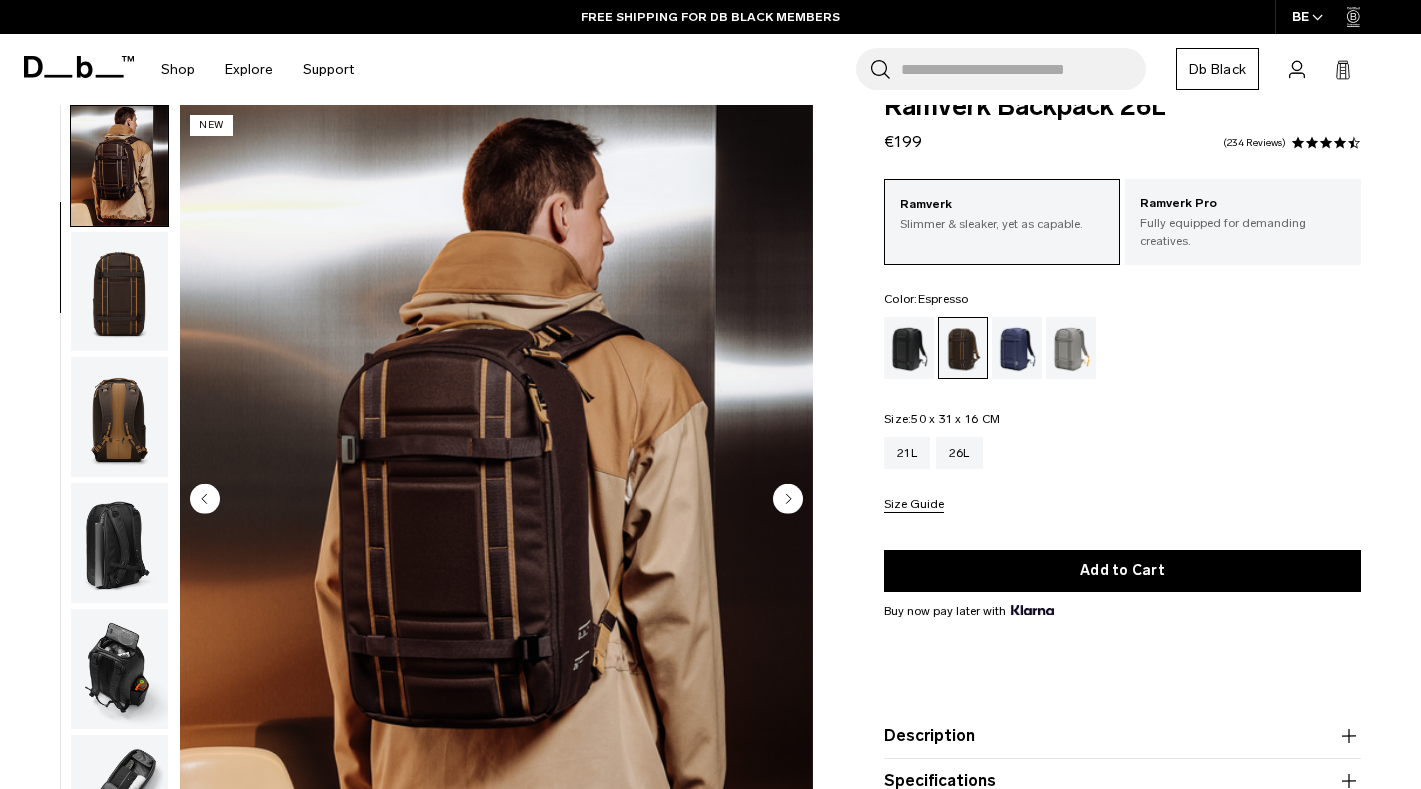 click at bounding box center (119, 292) 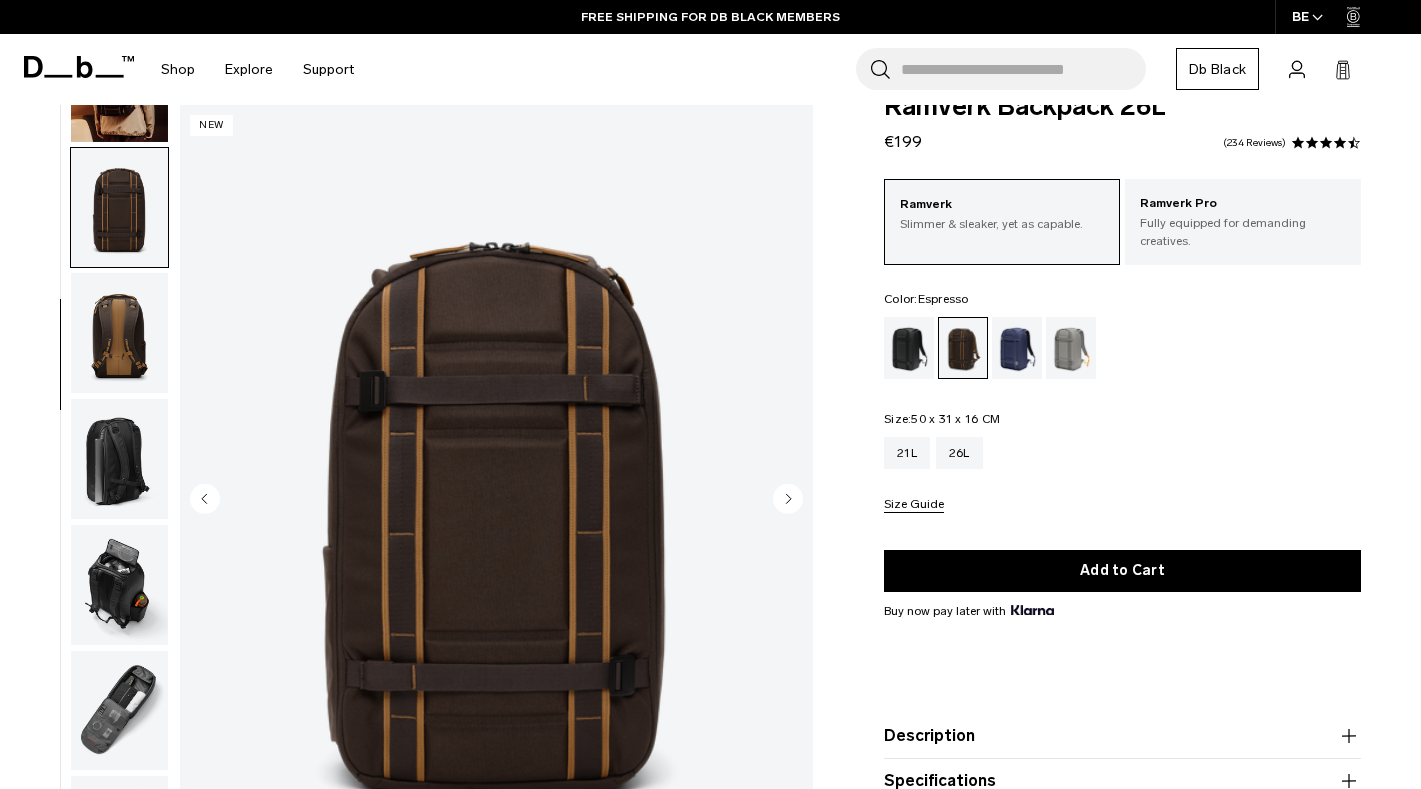 scroll, scrollTop: 211, scrollLeft: 0, axis: vertical 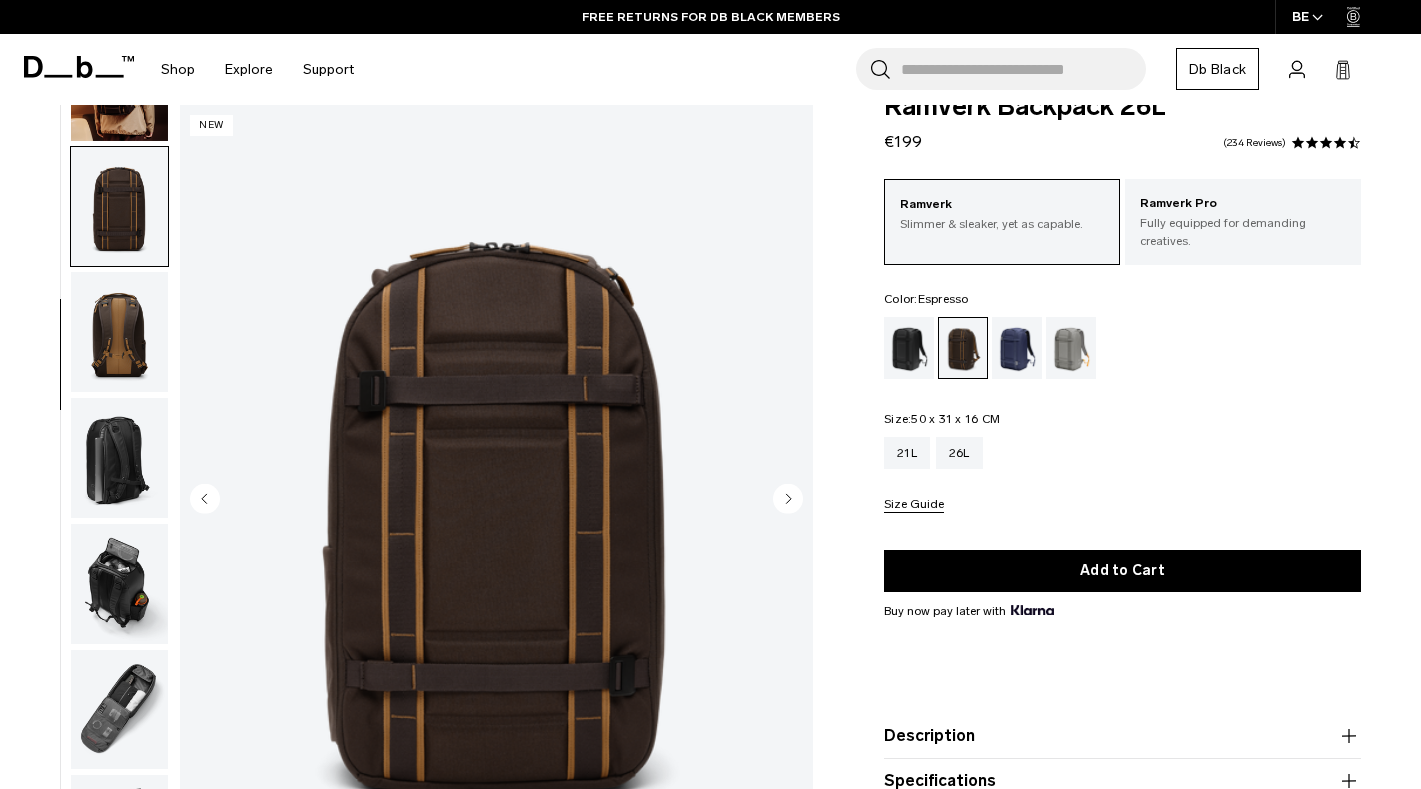 click at bounding box center (119, 332) 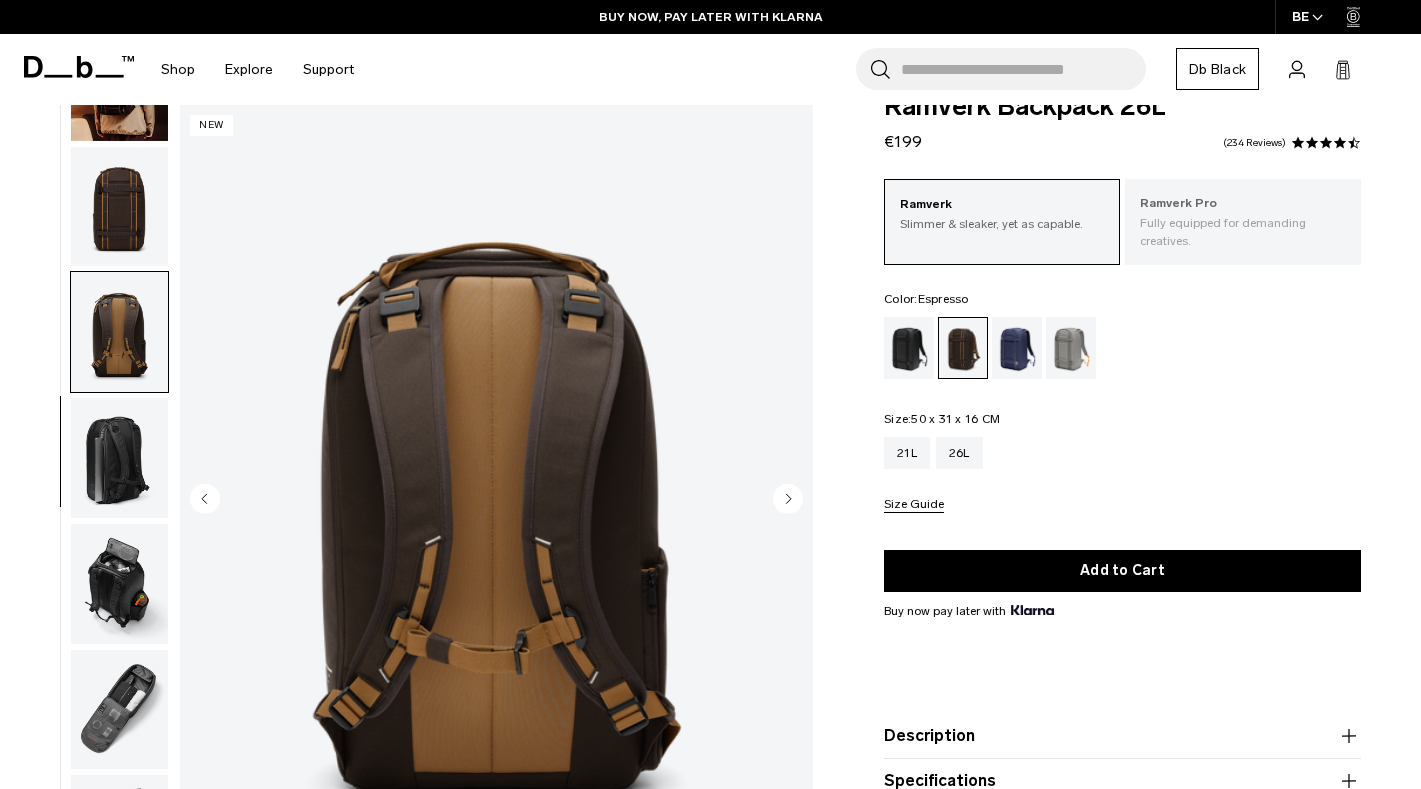 click on "Ramverk Pro" at bounding box center (1243, 204) 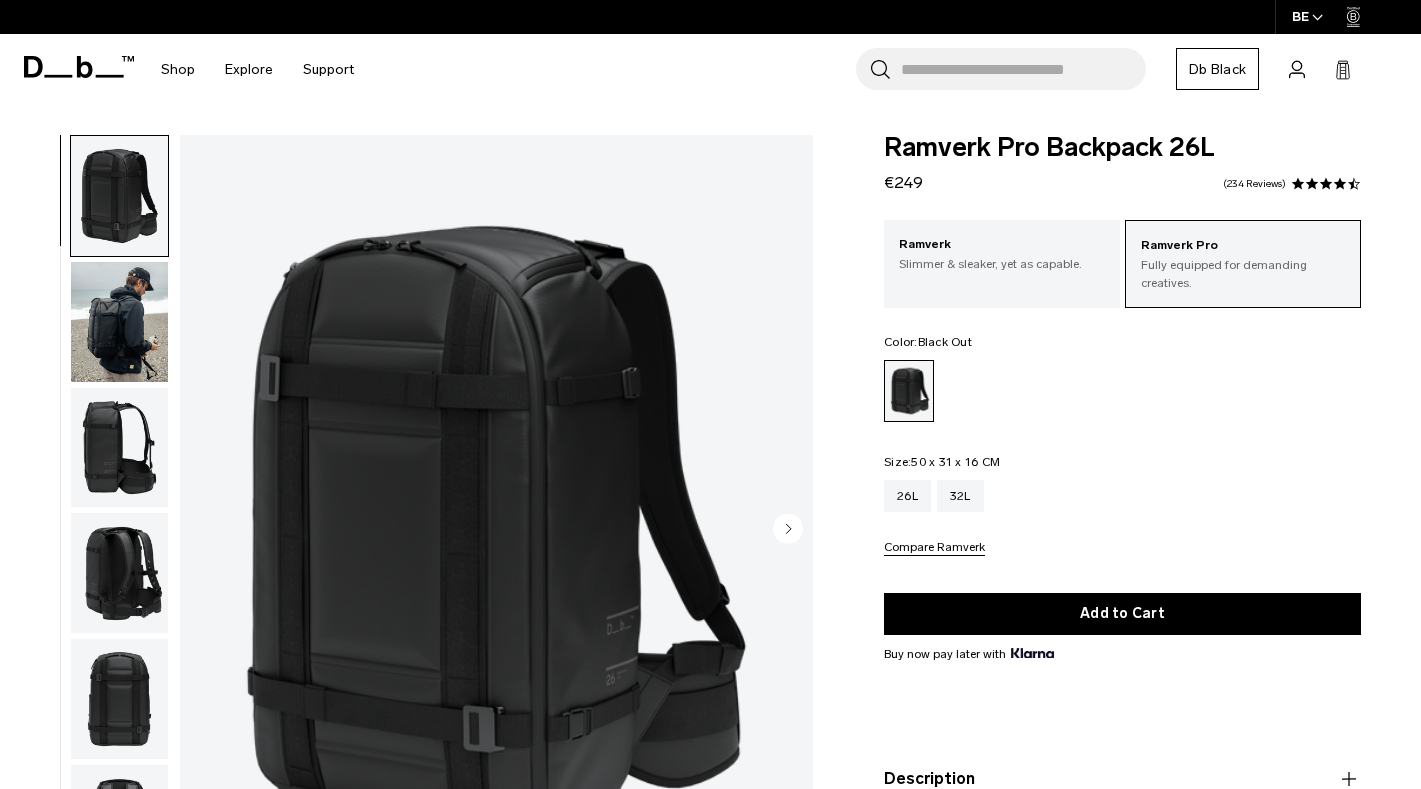 scroll, scrollTop: 0, scrollLeft: 0, axis: both 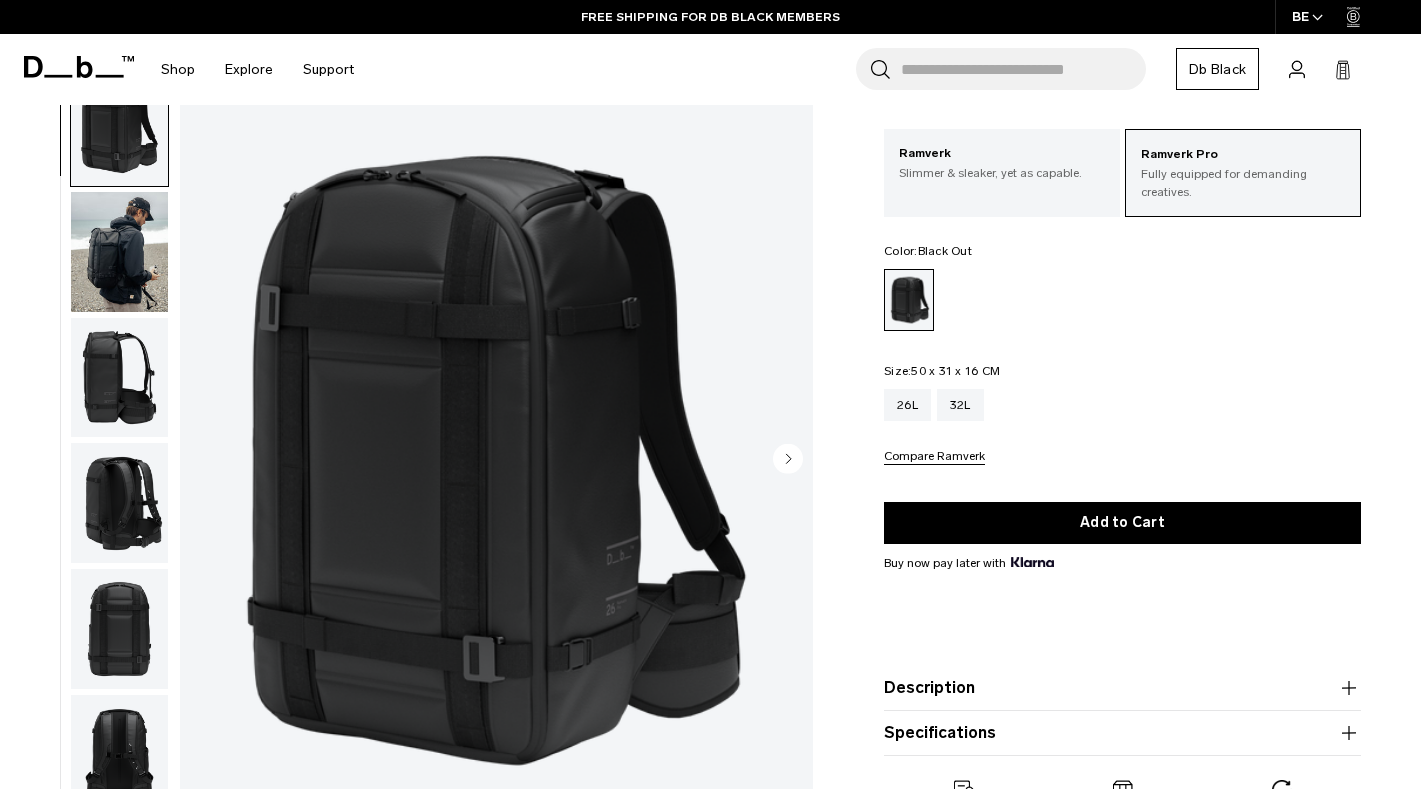 click 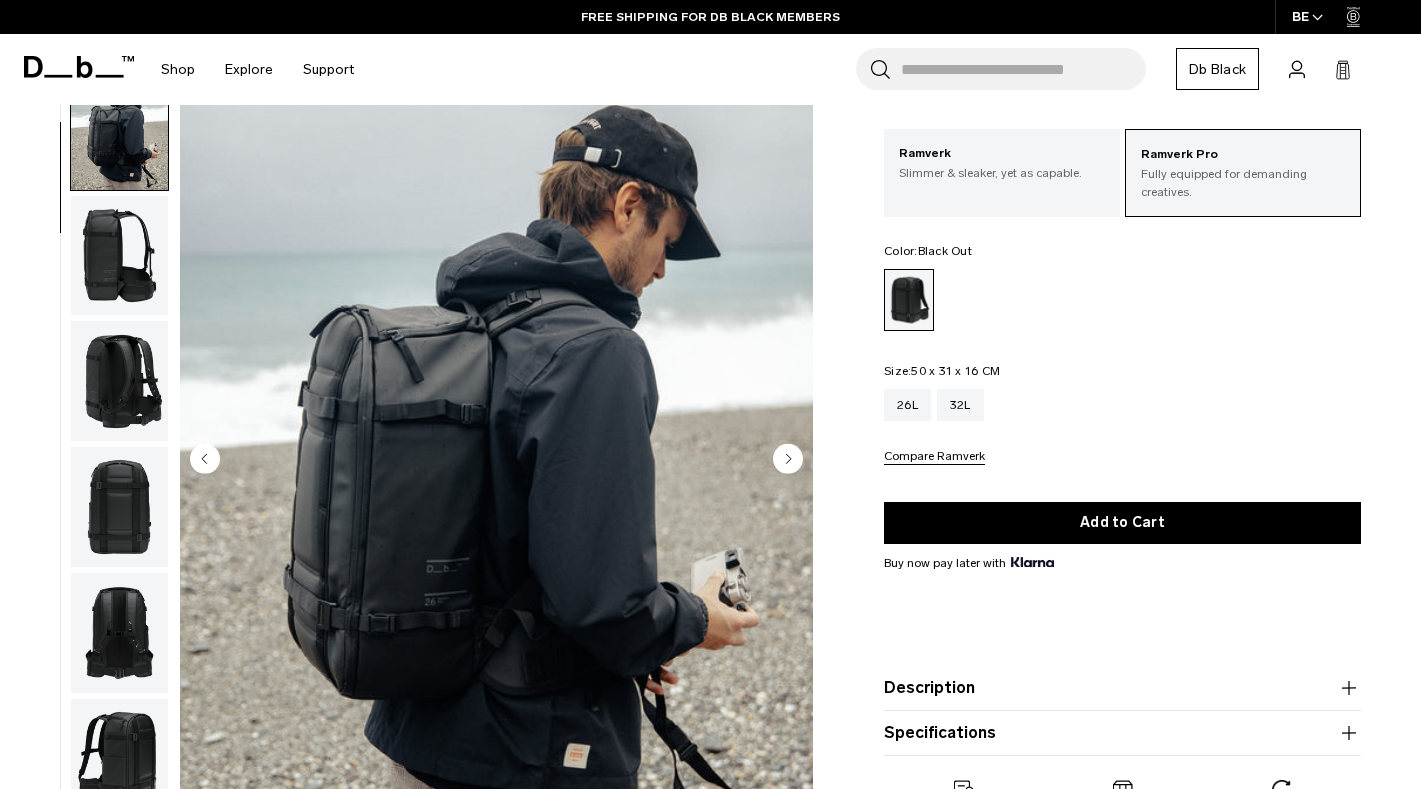 scroll, scrollTop: 126, scrollLeft: 0, axis: vertical 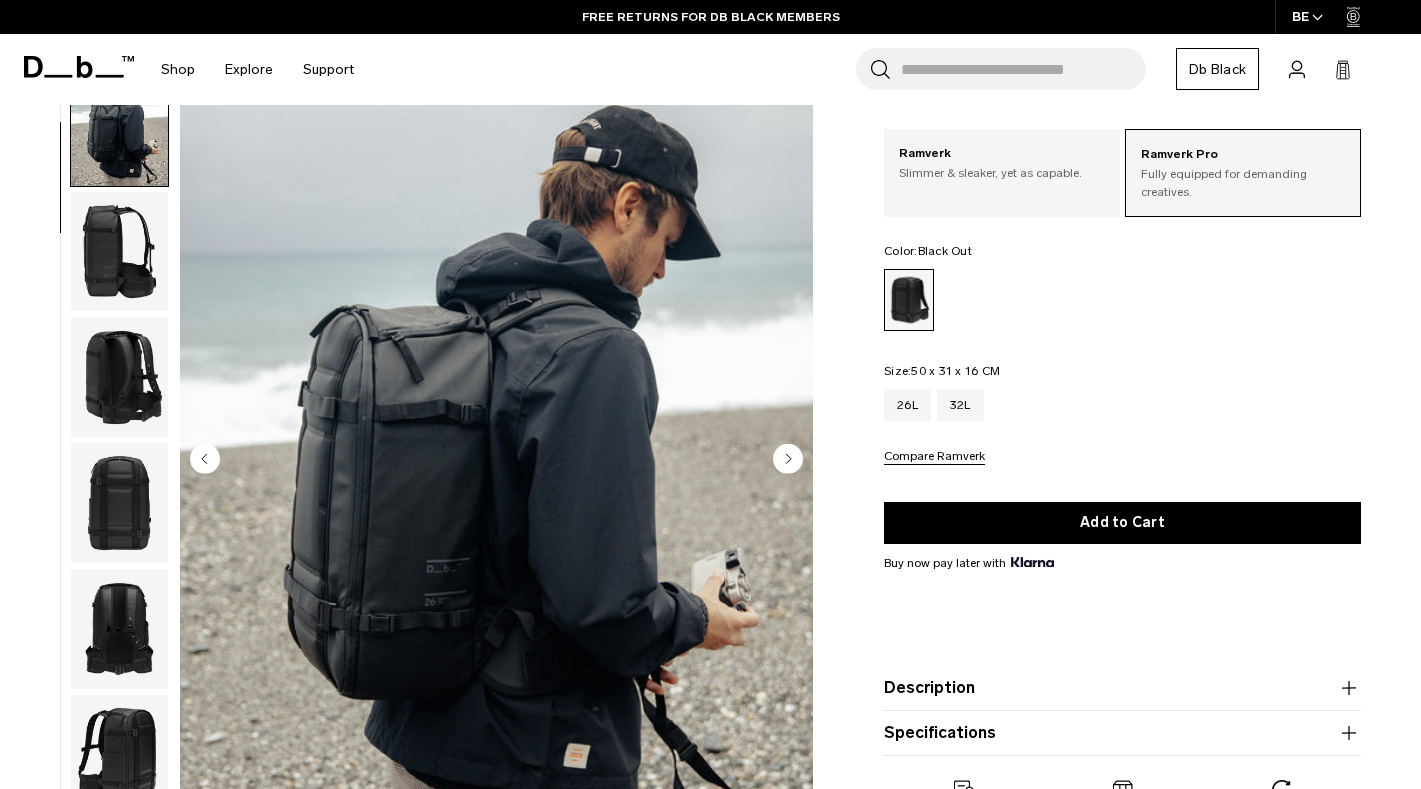 click 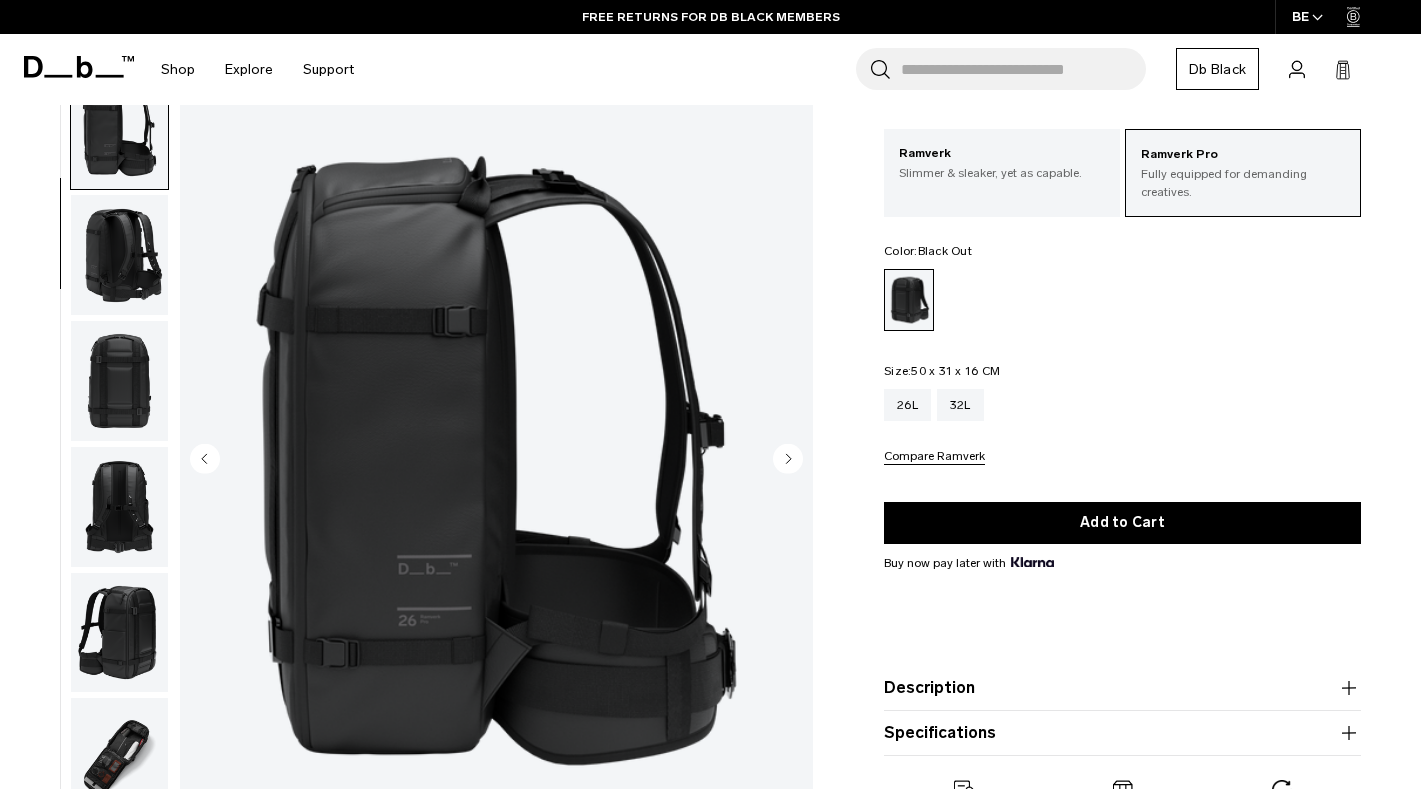 scroll, scrollTop: 252, scrollLeft: 0, axis: vertical 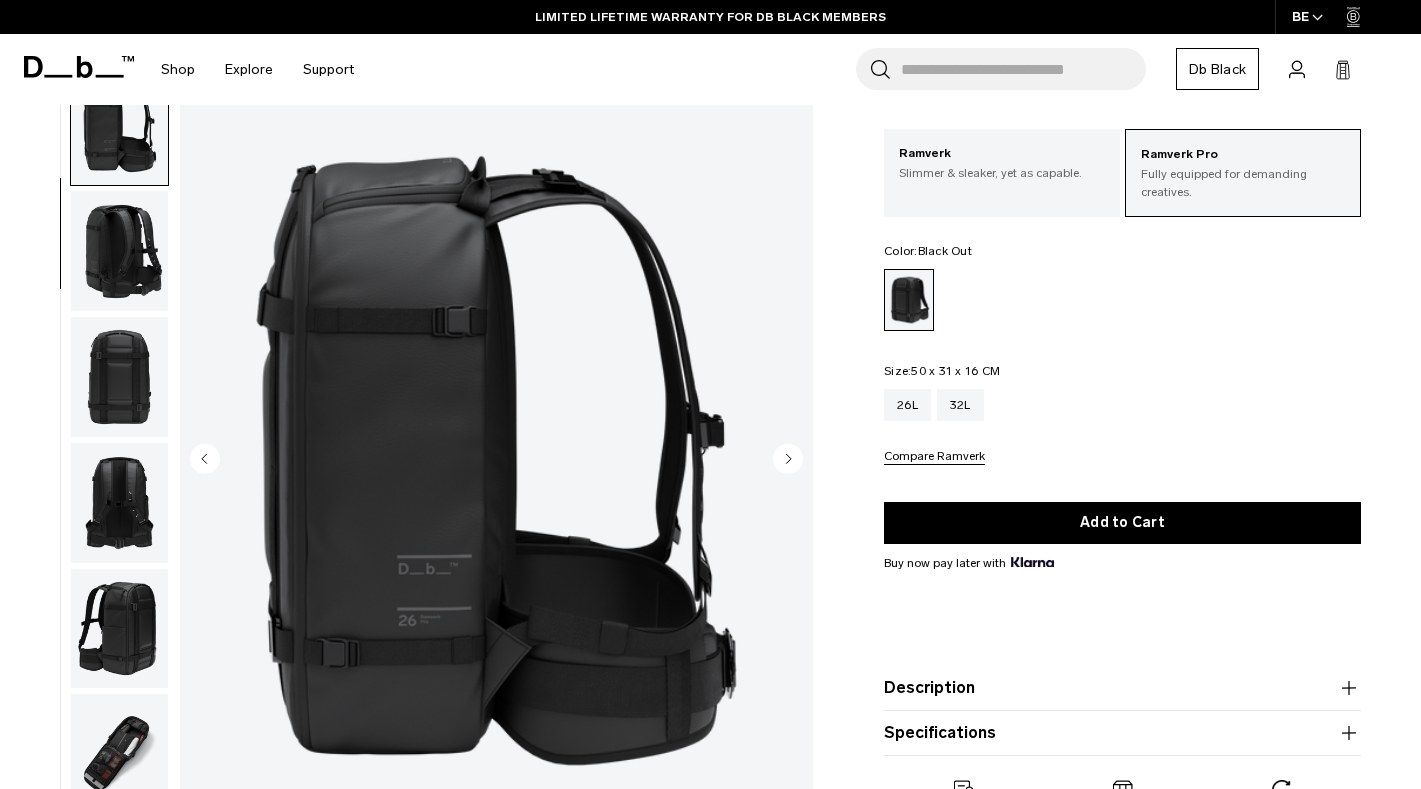 click 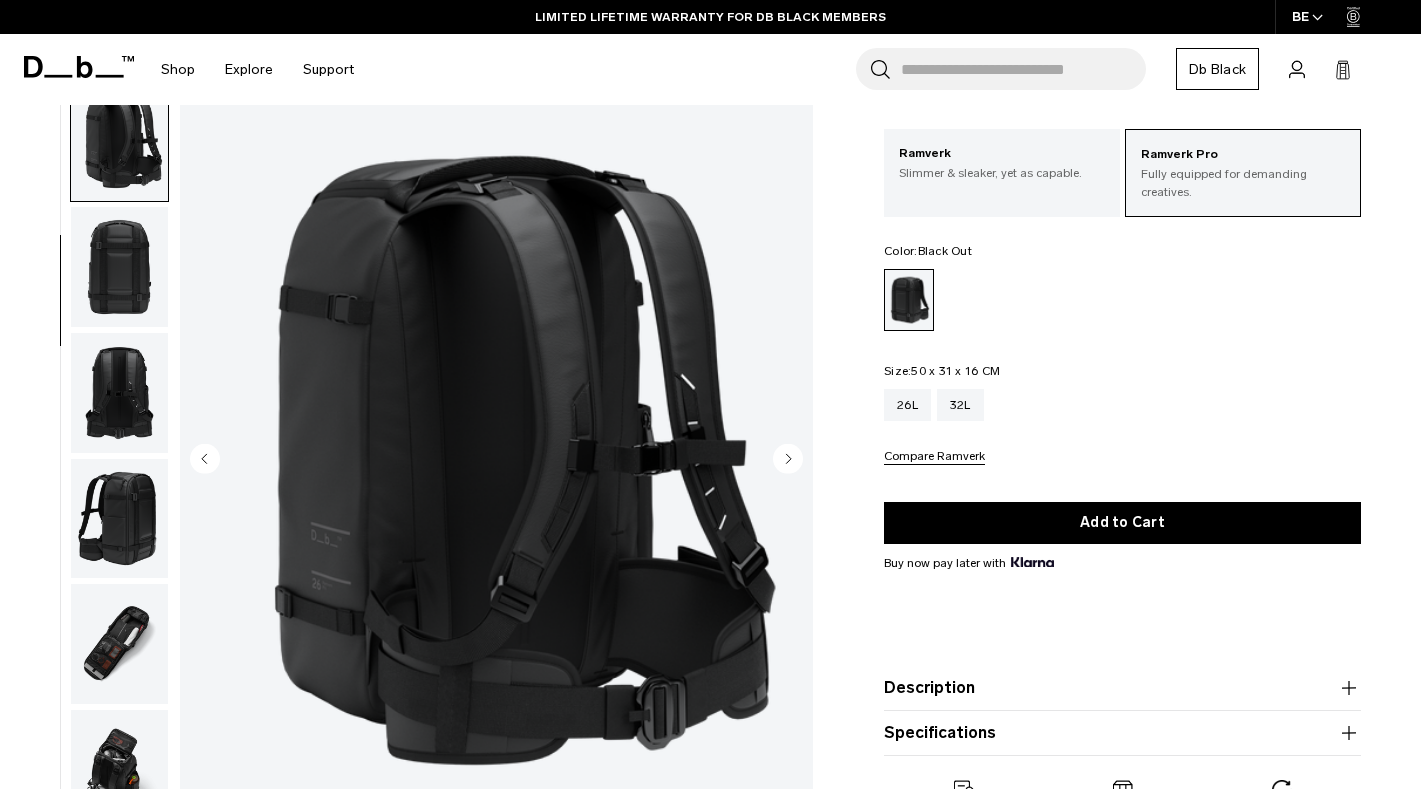 scroll, scrollTop: 377, scrollLeft: 0, axis: vertical 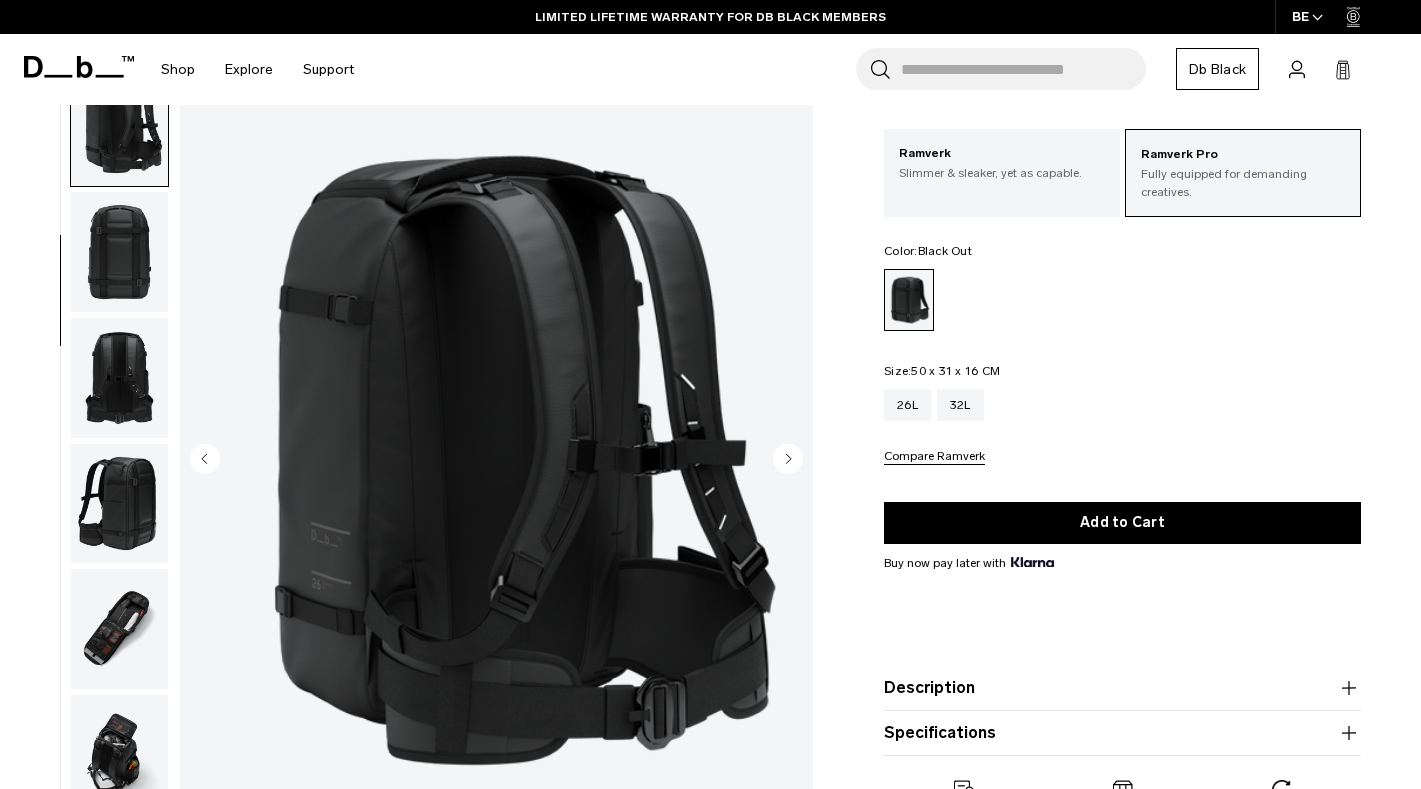 click 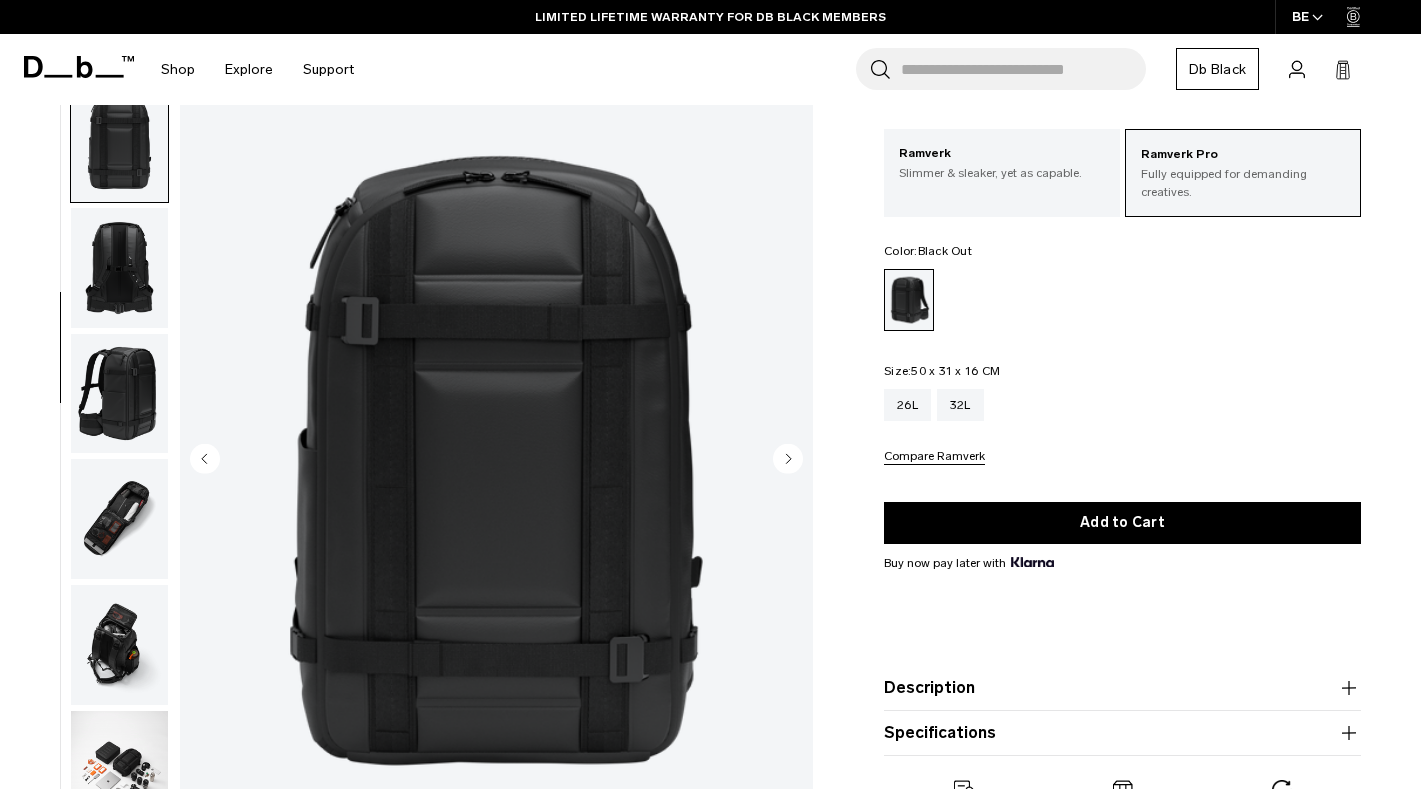 scroll, scrollTop: 503, scrollLeft: 0, axis: vertical 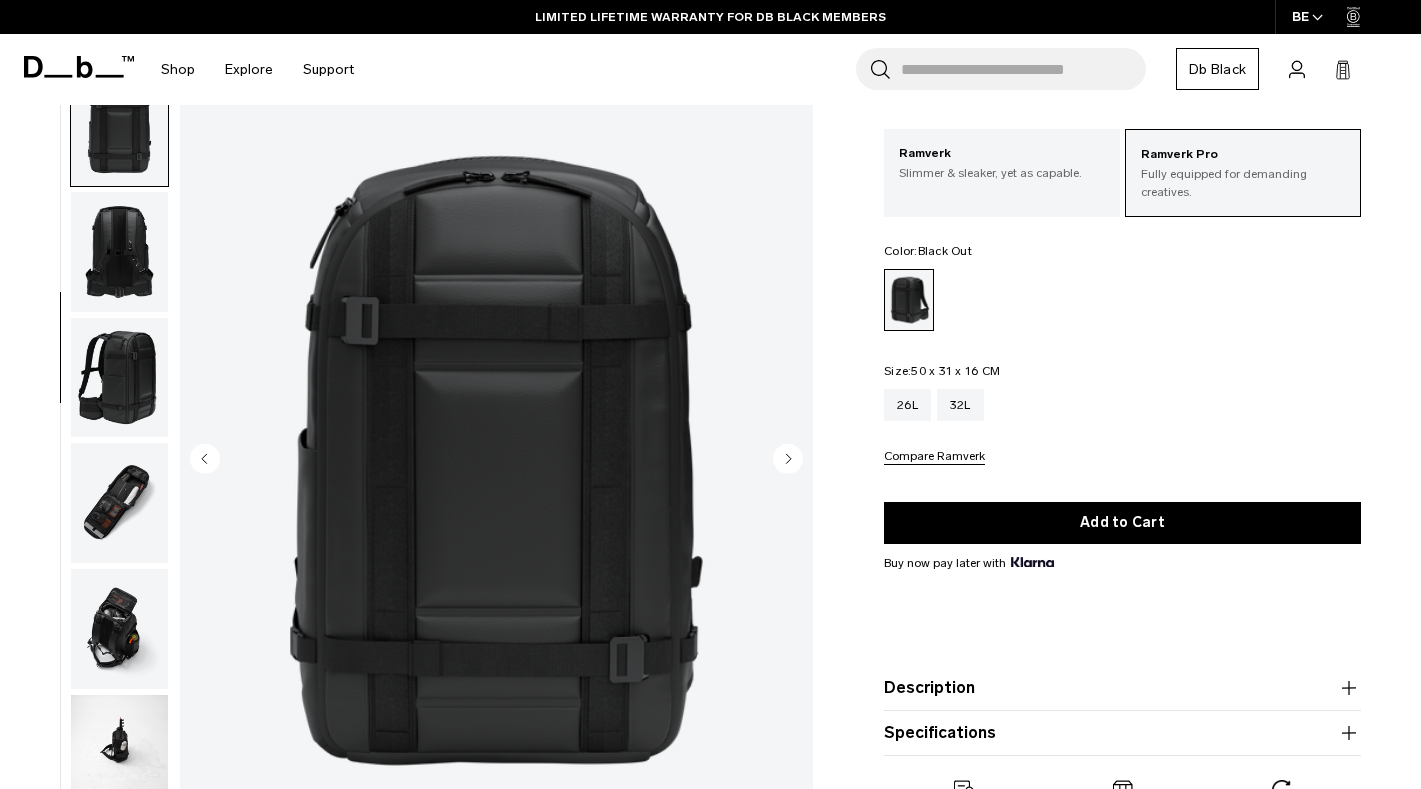 click 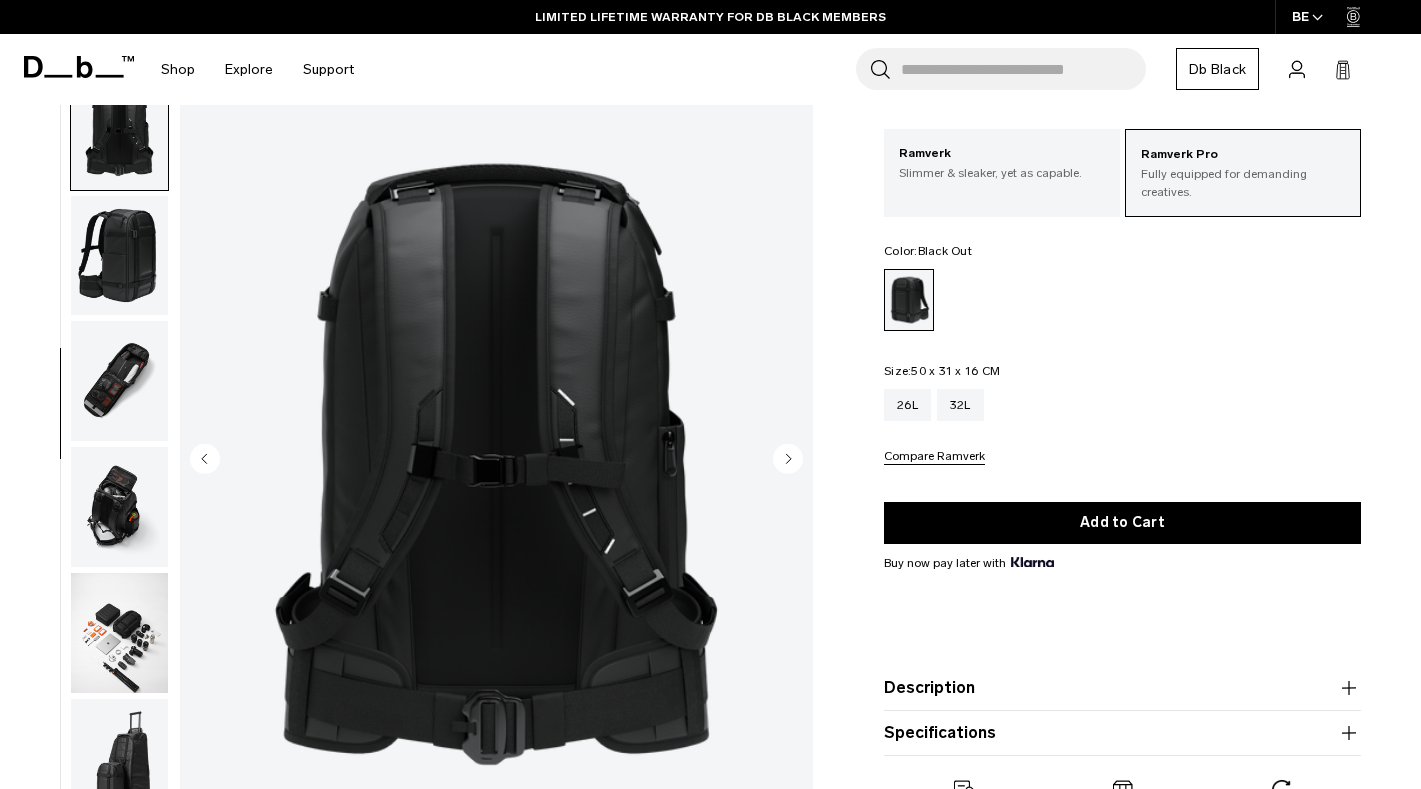 scroll, scrollTop: 629, scrollLeft: 0, axis: vertical 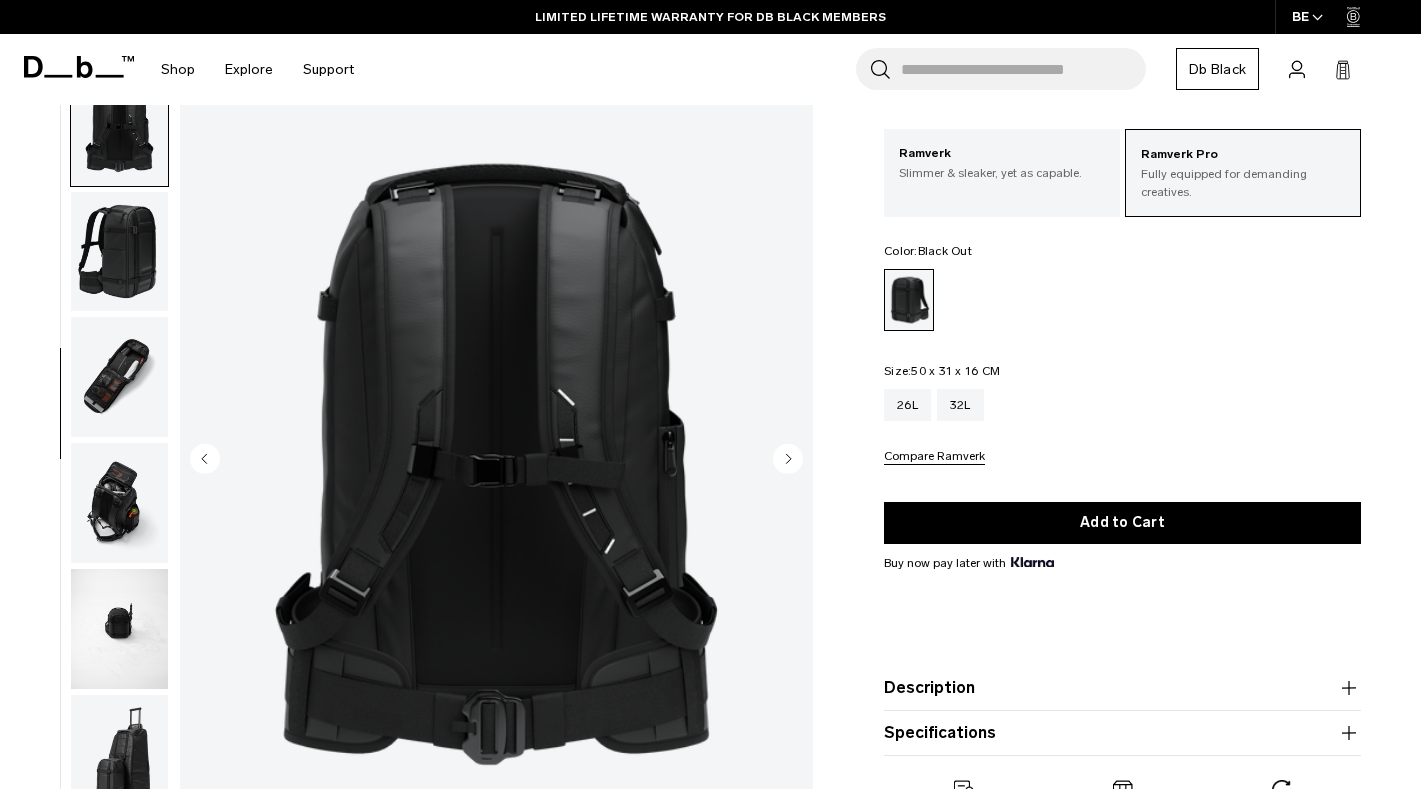click 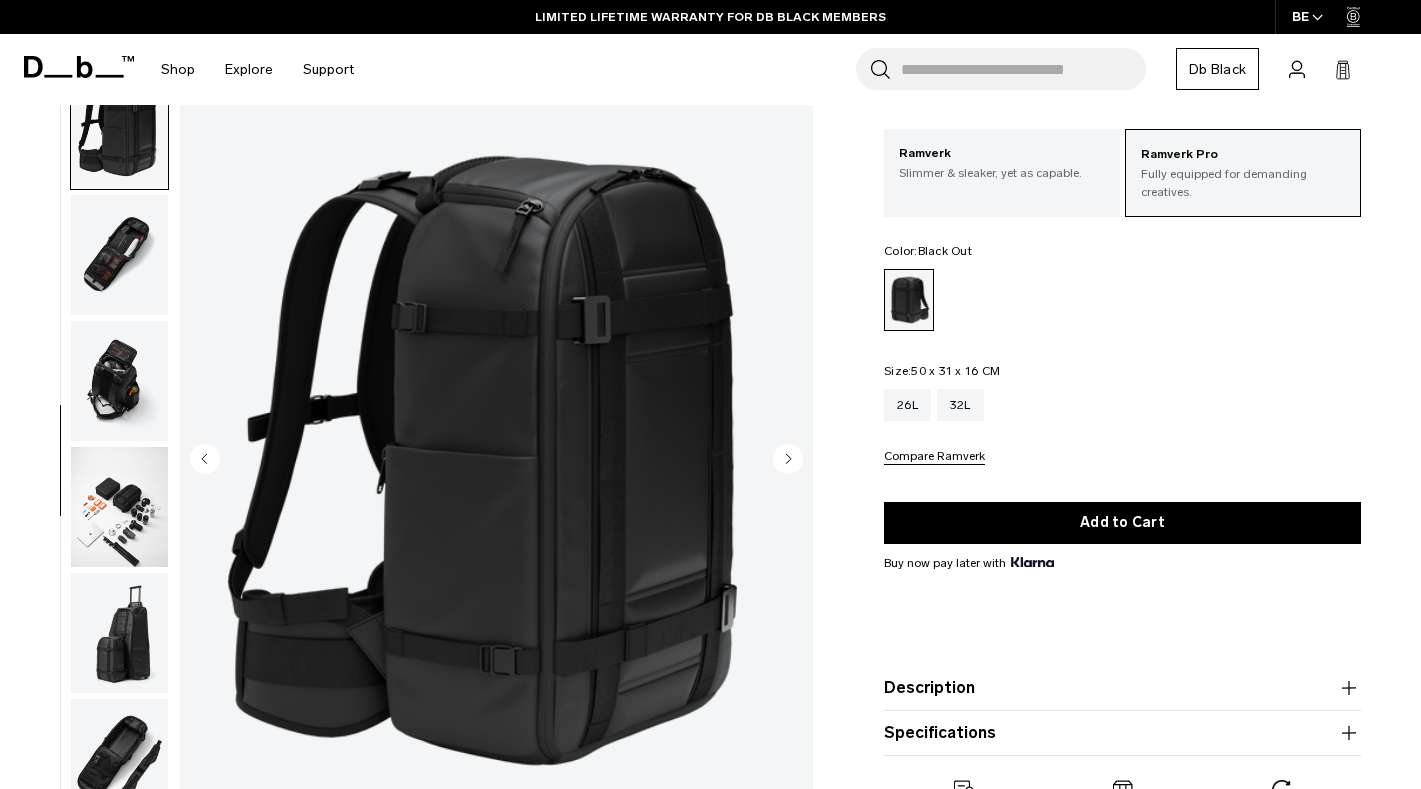 scroll, scrollTop: 755, scrollLeft: 0, axis: vertical 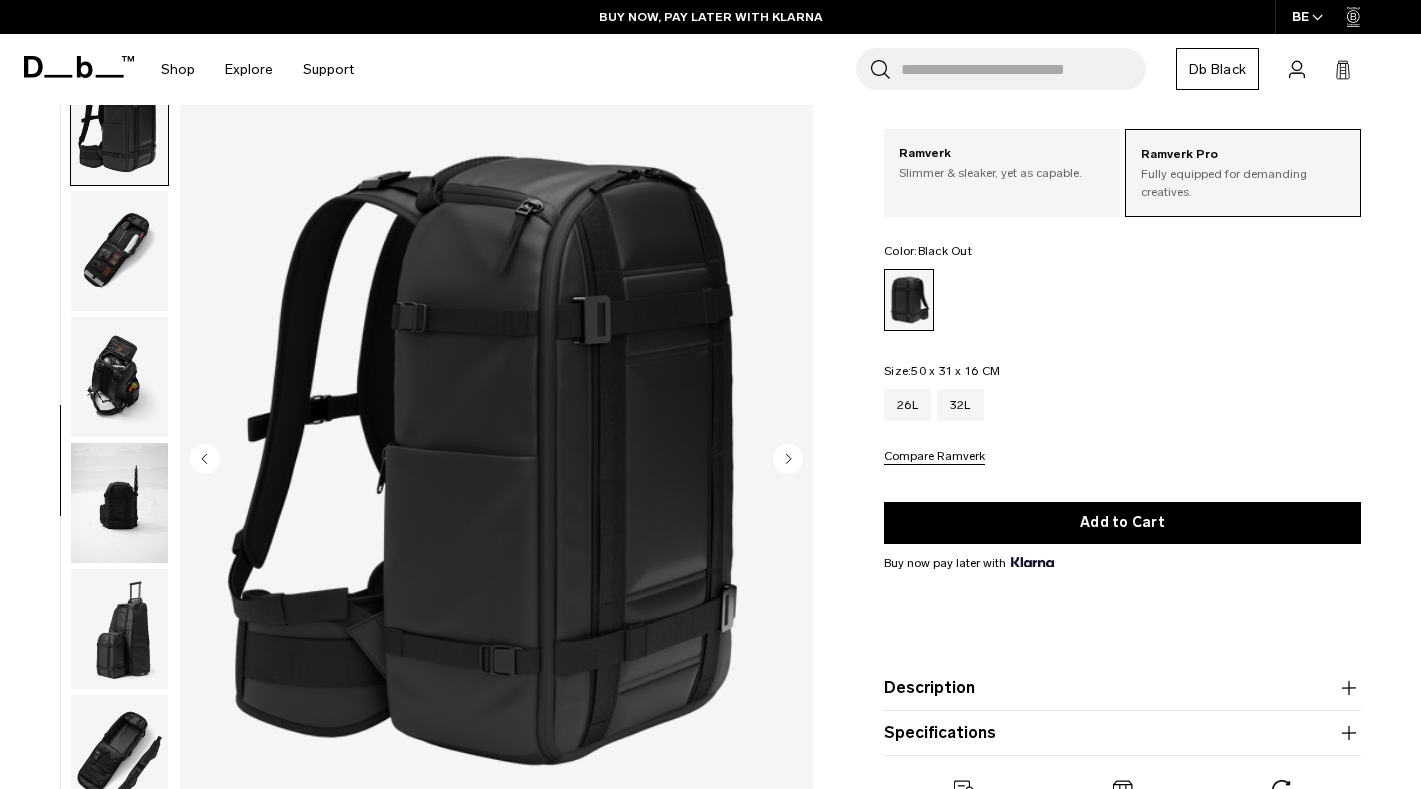 click 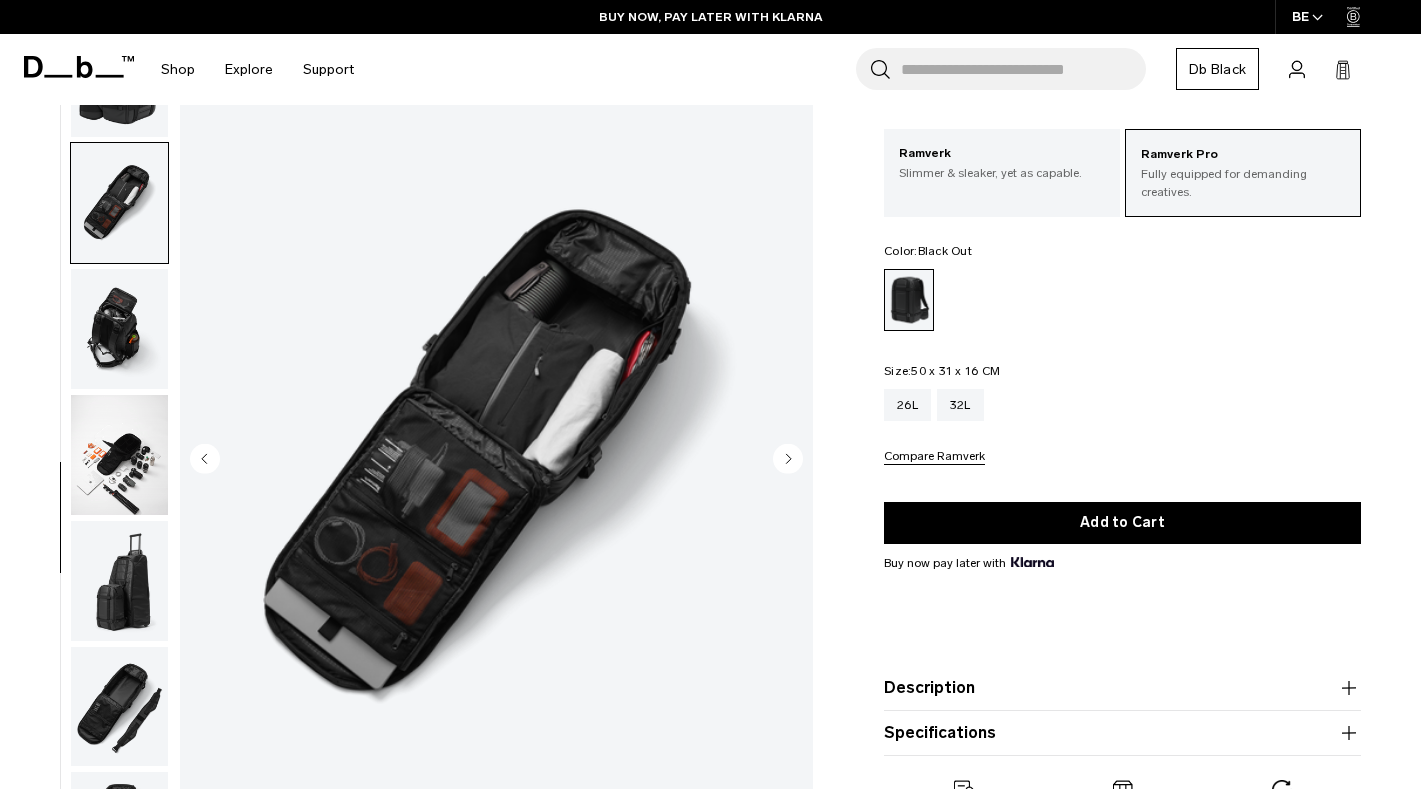 scroll, scrollTop: 840, scrollLeft: 0, axis: vertical 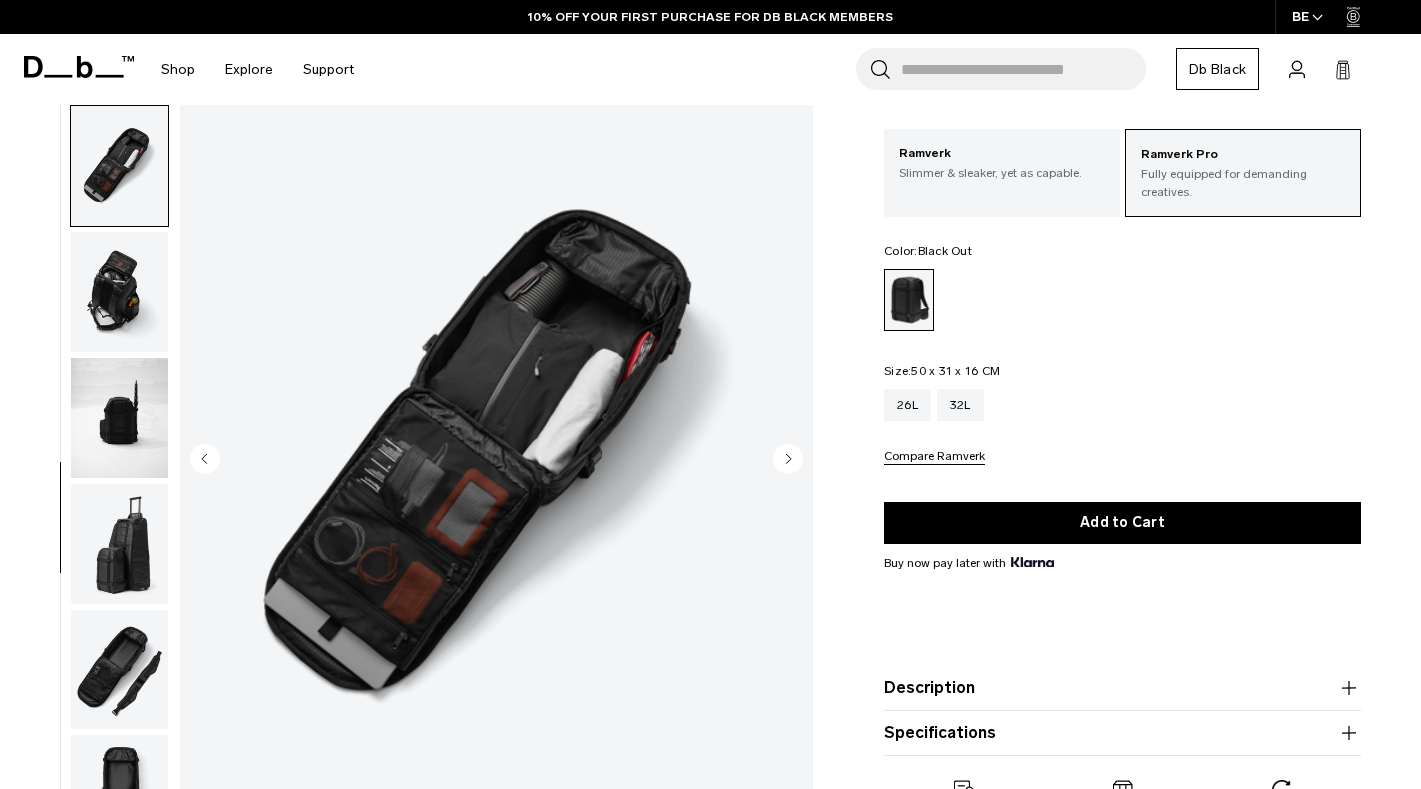 click 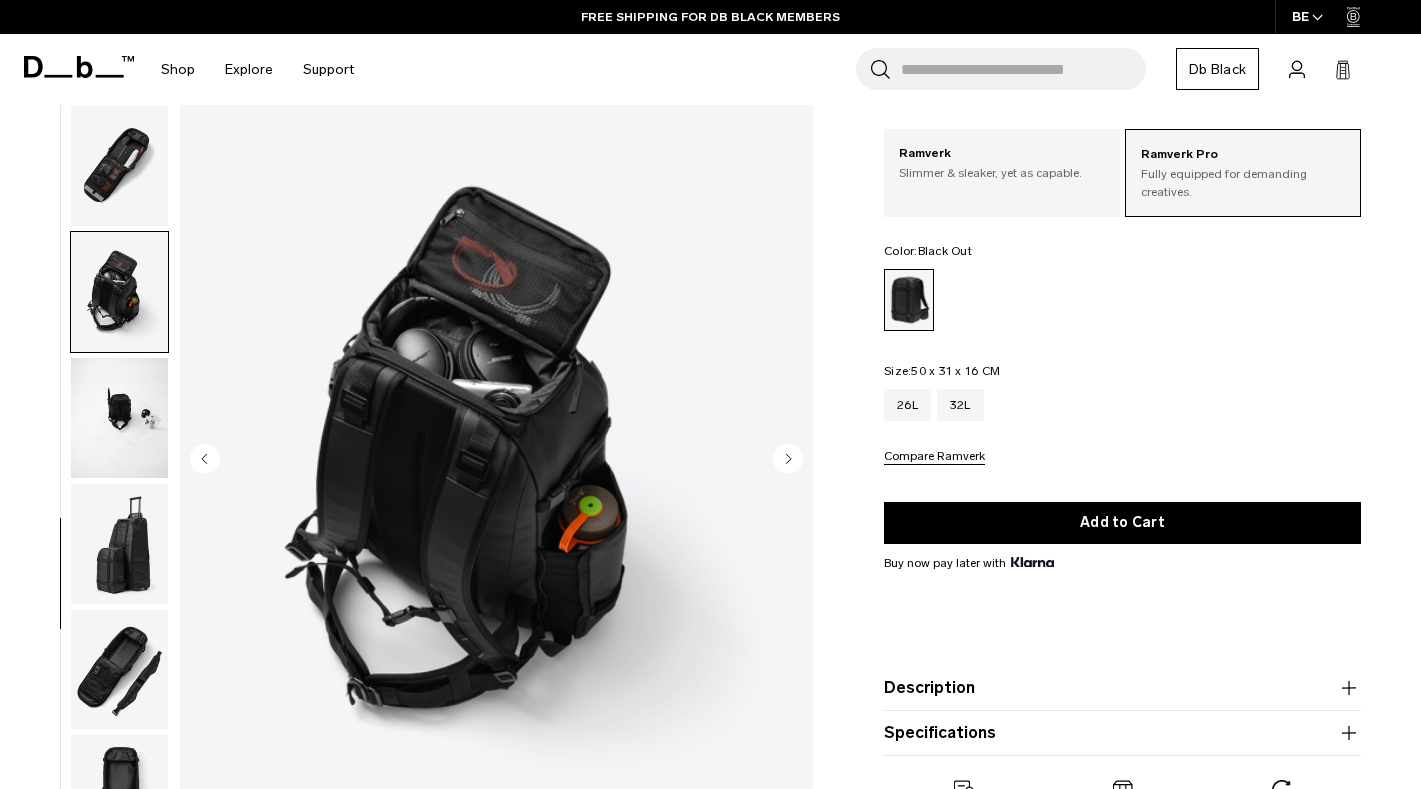 click 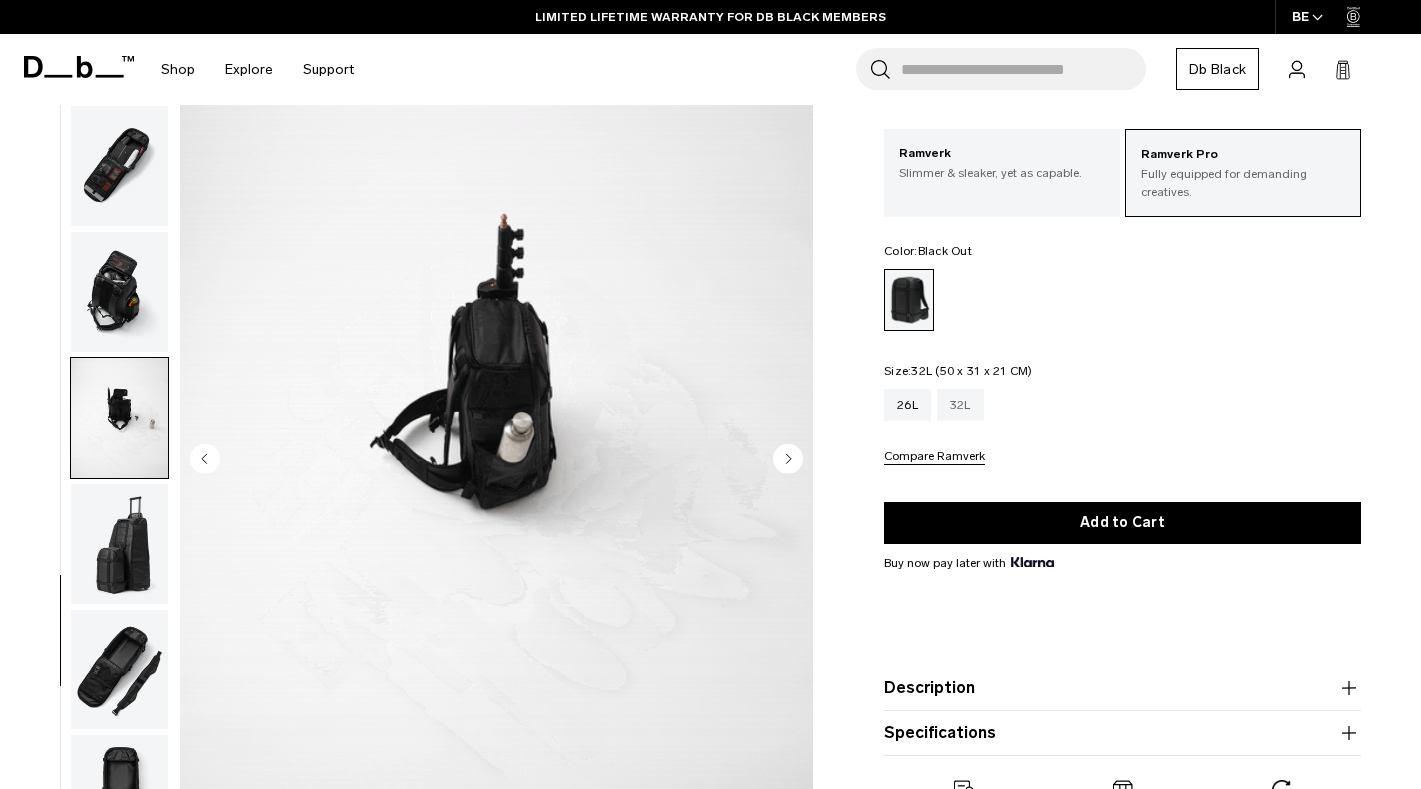 click on "32L" at bounding box center (960, 405) 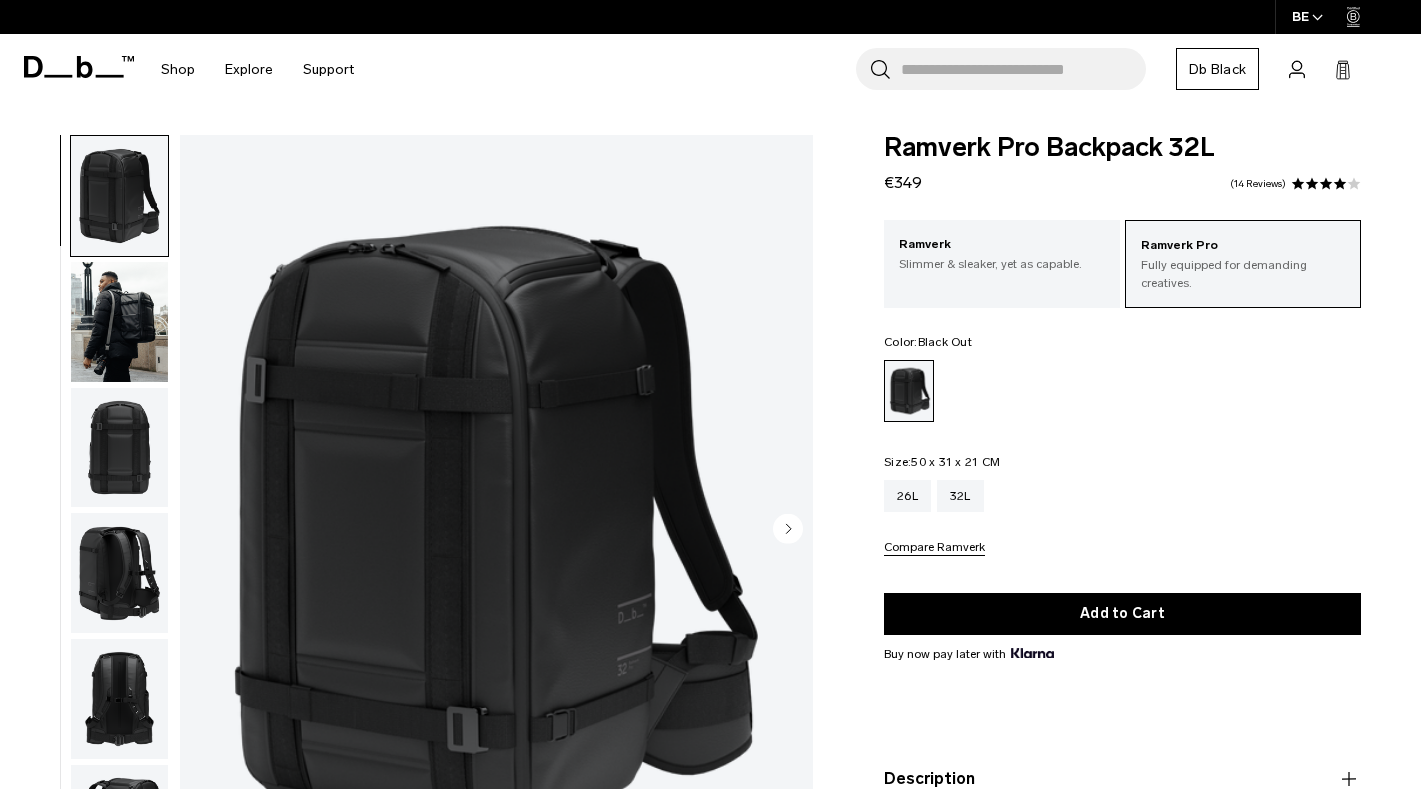 scroll, scrollTop: 0, scrollLeft: 0, axis: both 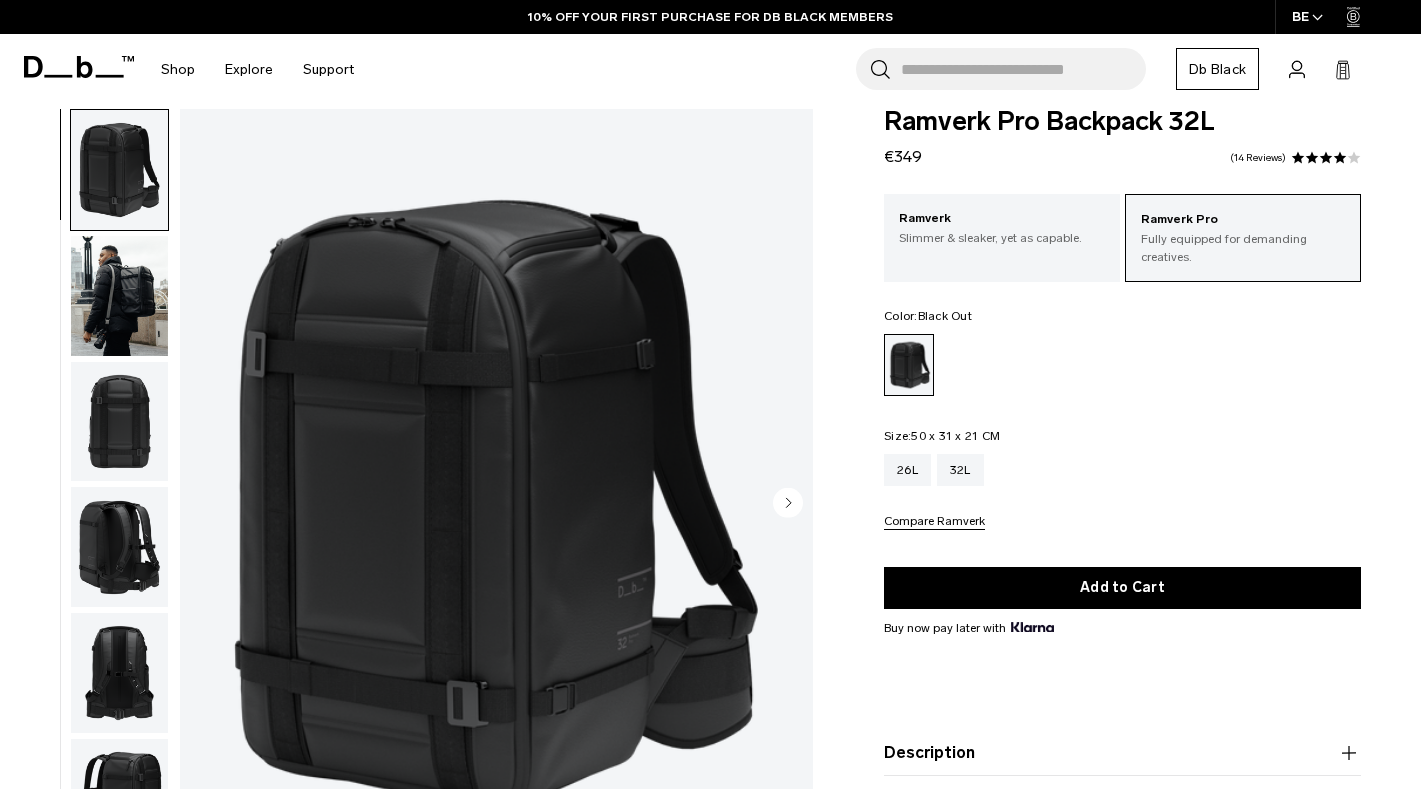 click at bounding box center (119, 296) 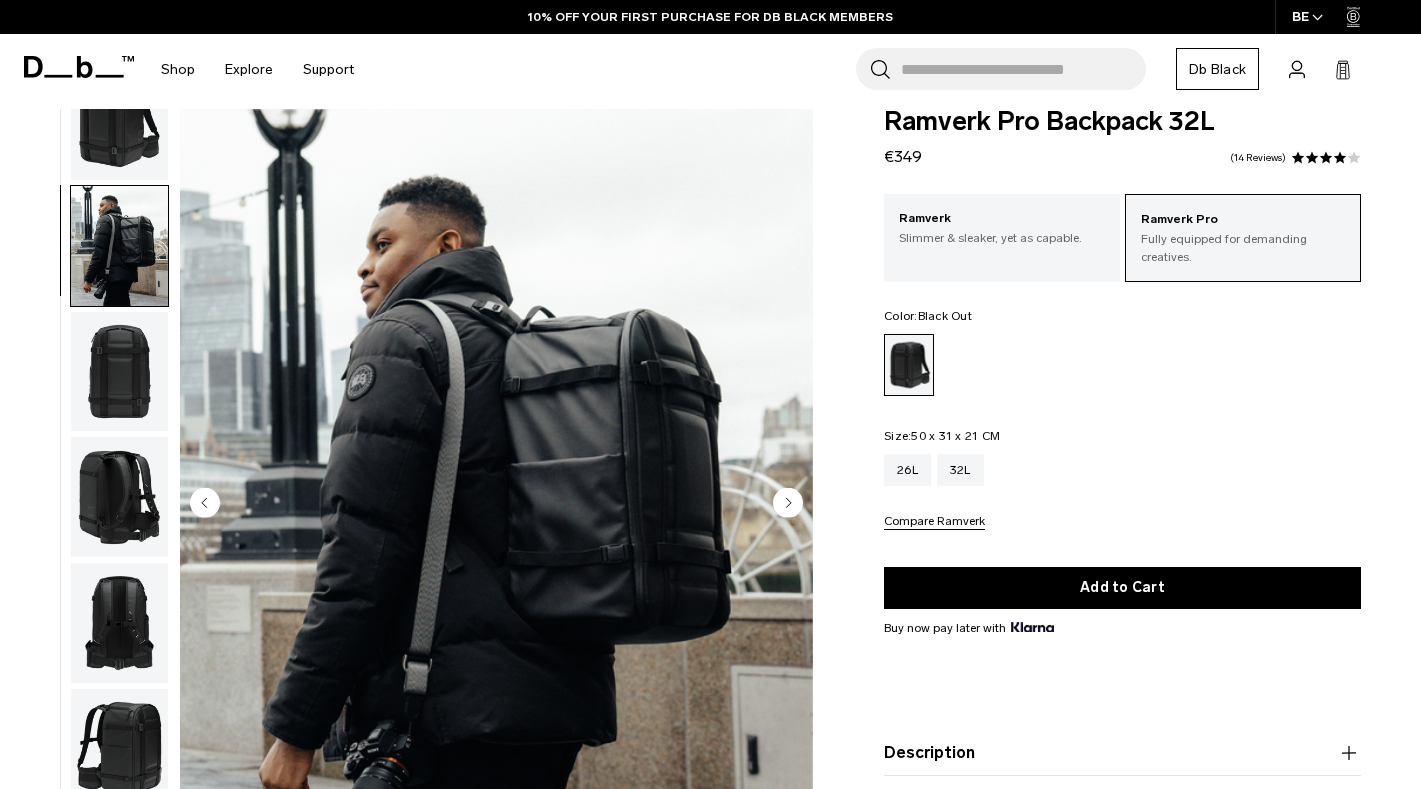 scroll, scrollTop: 126, scrollLeft: 0, axis: vertical 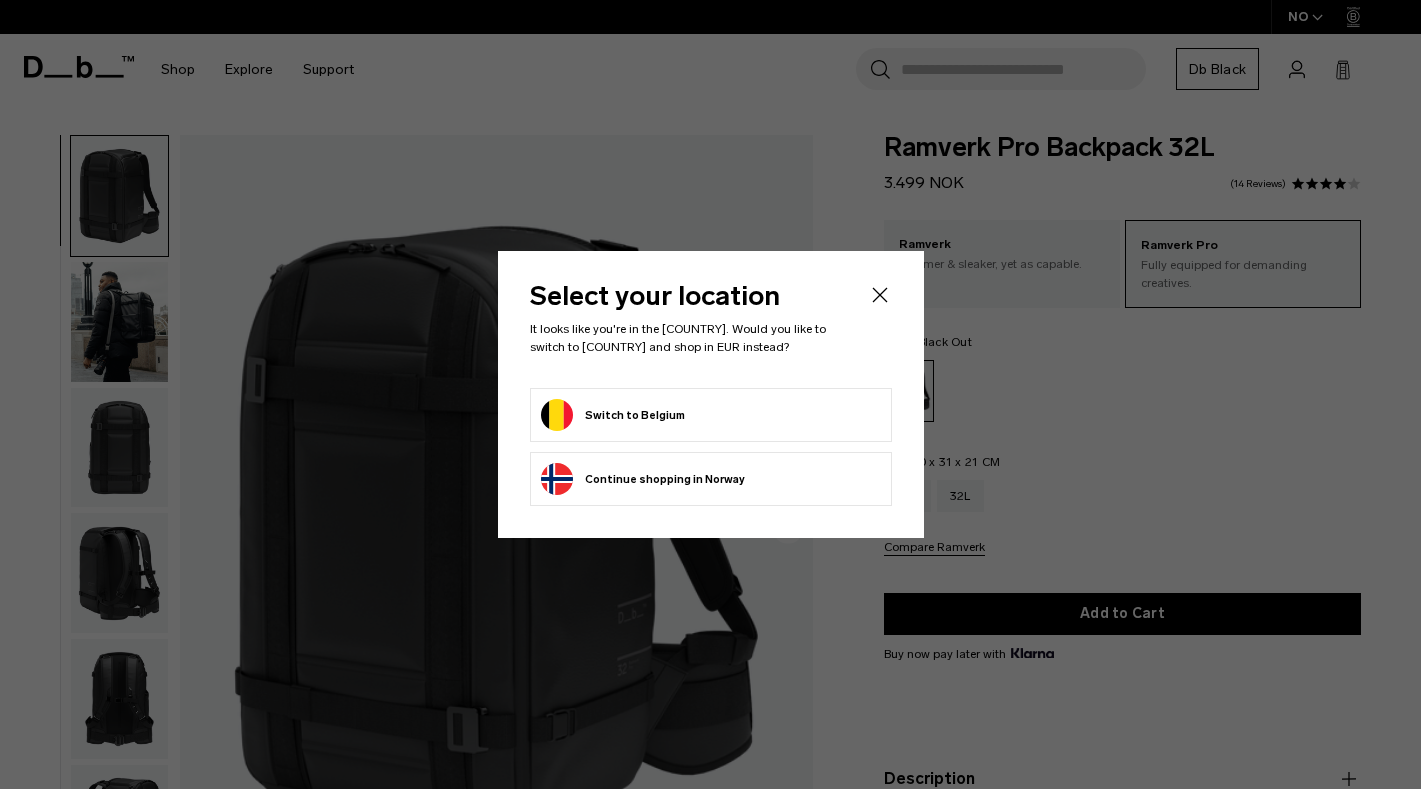 select 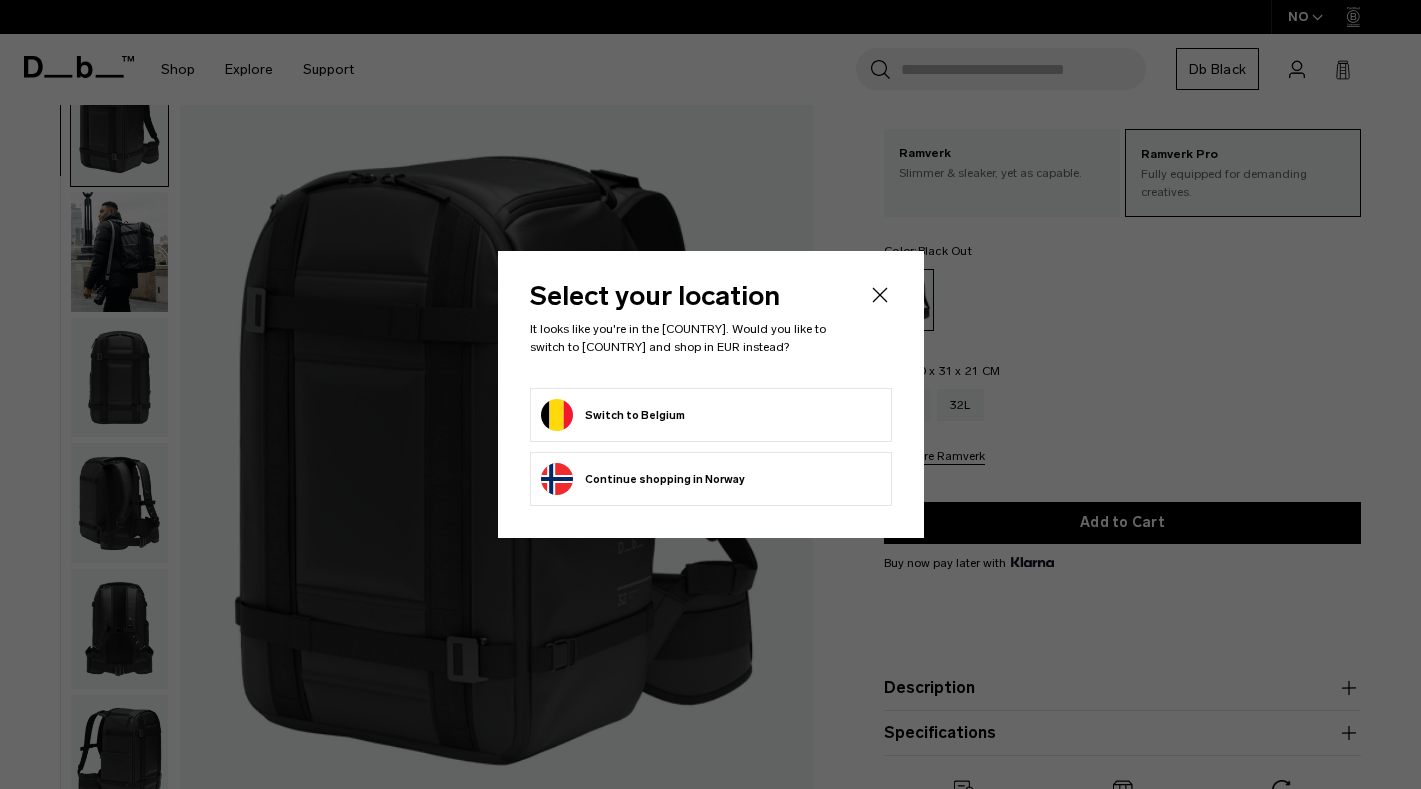 scroll, scrollTop: 91, scrollLeft: 0, axis: vertical 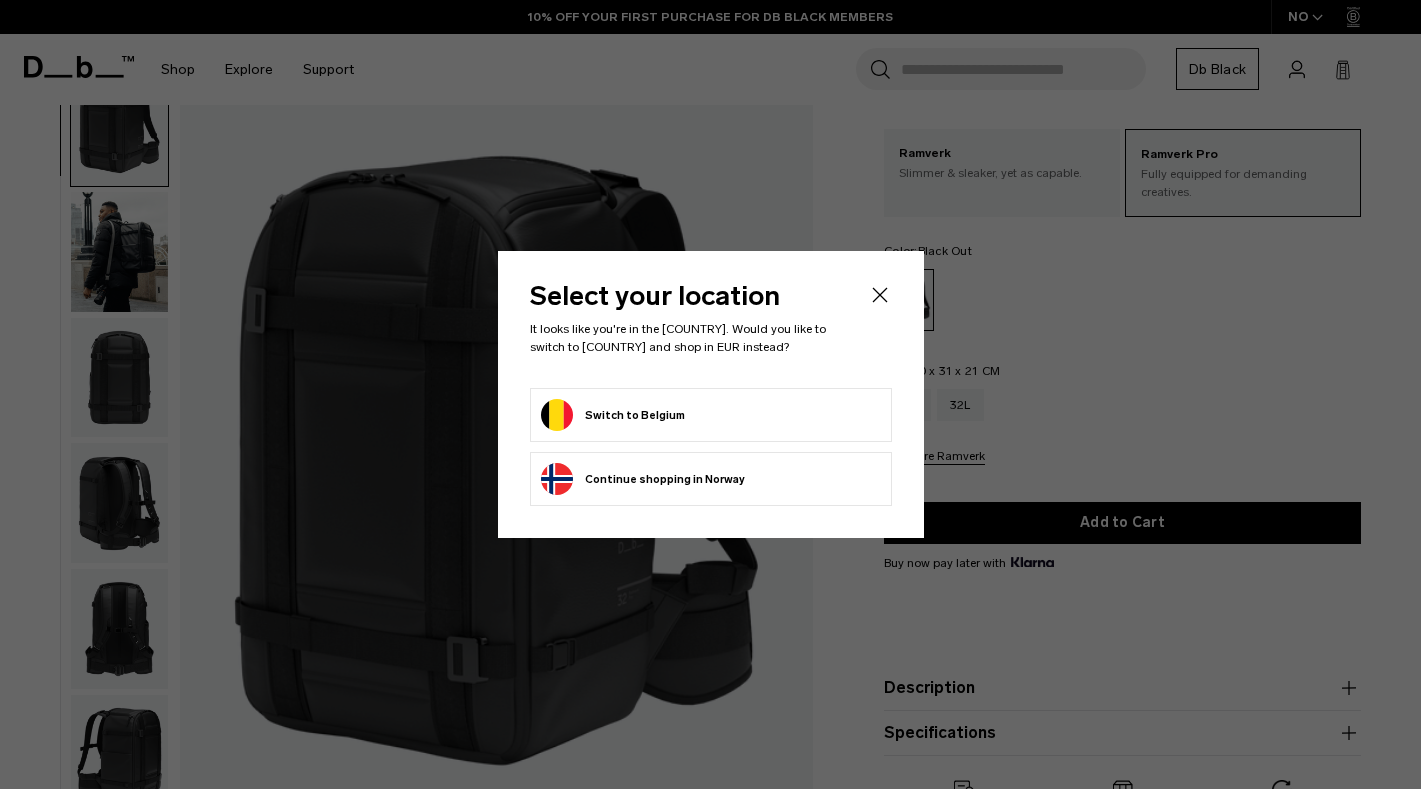 click on "Switch to Belgium" at bounding box center (613, 415) 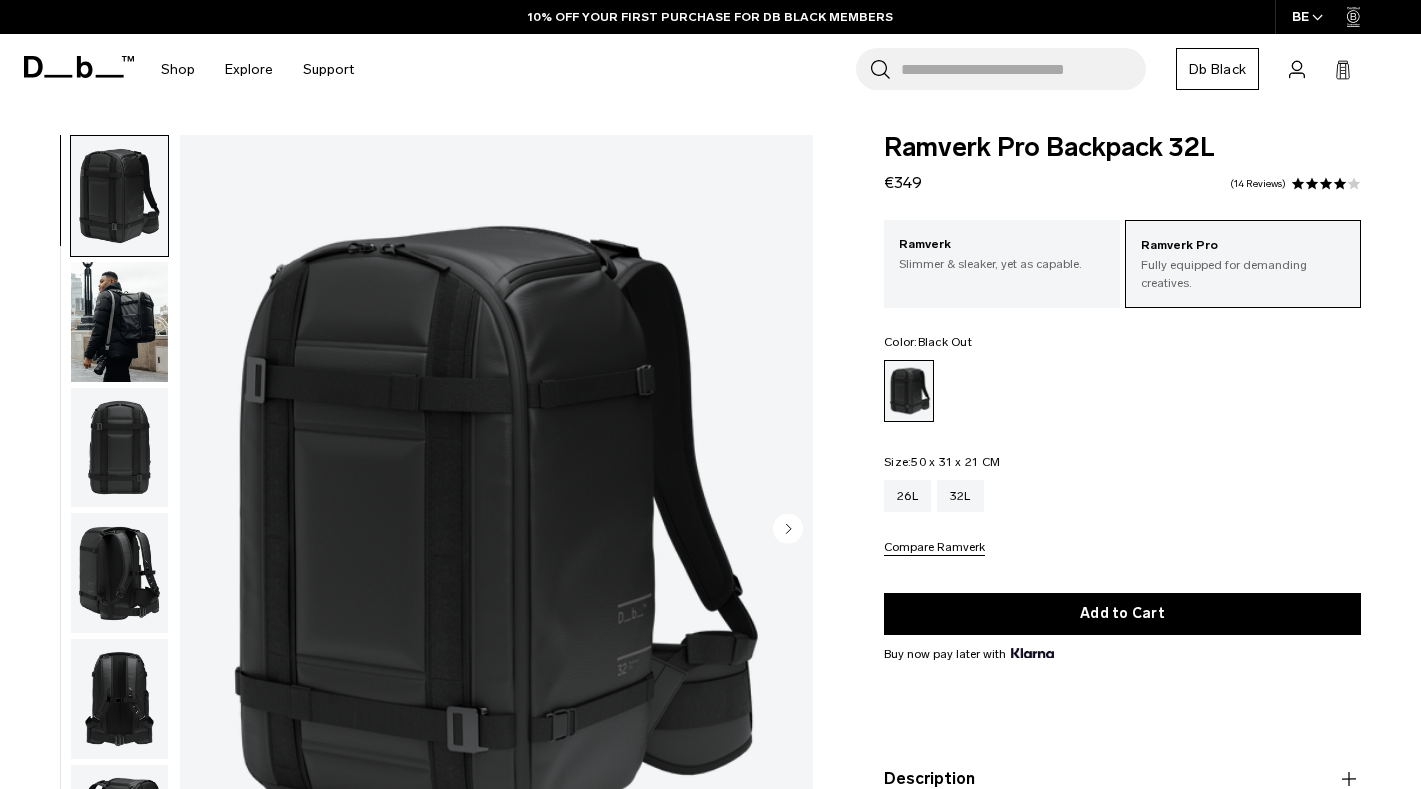 scroll, scrollTop: 0, scrollLeft: 0, axis: both 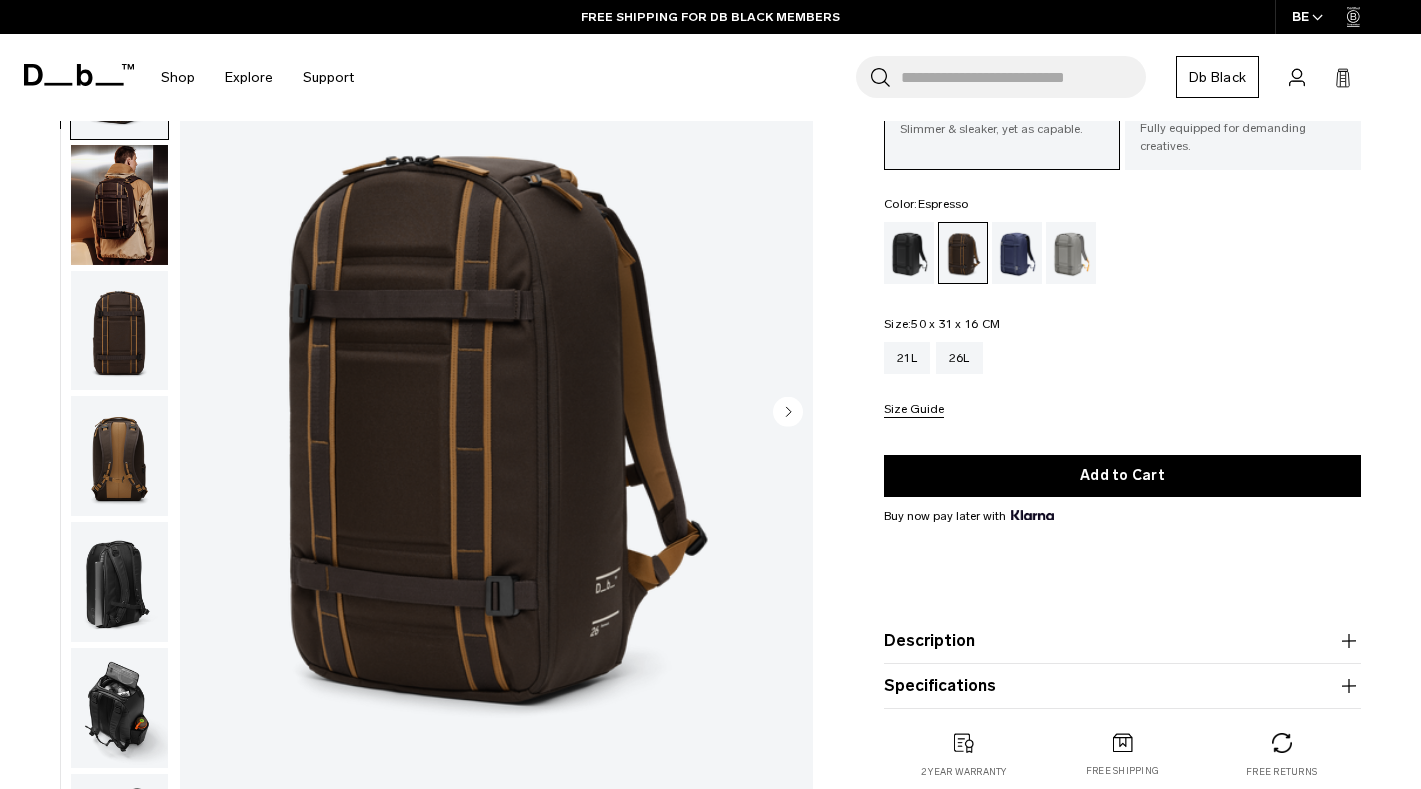 click 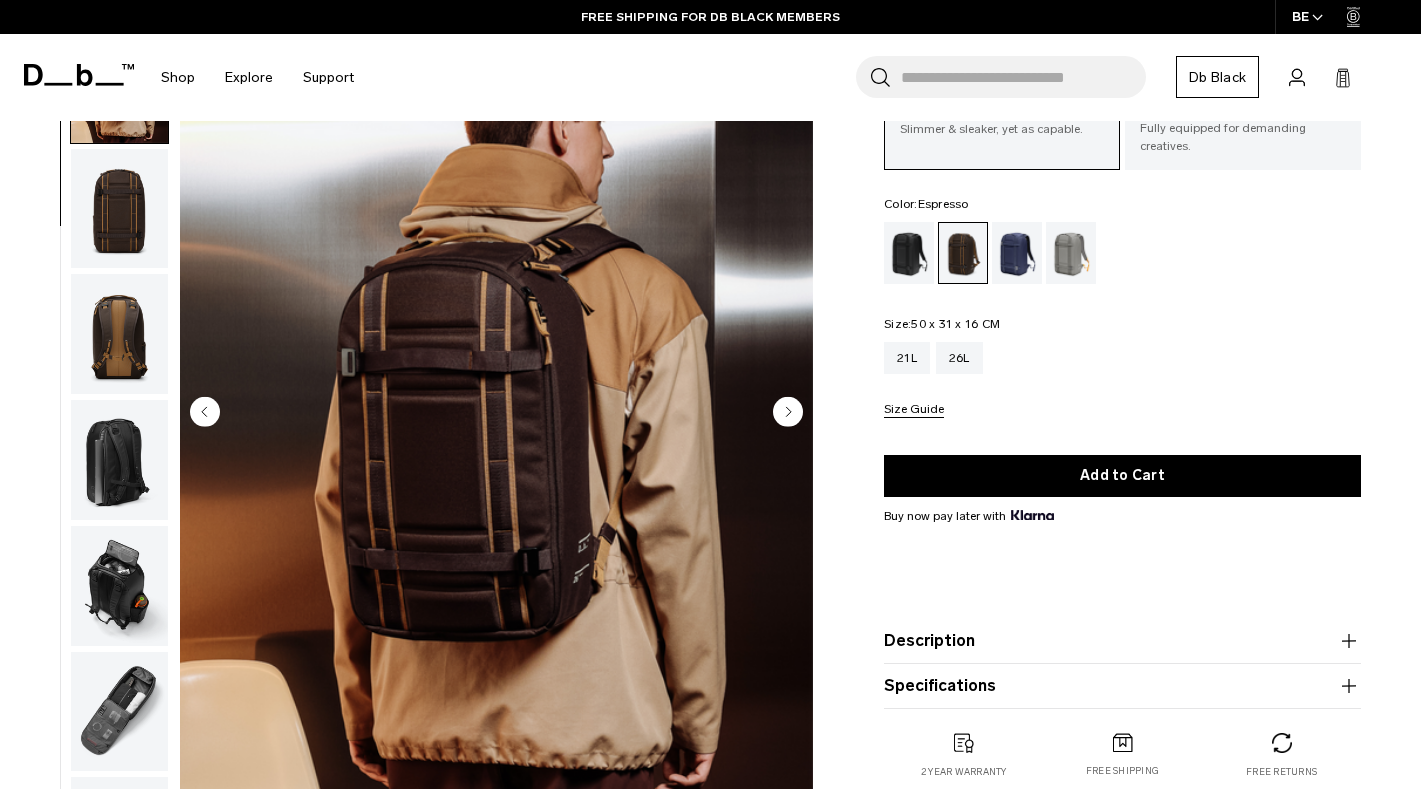 scroll, scrollTop: 126, scrollLeft: 0, axis: vertical 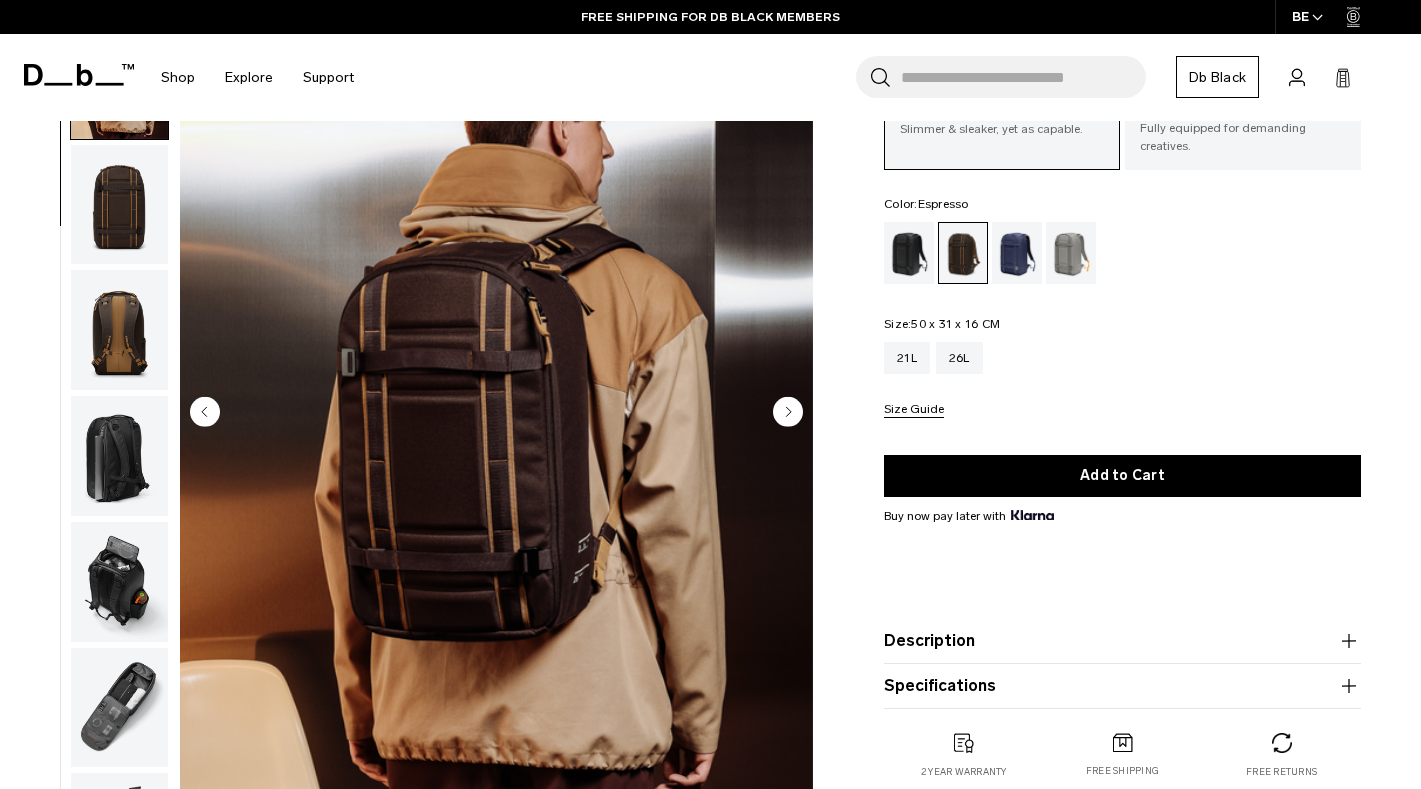 click 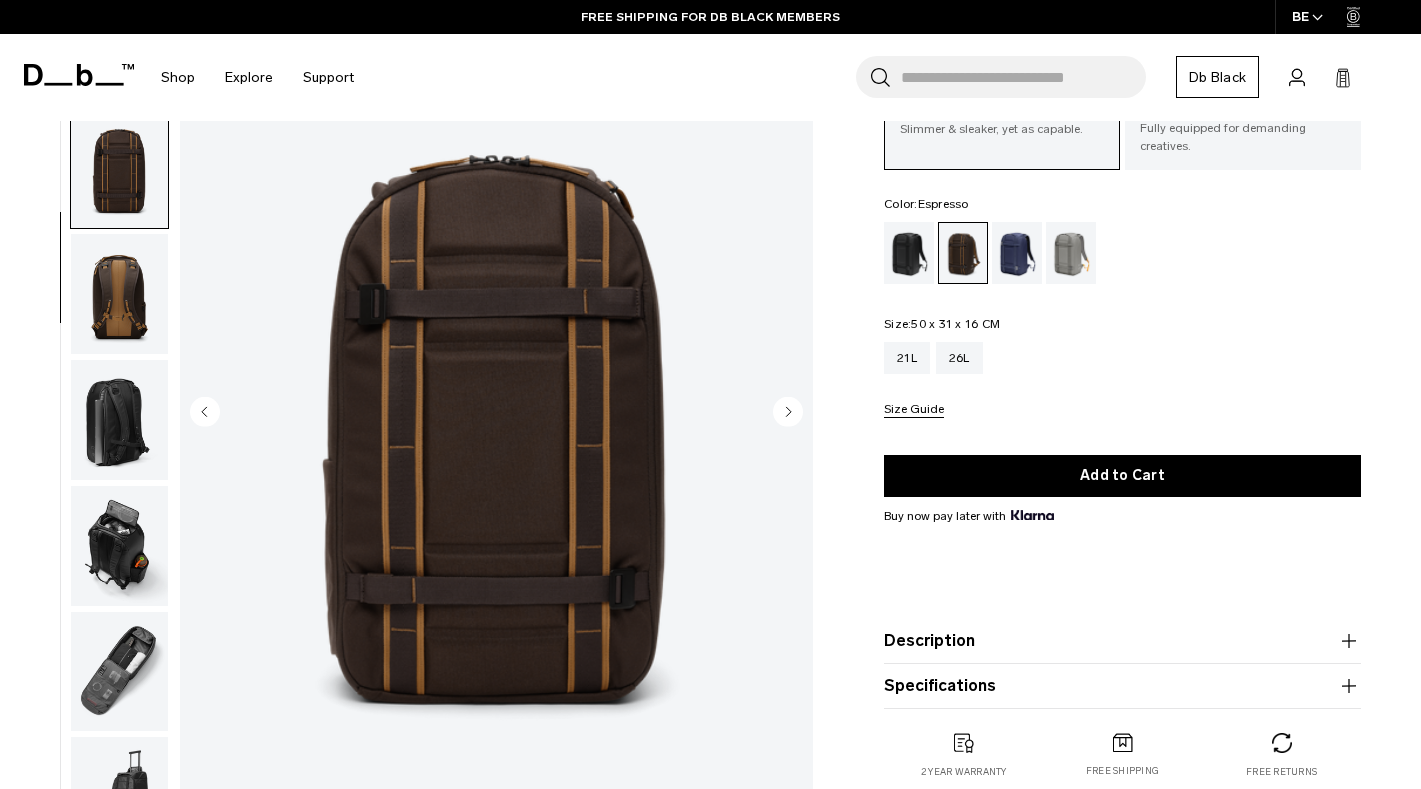 scroll, scrollTop: 211, scrollLeft: 0, axis: vertical 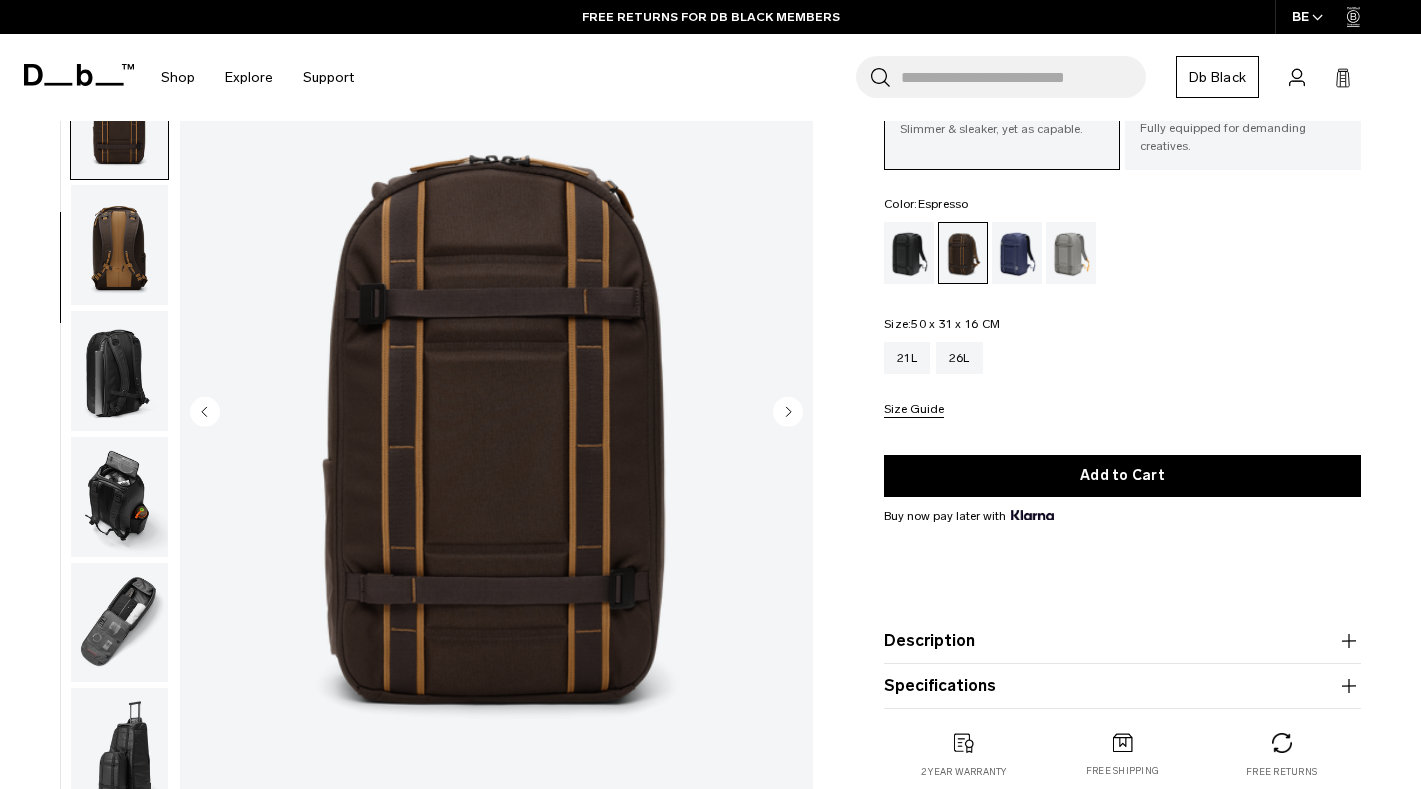 click 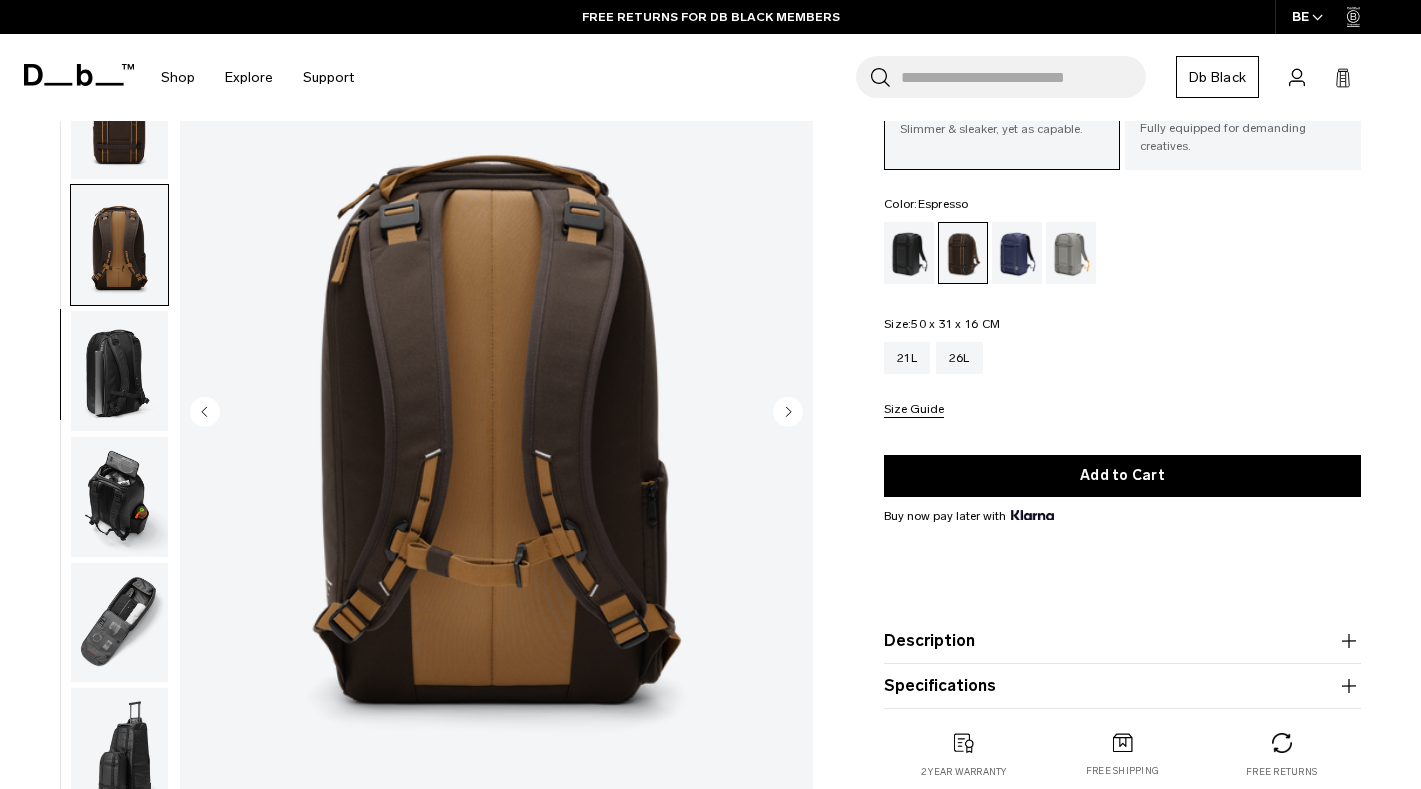 click at bounding box center [496, 413] 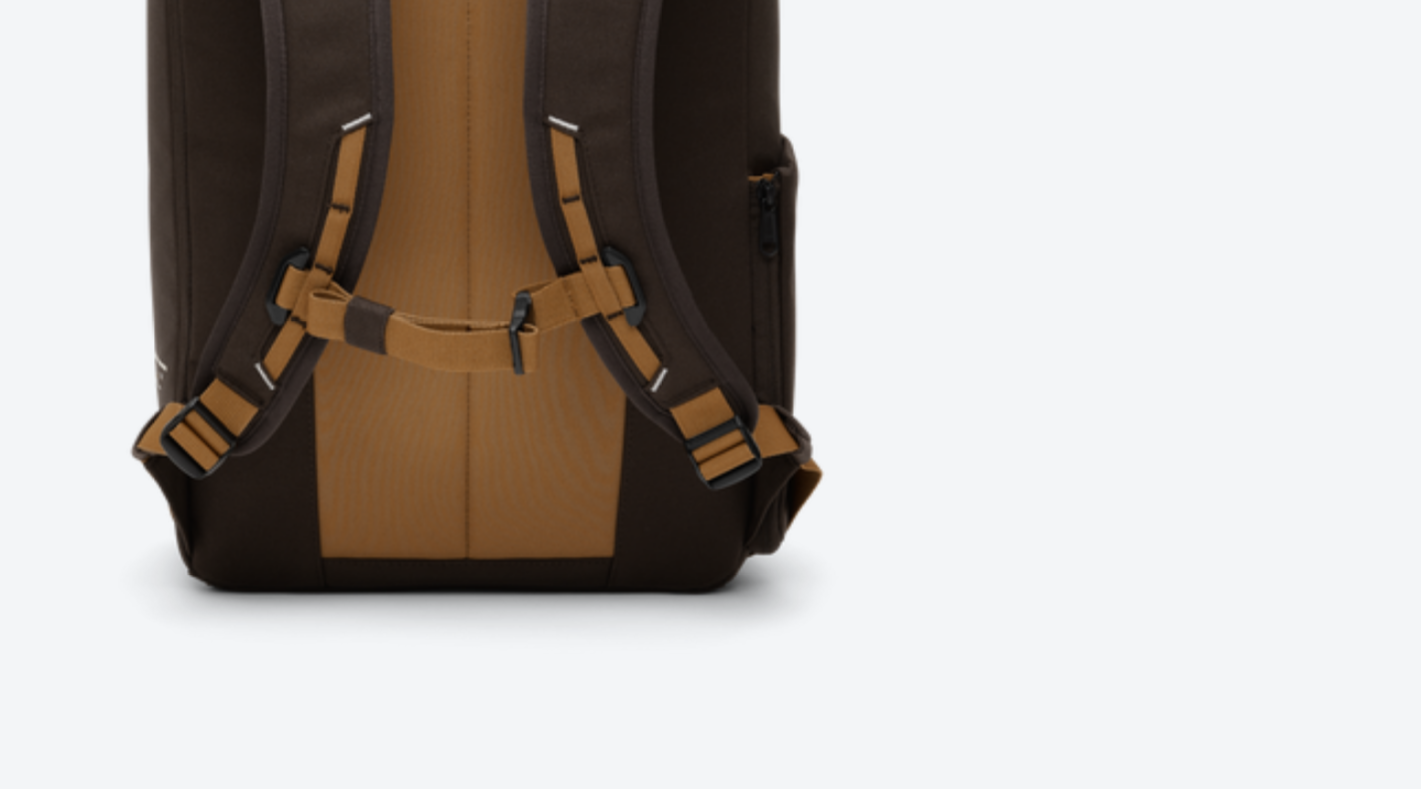 scroll, scrollTop: 139, scrollLeft: 0, axis: vertical 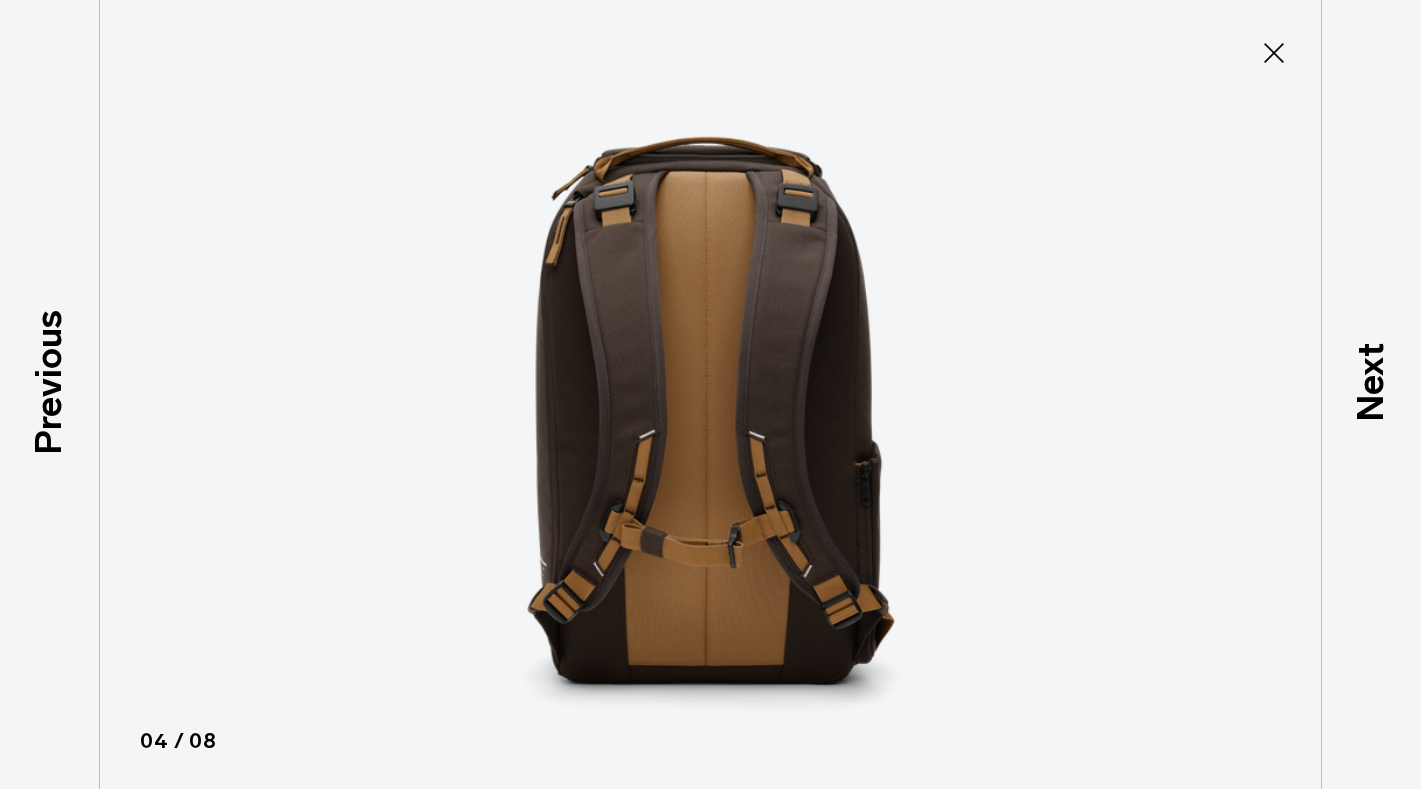 click 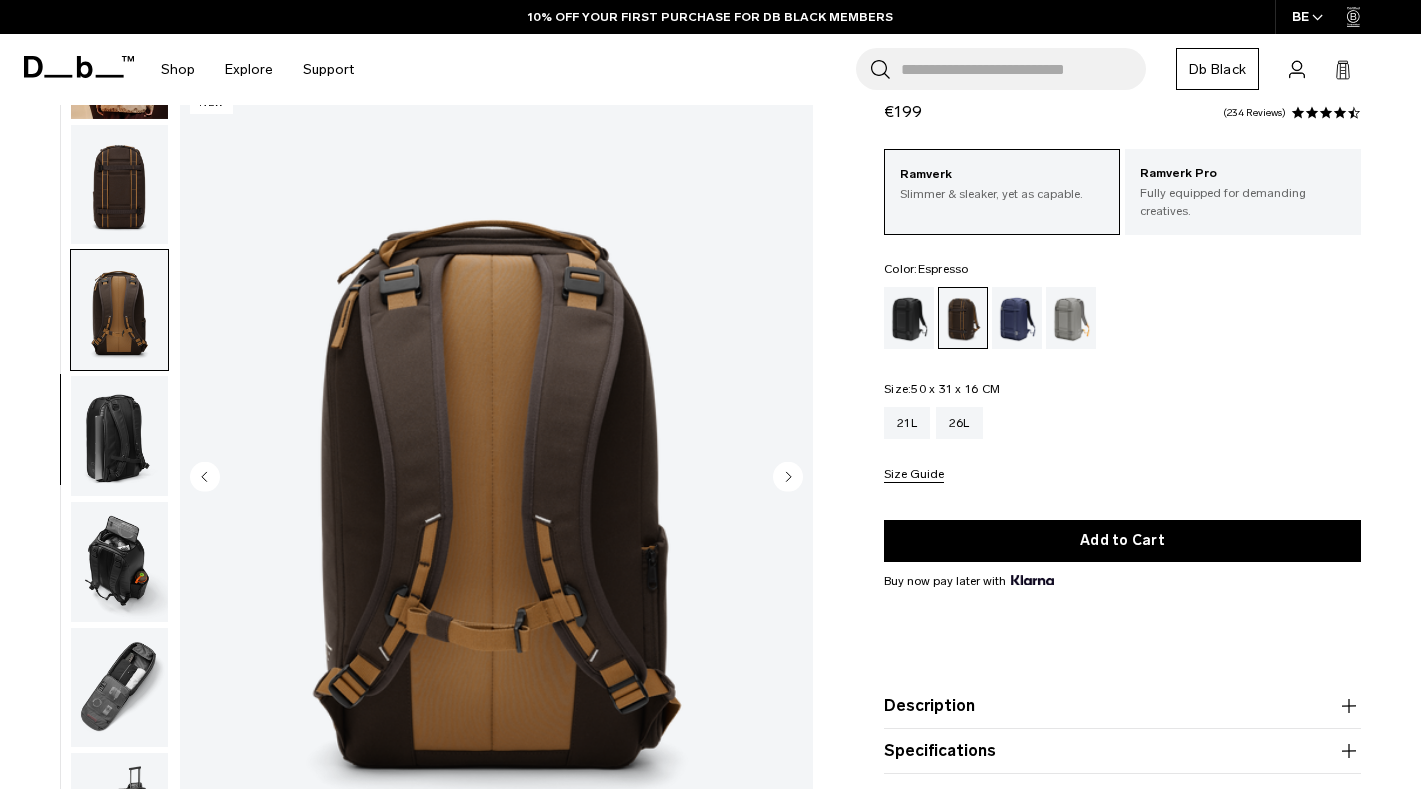 scroll, scrollTop: 66, scrollLeft: 0, axis: vertical 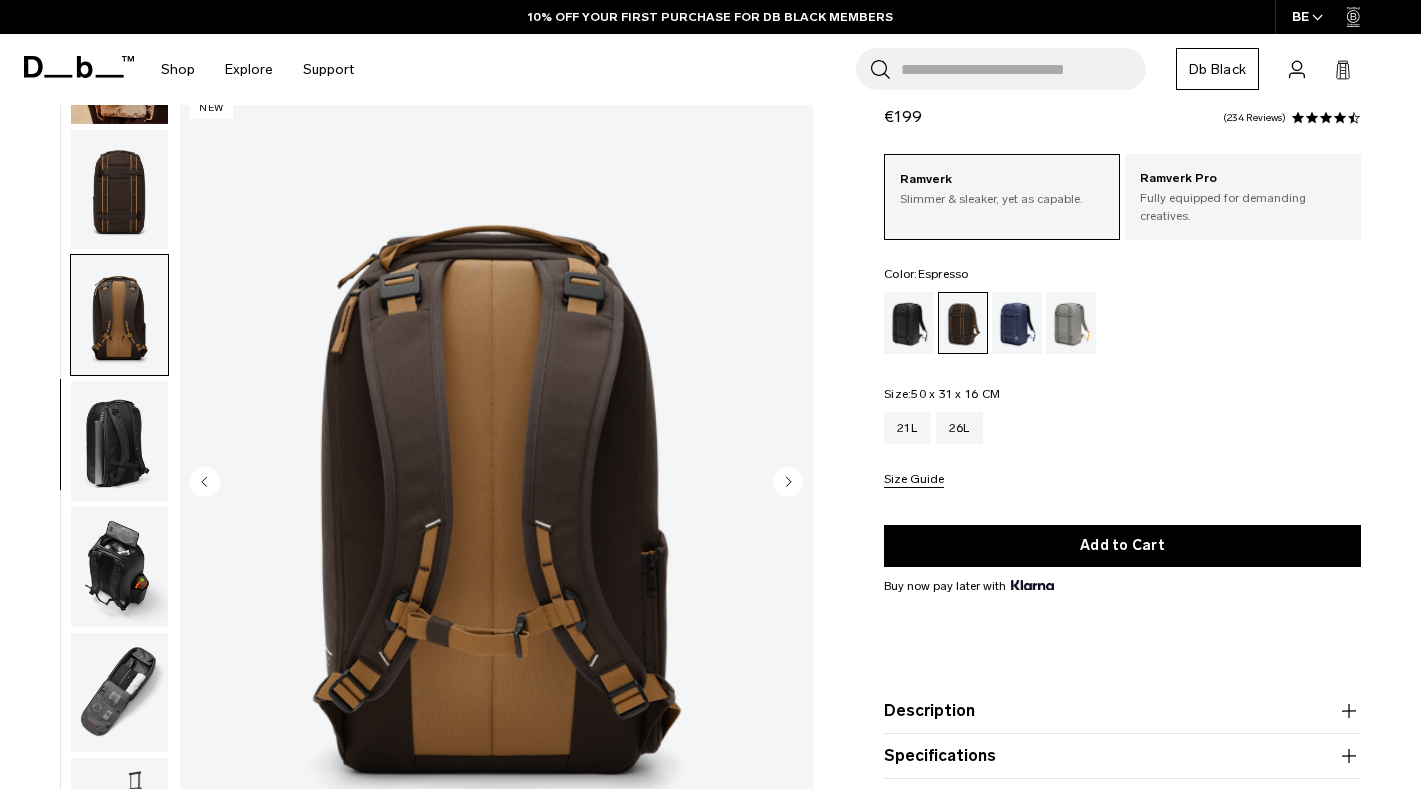click at bounding box center (119, 189) 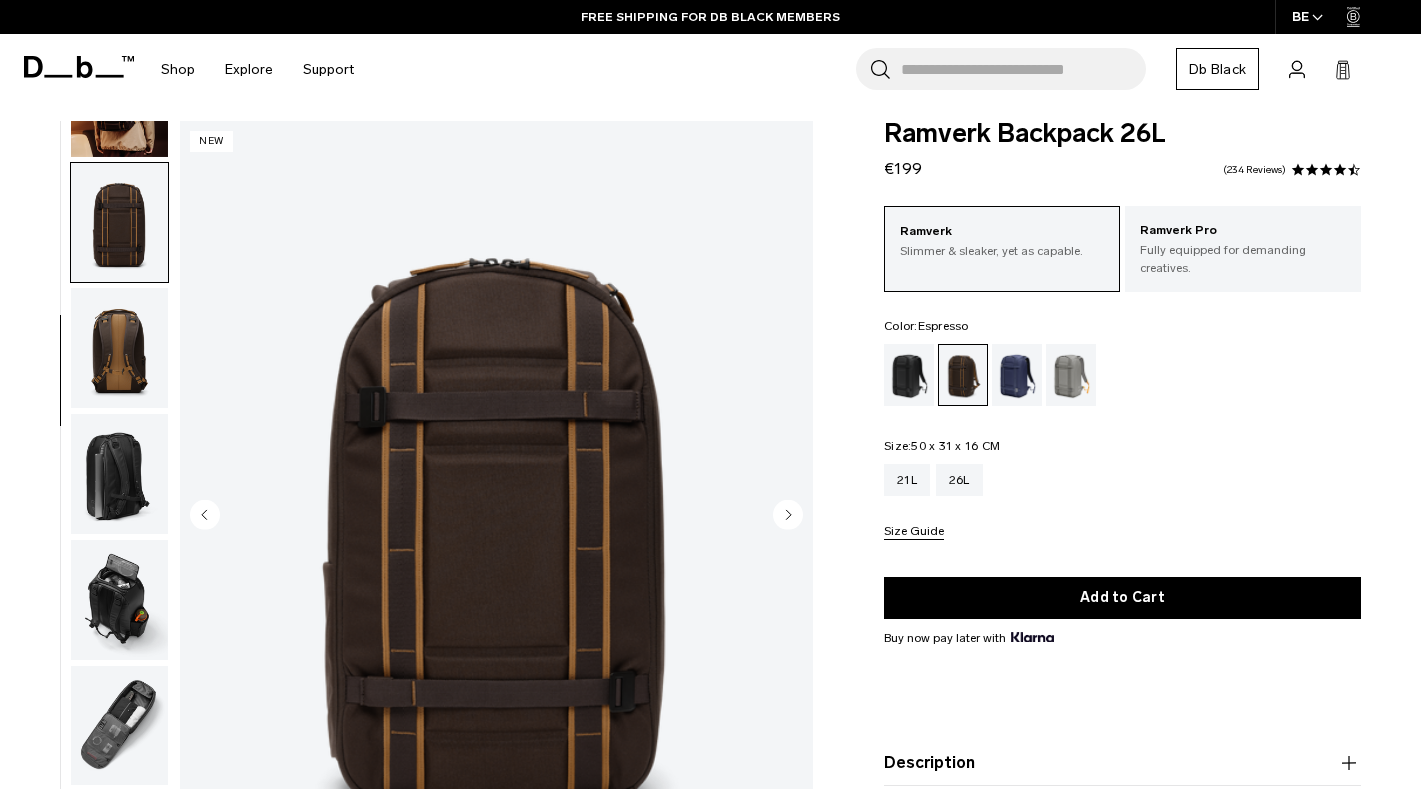 scroll, scrollTop: 0, scrollLeft: 0, axis: both 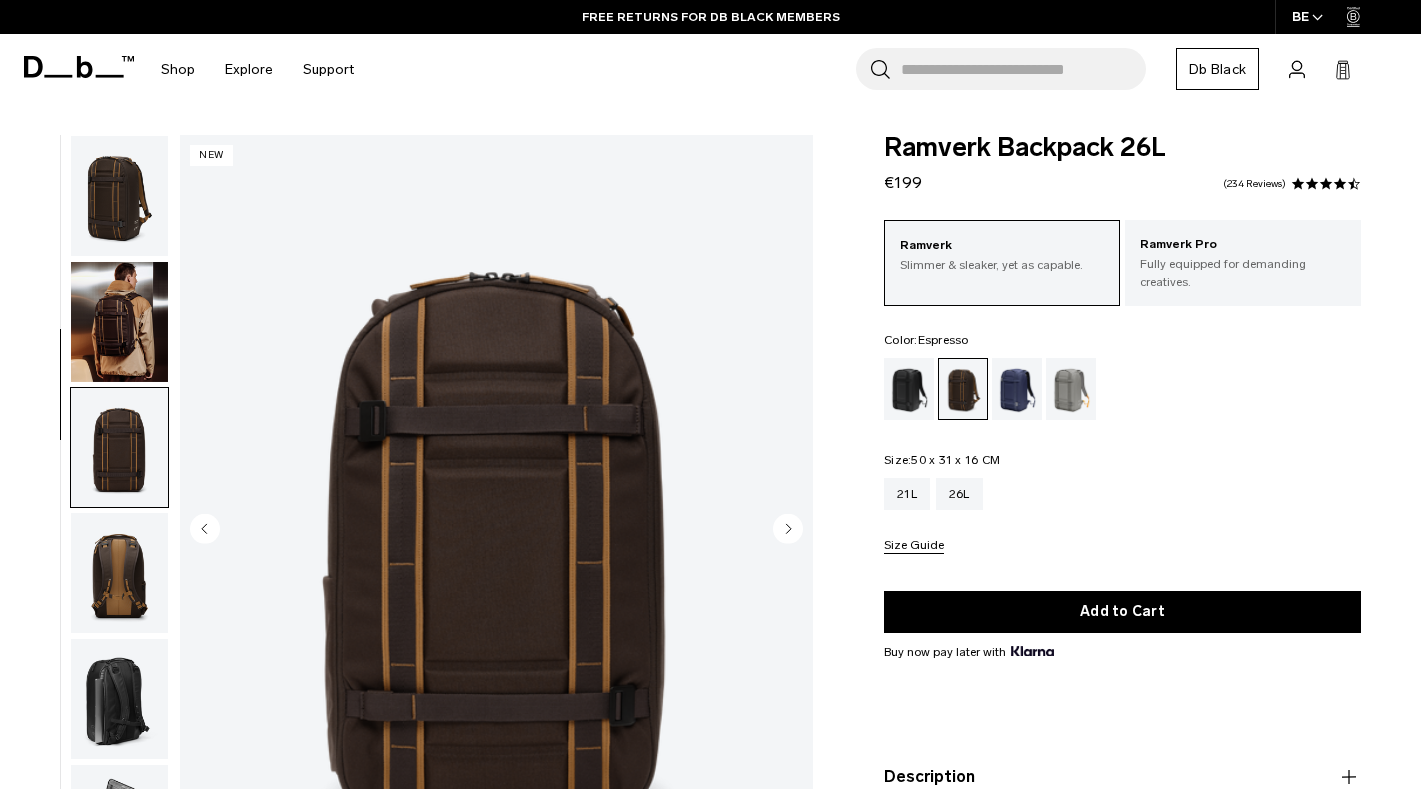 click at bounding box center (119, 322) 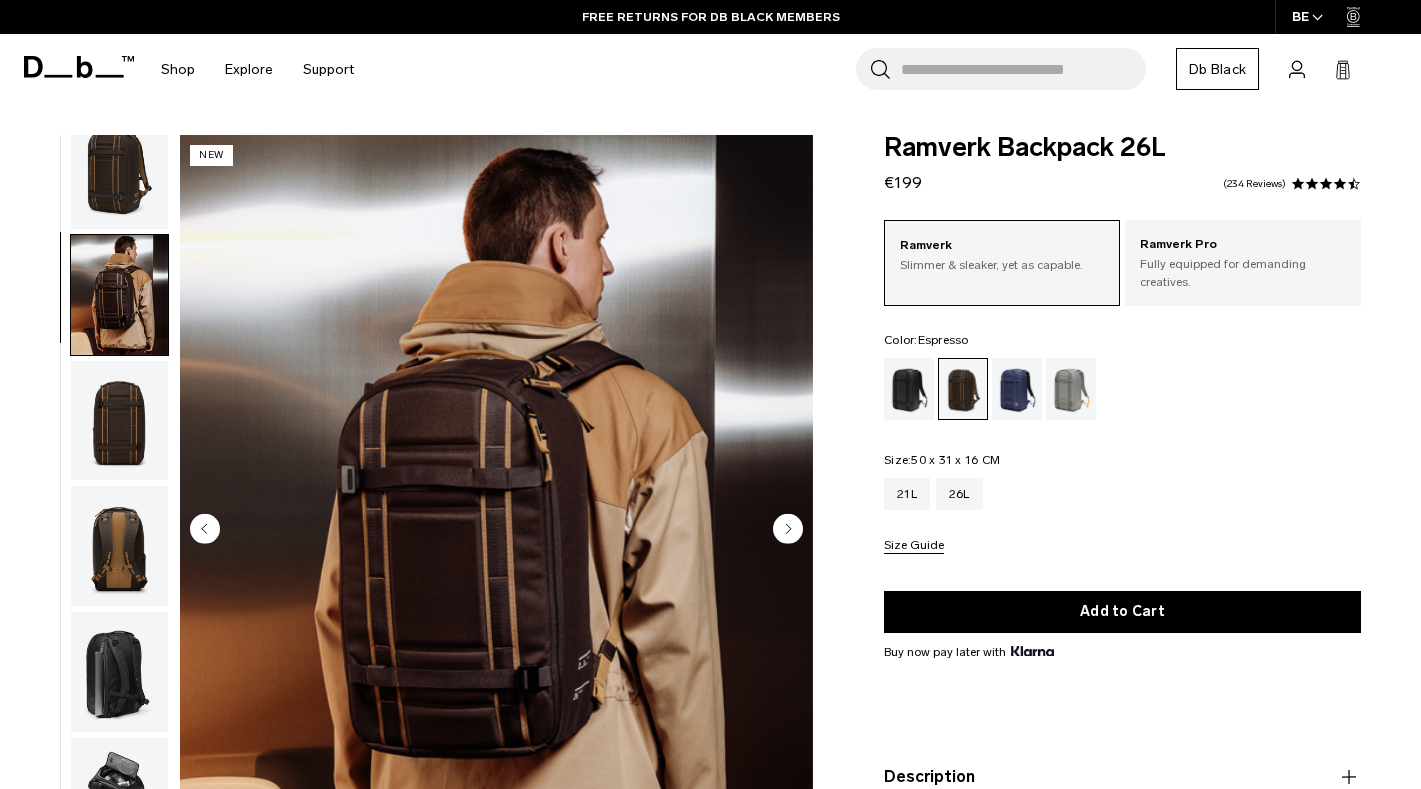 scroll, scrollTop: 0, scrollLeft: 0, axis: both 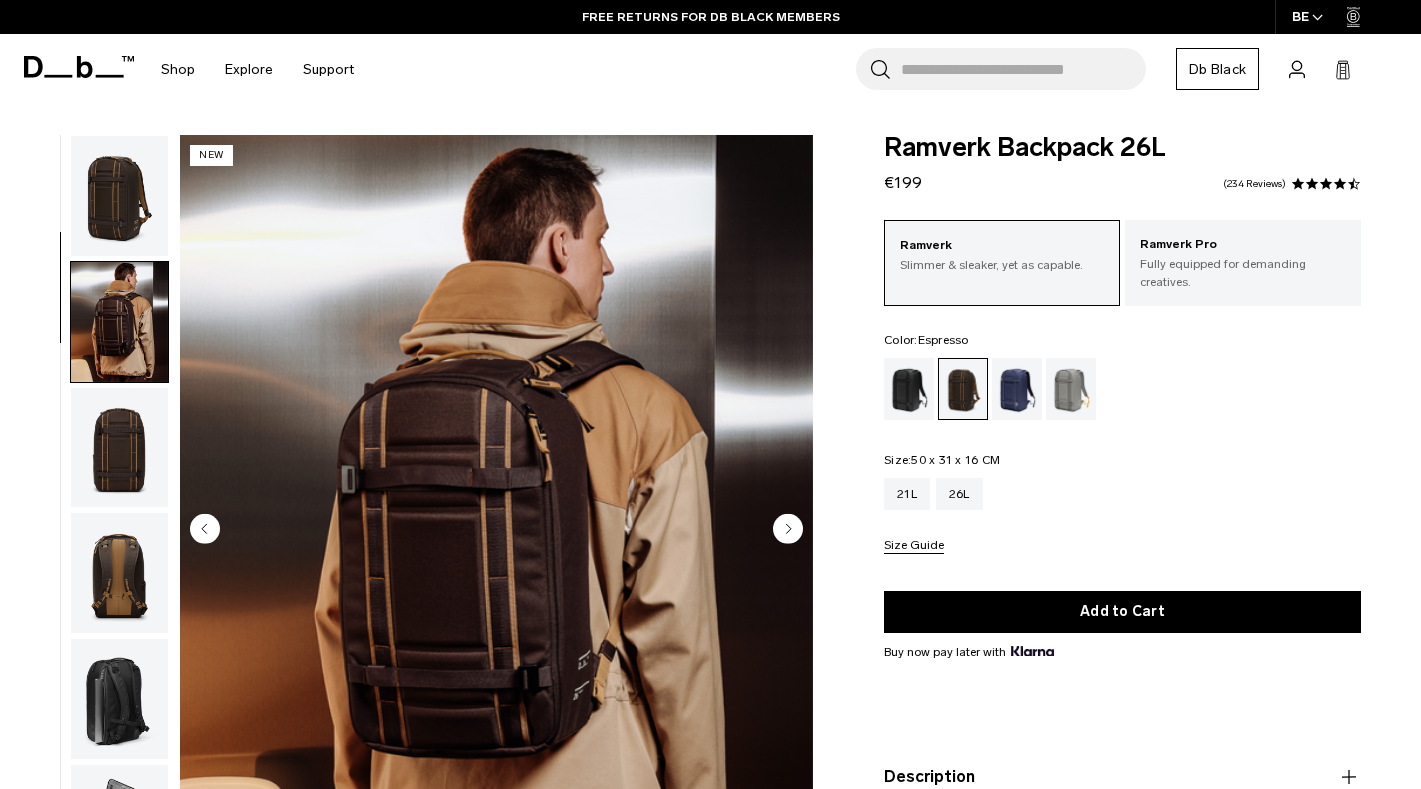 click at bounding box center [119, 196] 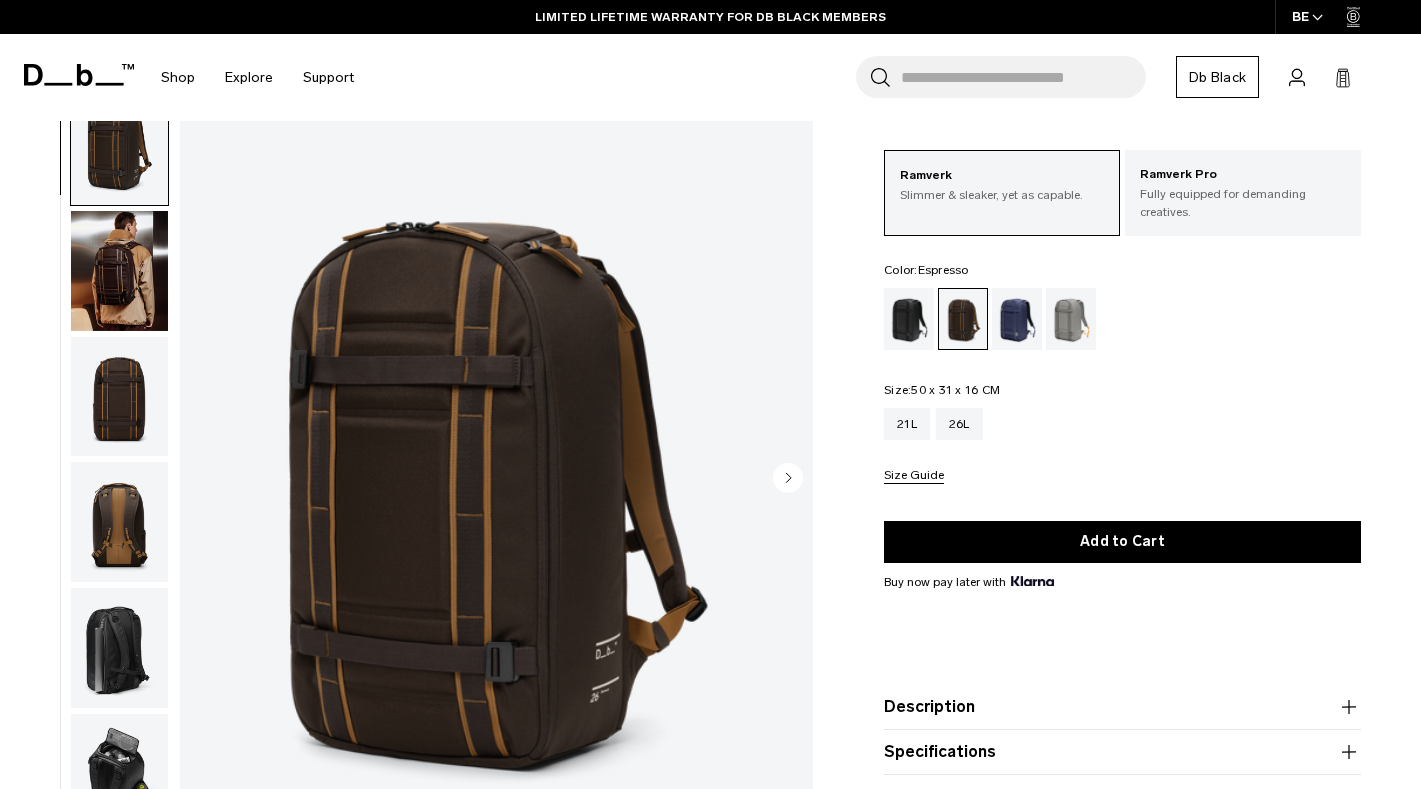 scroll, scrollTop: 0, scrollLeft: 0, axis: both 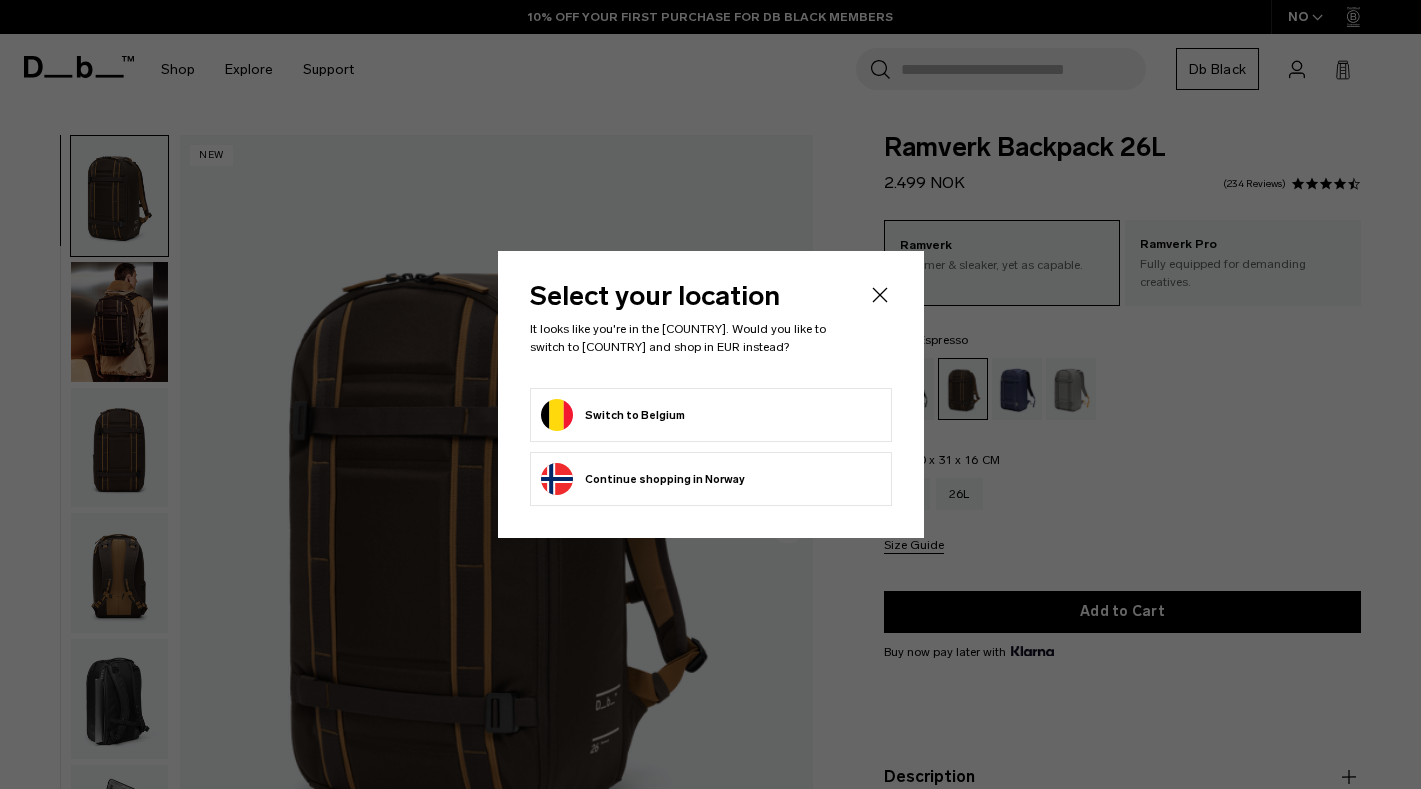 click on "Switch to Belgium" at bounding box center [613, 415] 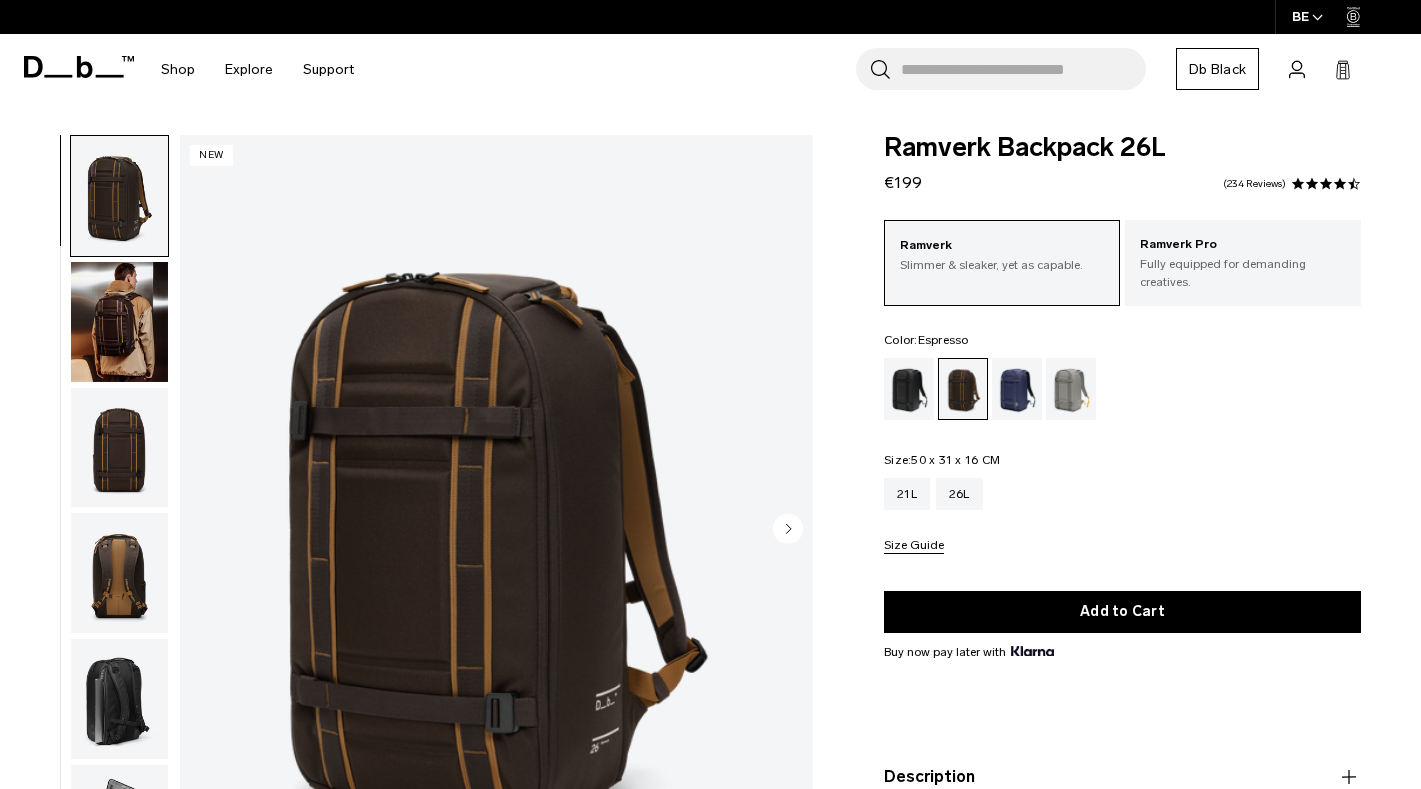 scroll, scrollTop: 0, scrollLeft: 0, axis: both 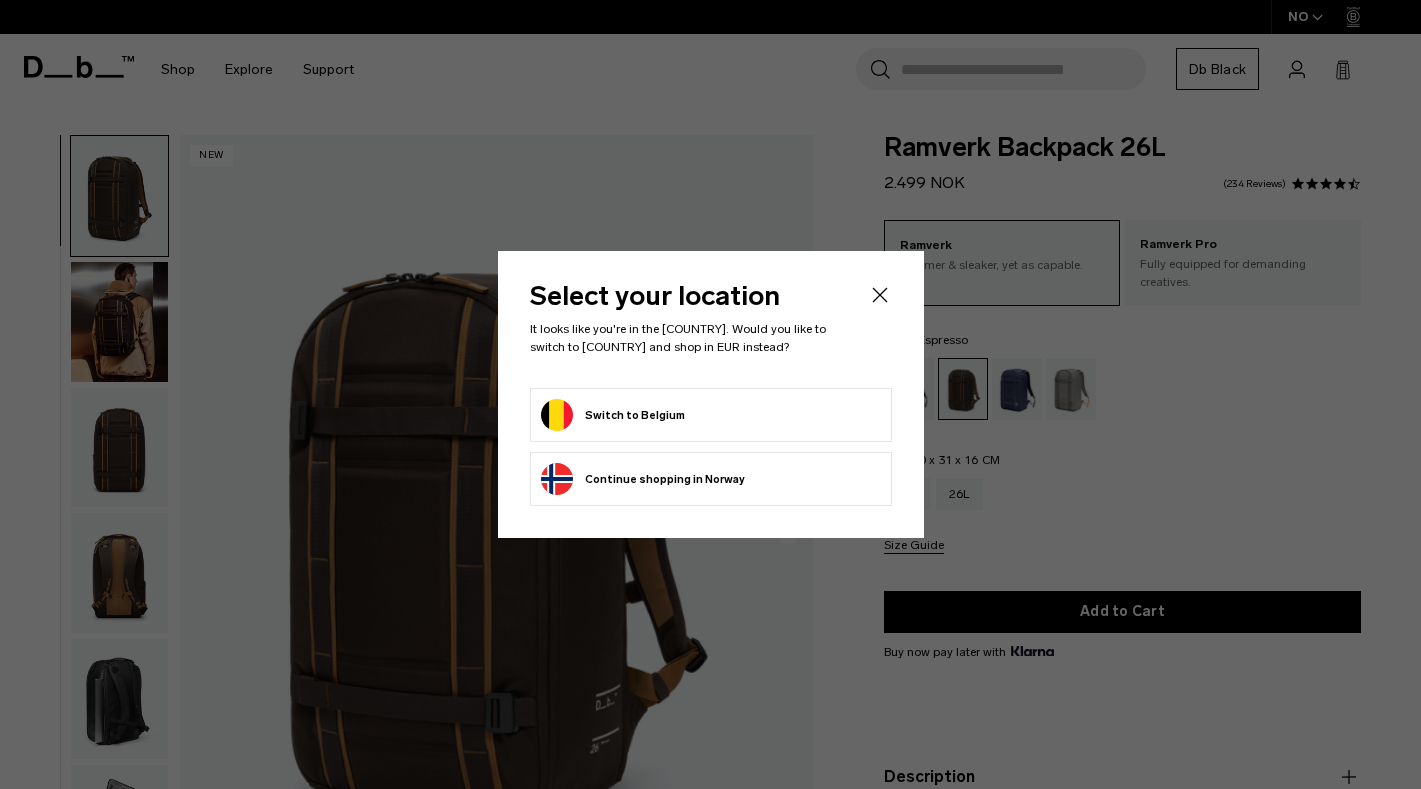 select 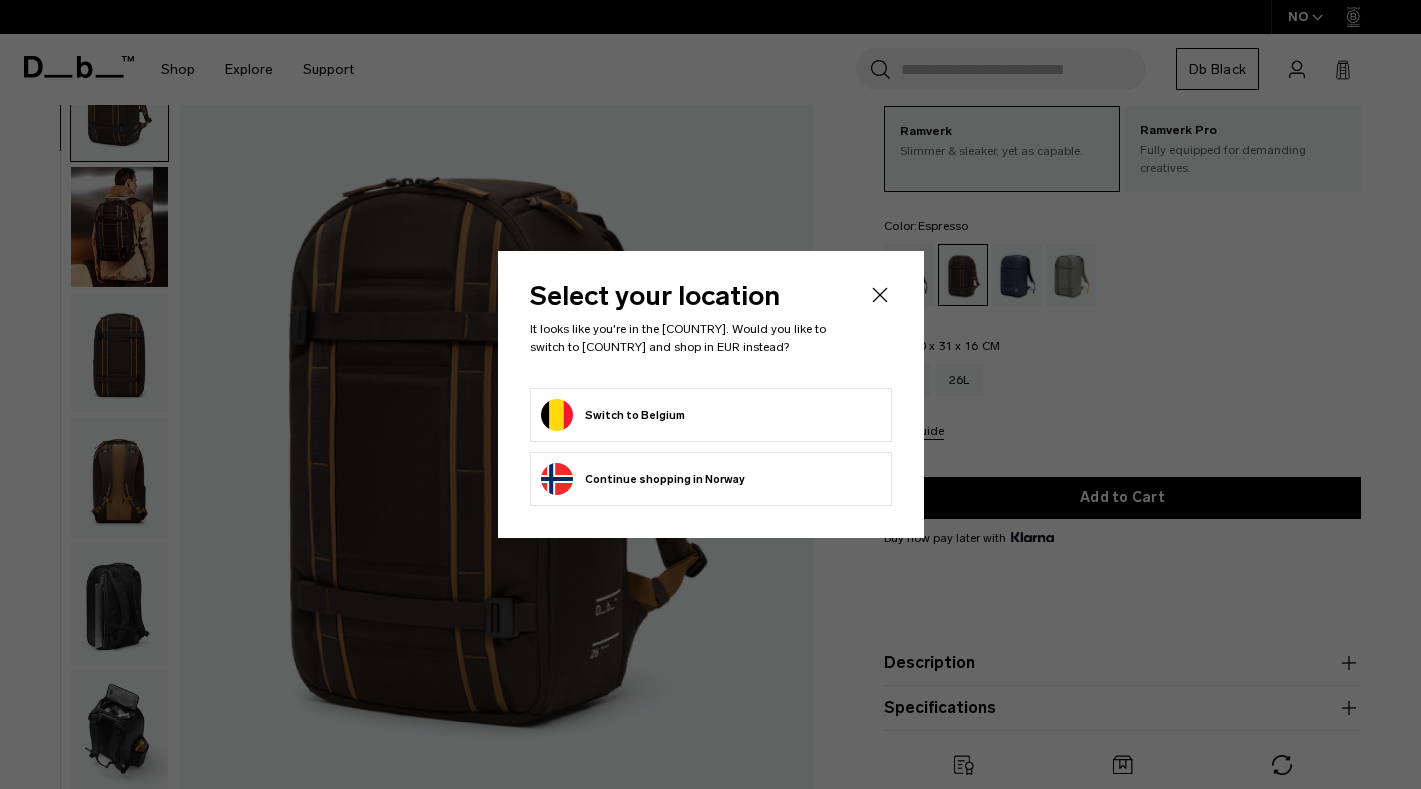 scroll, scrollTop: 114, scrollLeft: 0, axis: vertical 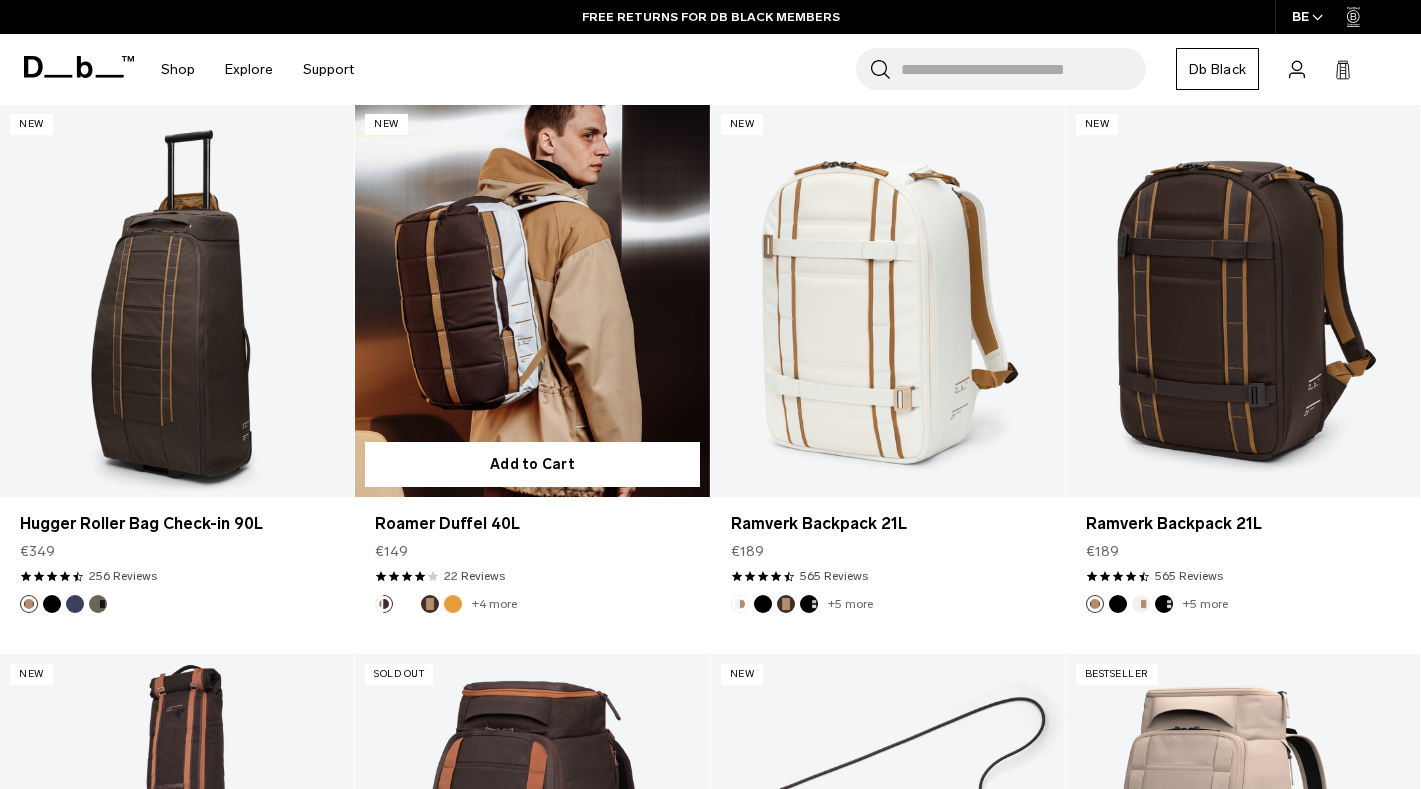 click at bounding box center (532, 301) 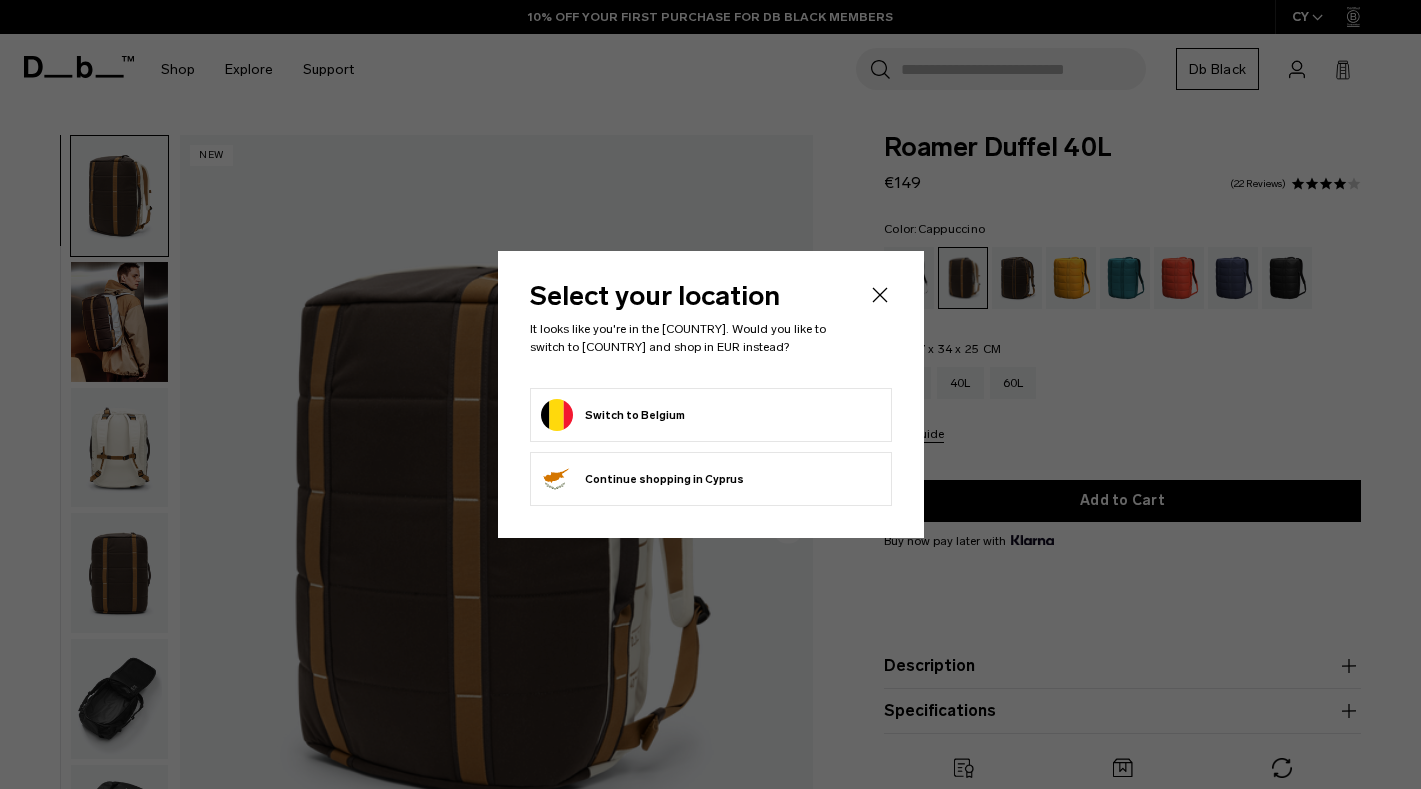 scroll, scrollTop: 0, scrollLeft: 0, axis: both 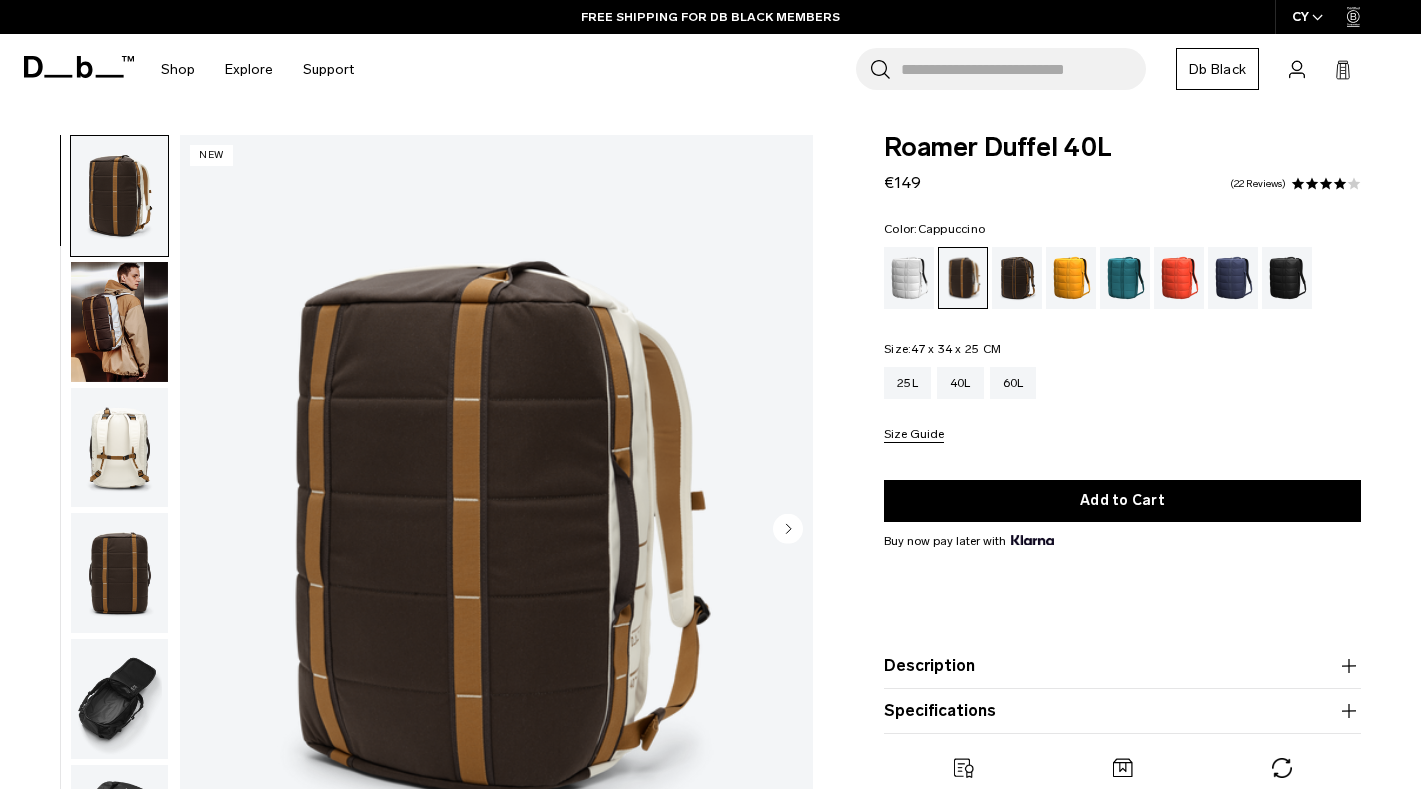 click 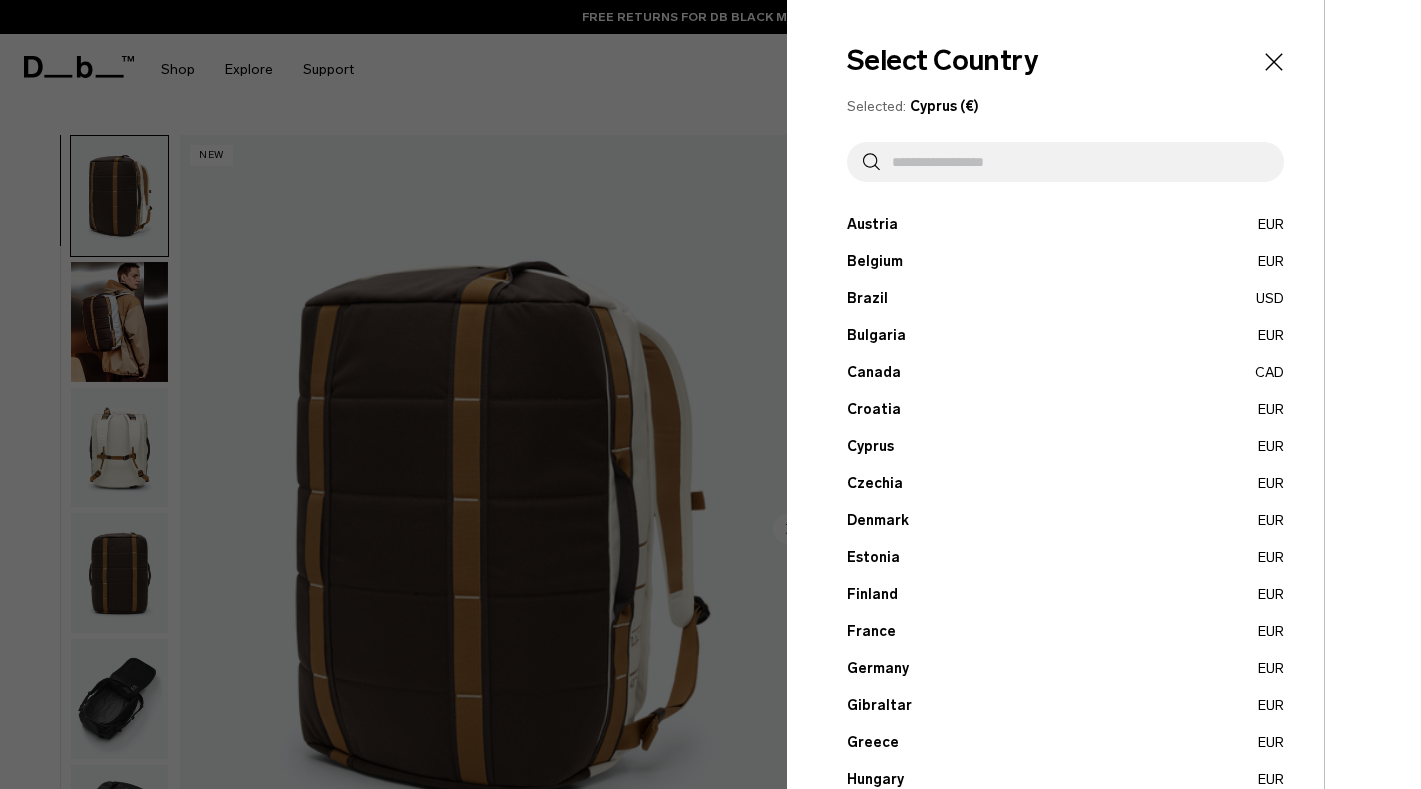 click on "Belgium
EUR" at bounding box center [1065, 261] 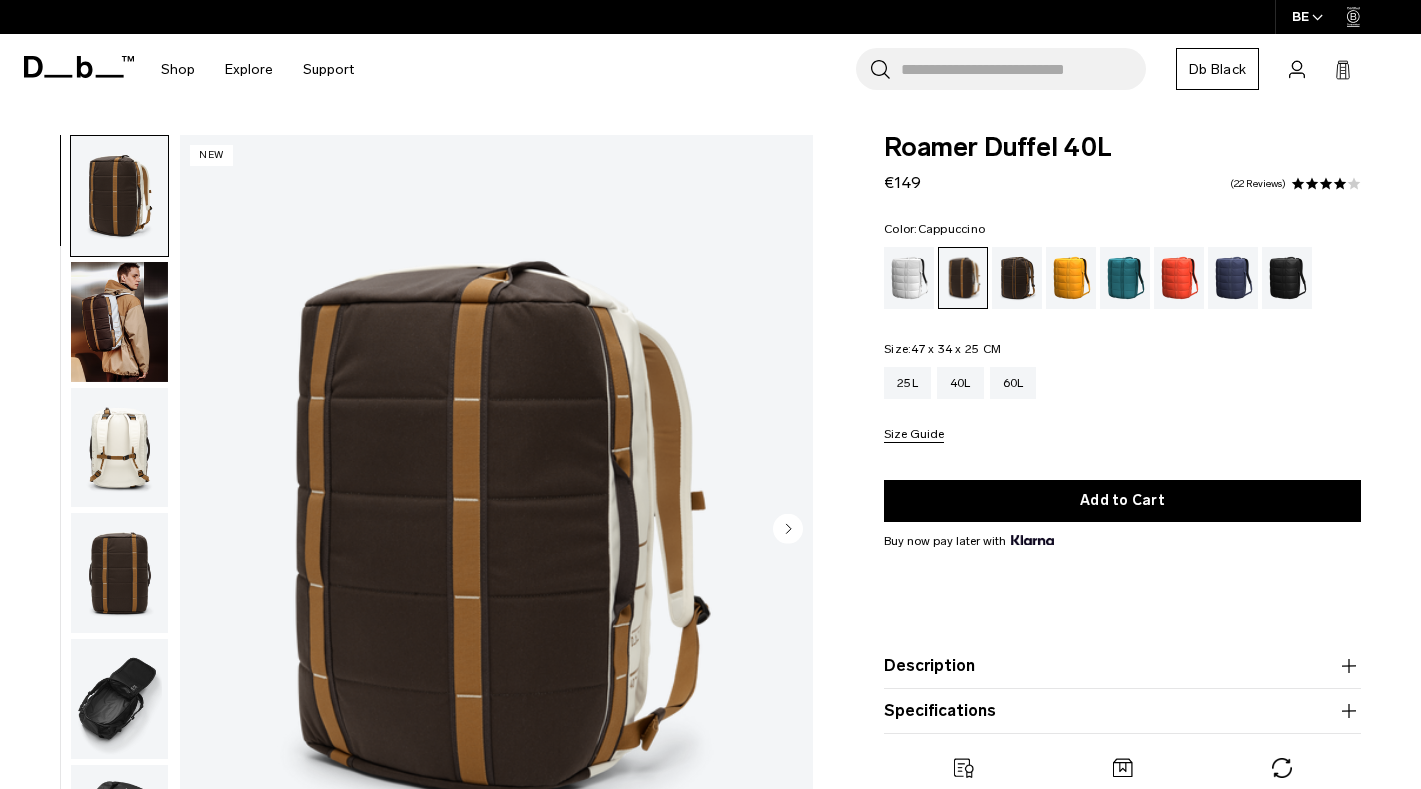 scroll, scrollTop: 0, scrollLeft: 0, axis: both 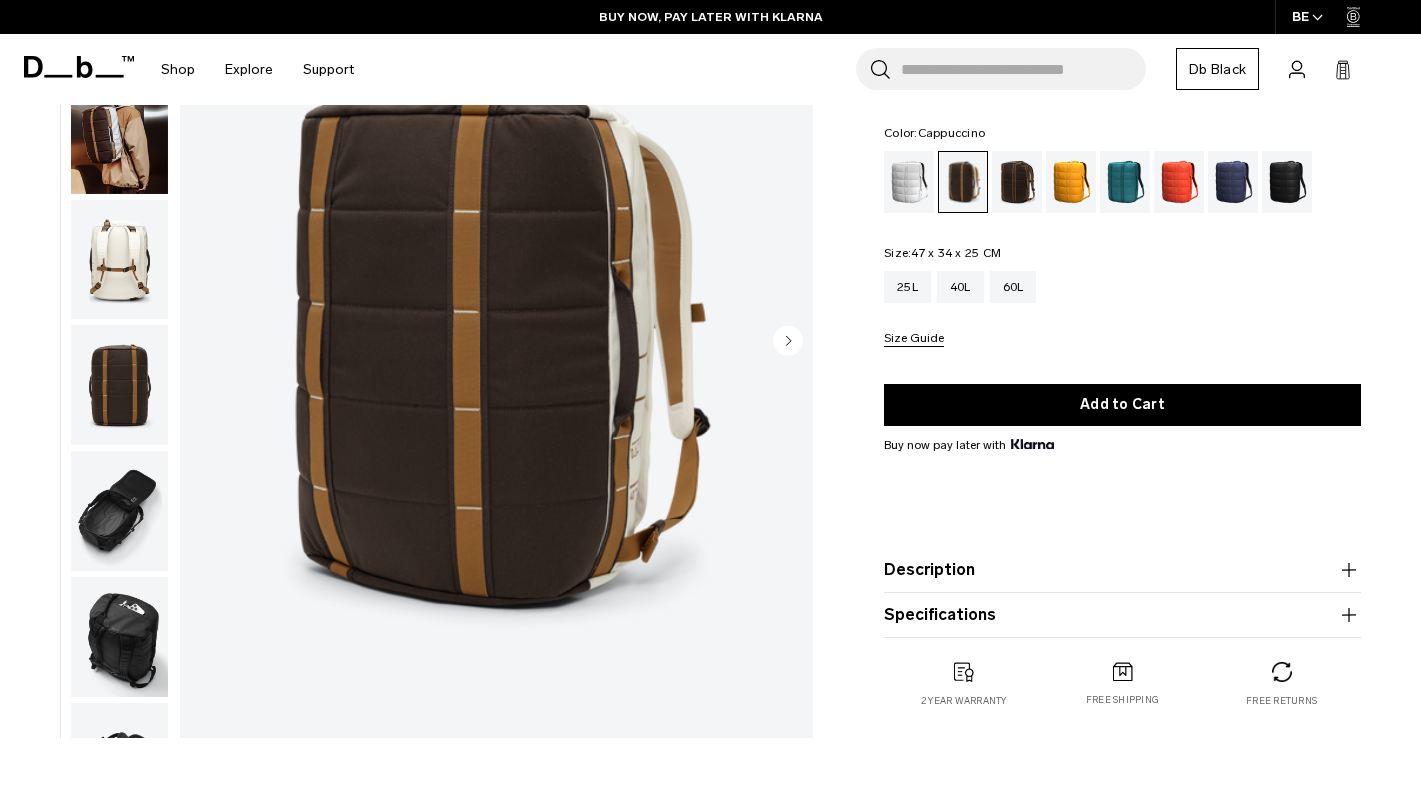 click 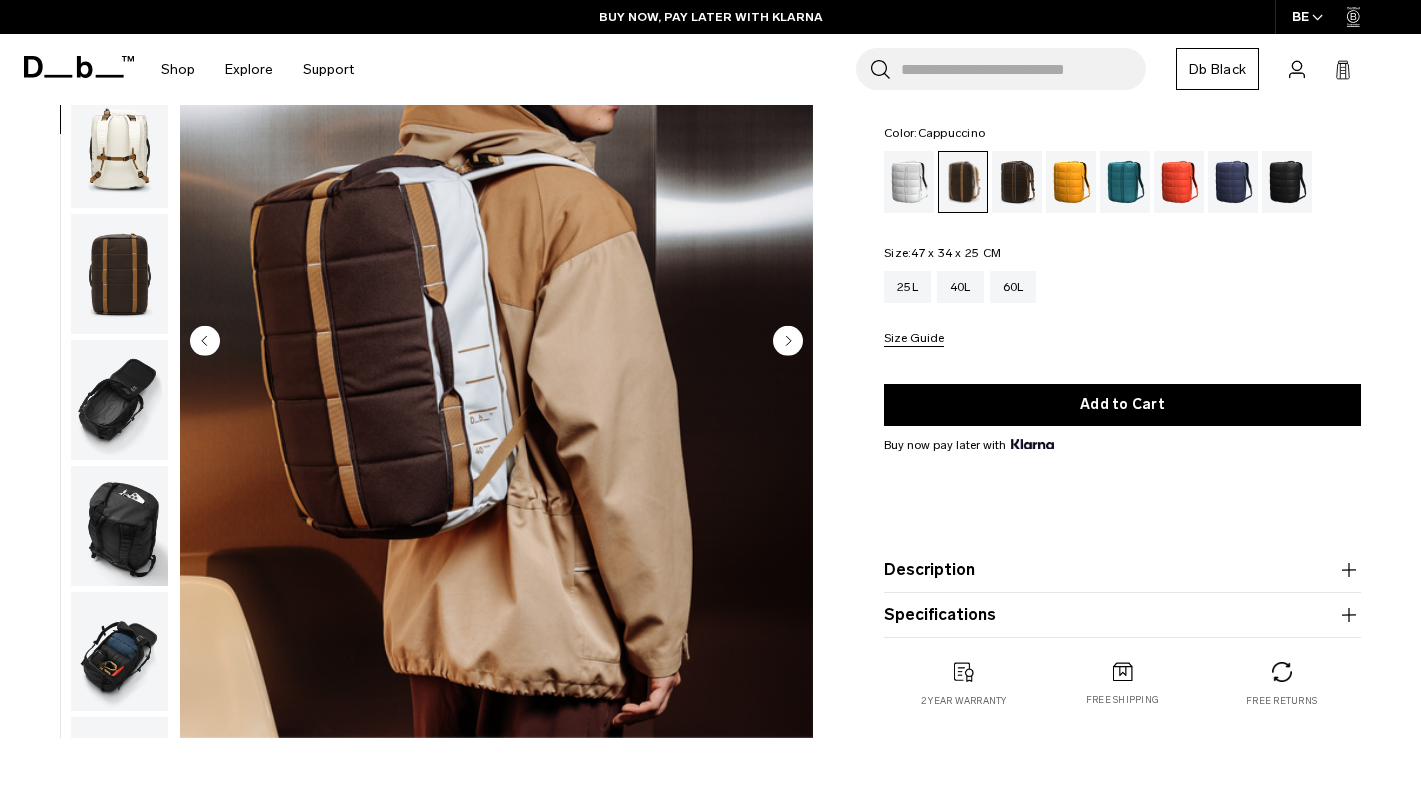 scroll, scrollTop: 126, scrollLeft: 0, axis: vertical 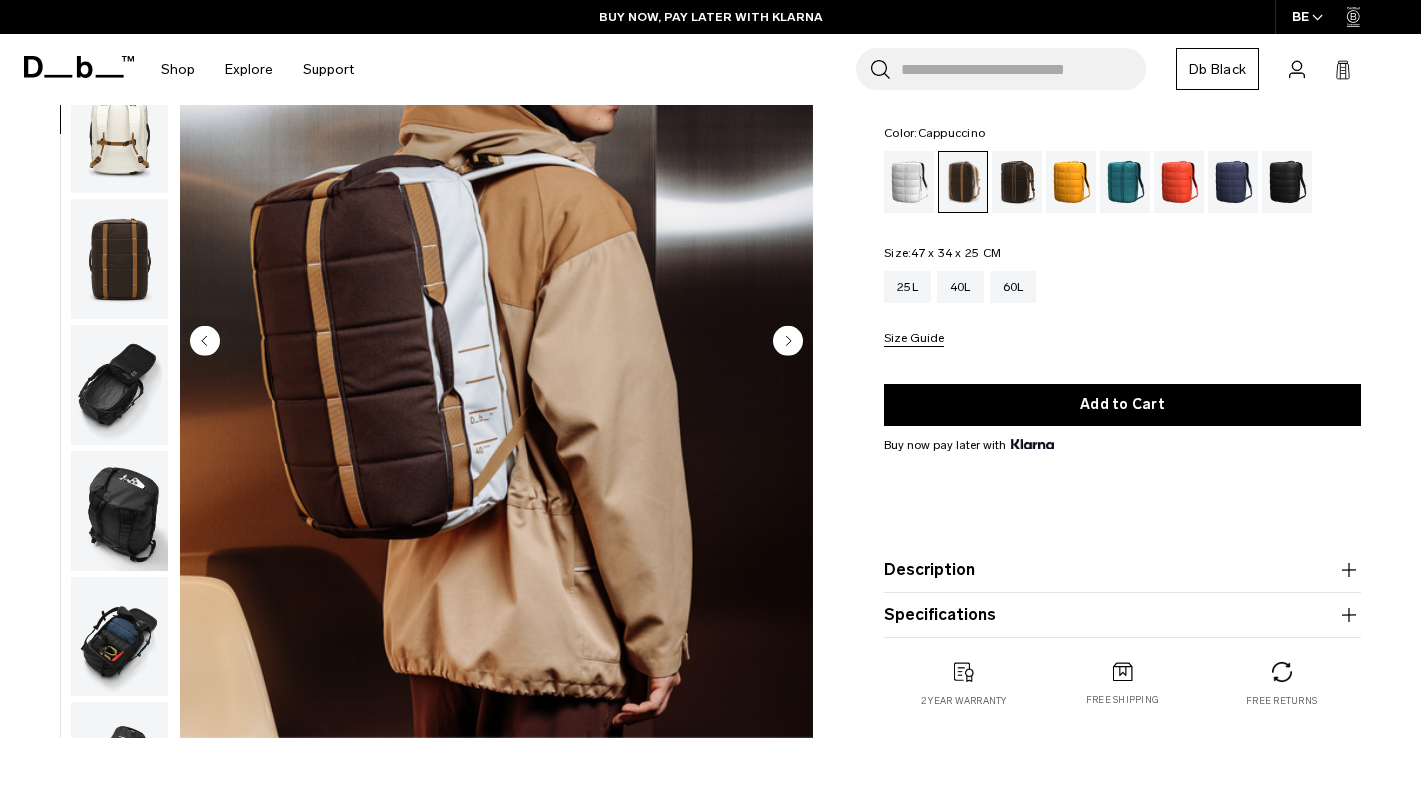 click 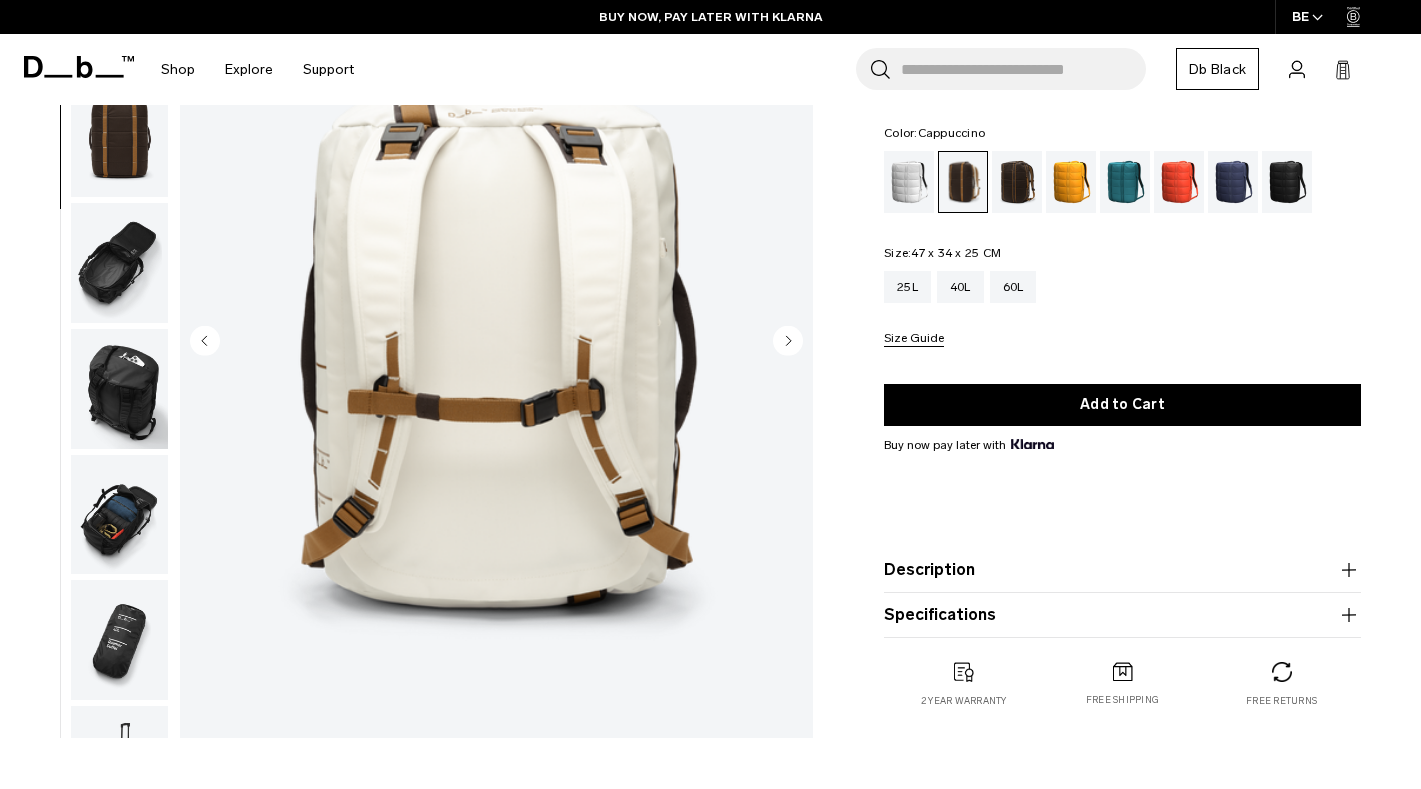 scroll, scrollTop: 252, scrollLeft: 0, axis: vertical 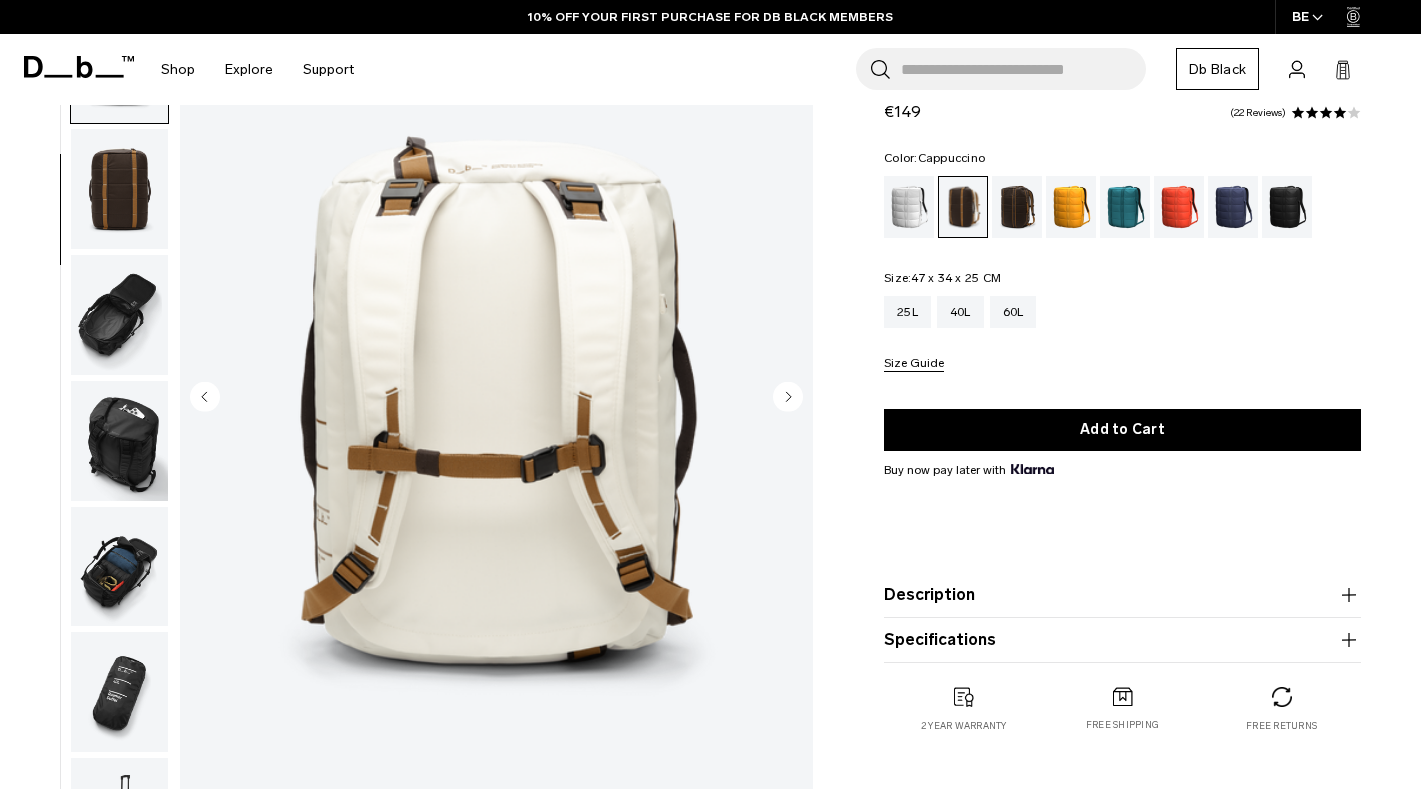 click 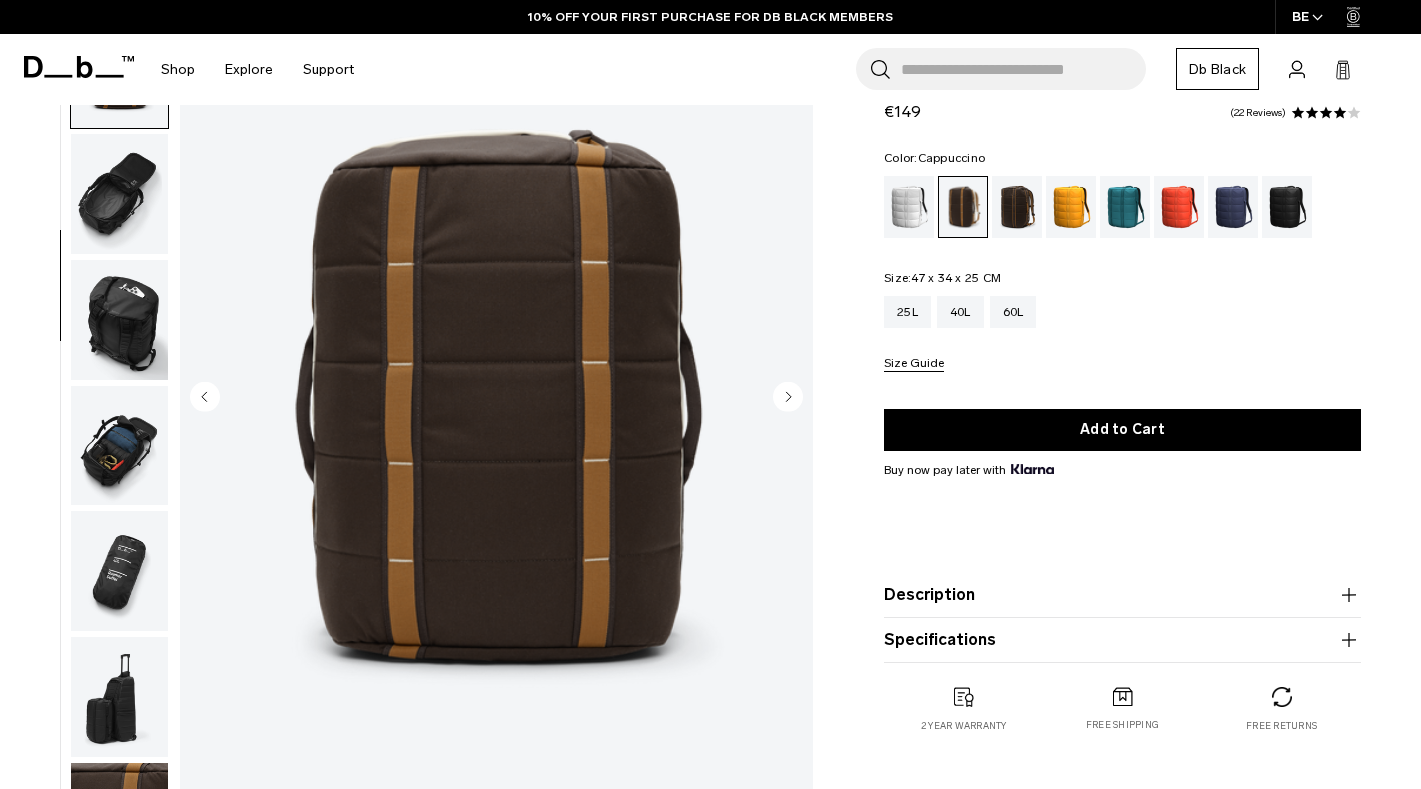 scroll, scrollTop: 377, scrollLeft: 0, axis: vertical 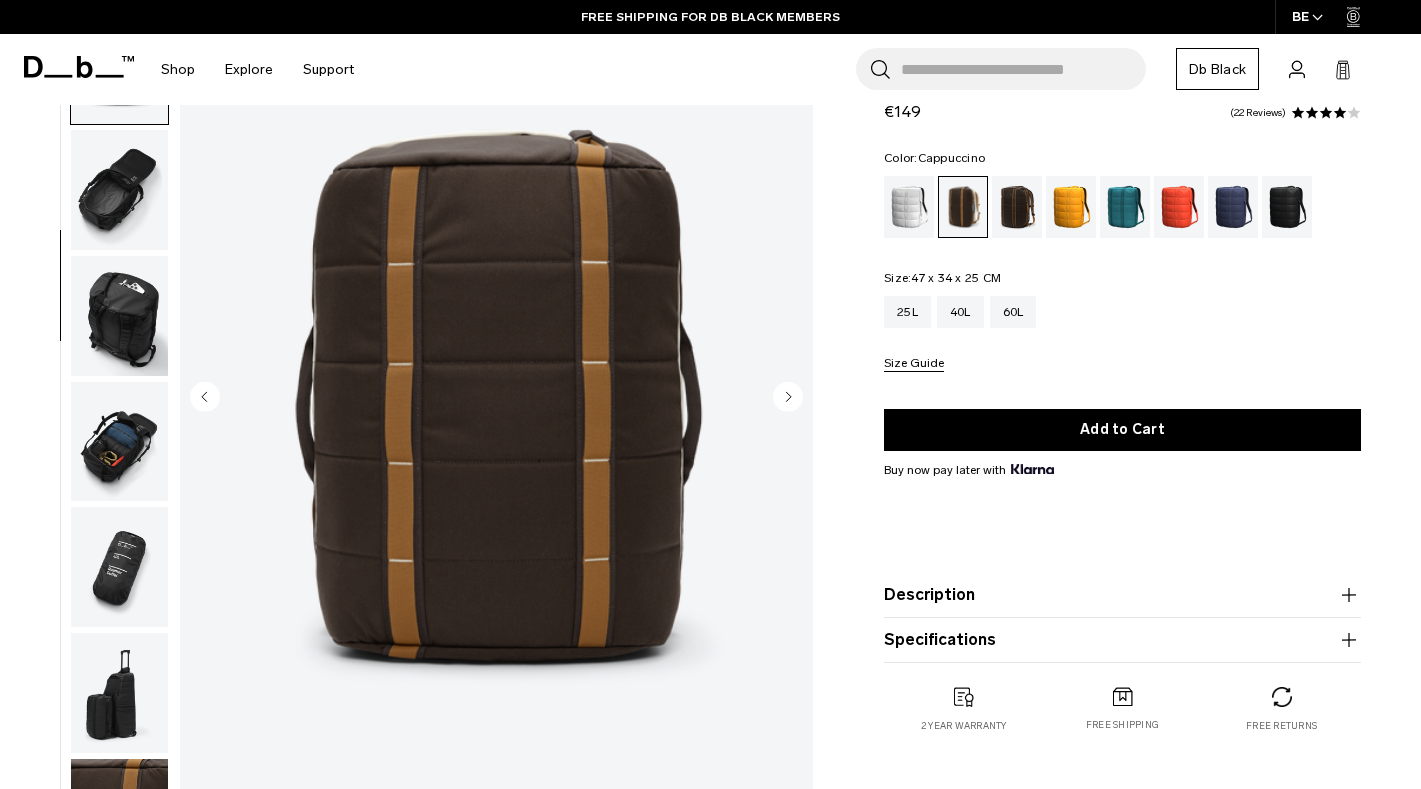 click 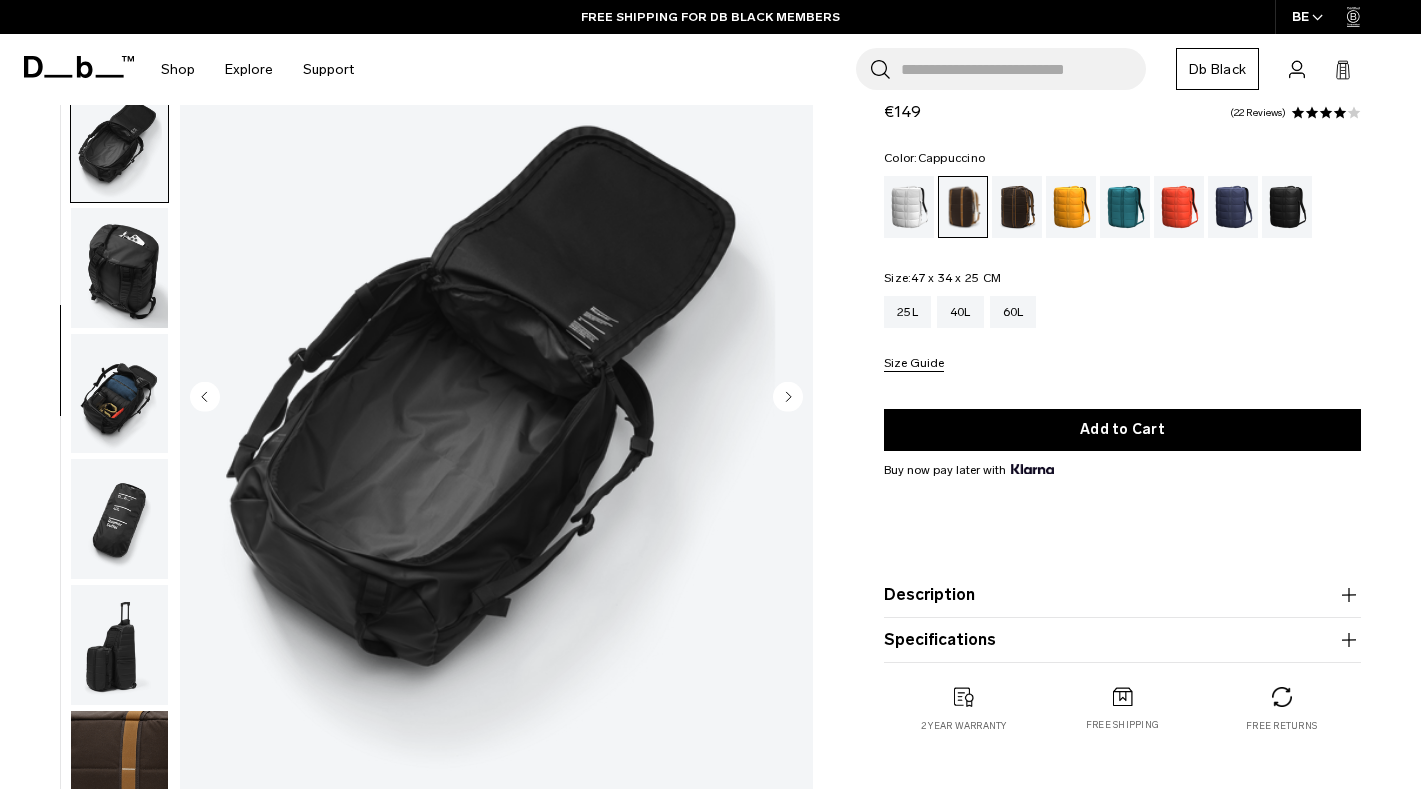 scroll, scrollTop: 463, scrollLeft: 0, axis: vertical 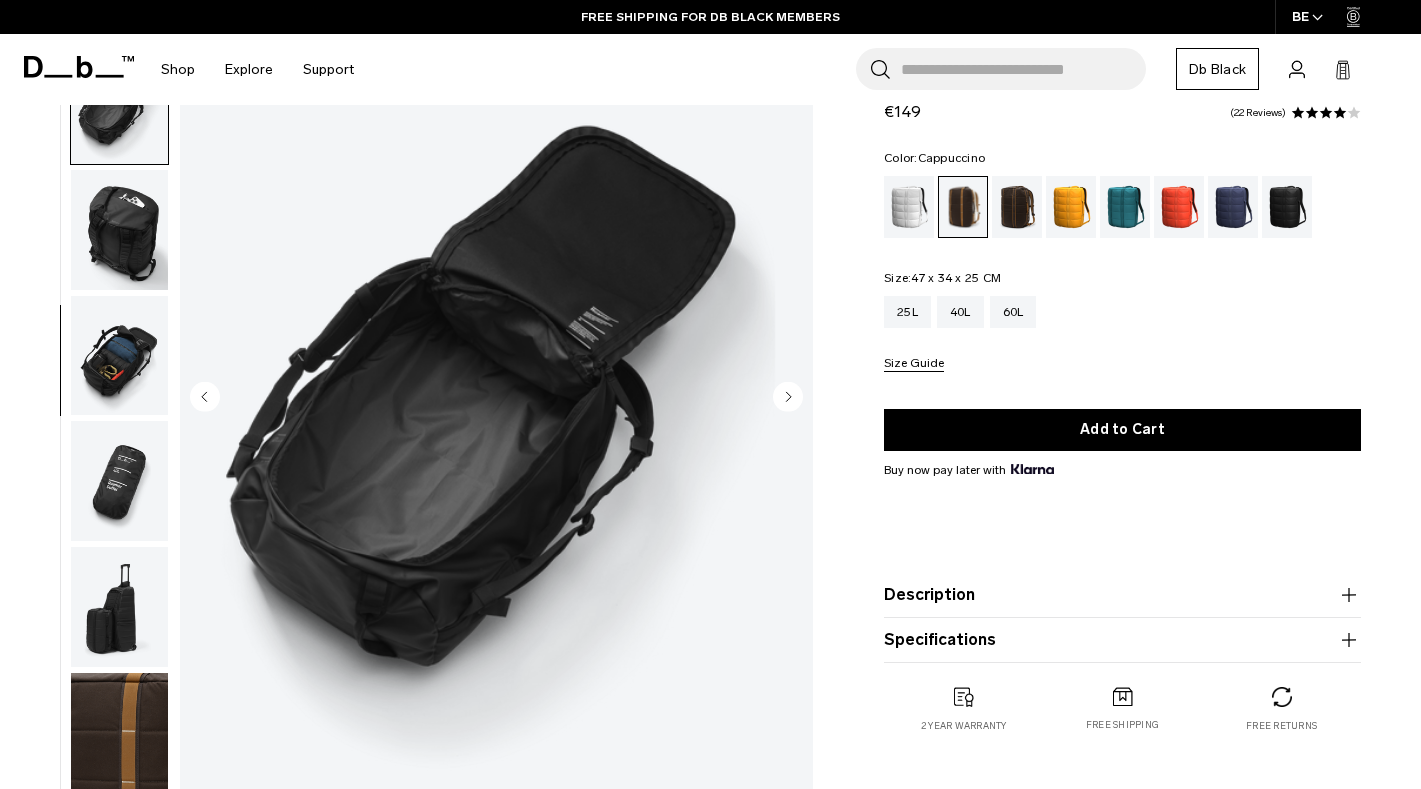 click 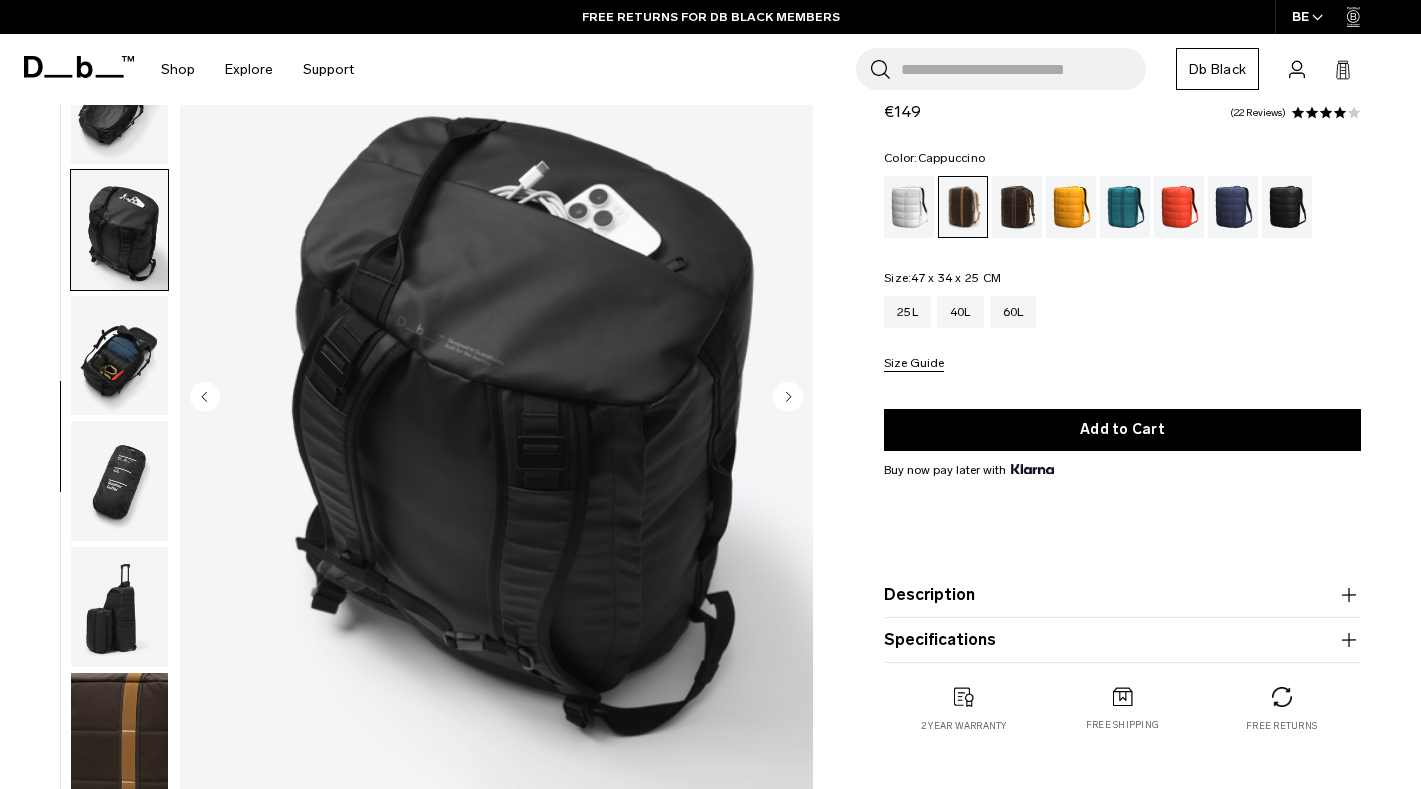 click 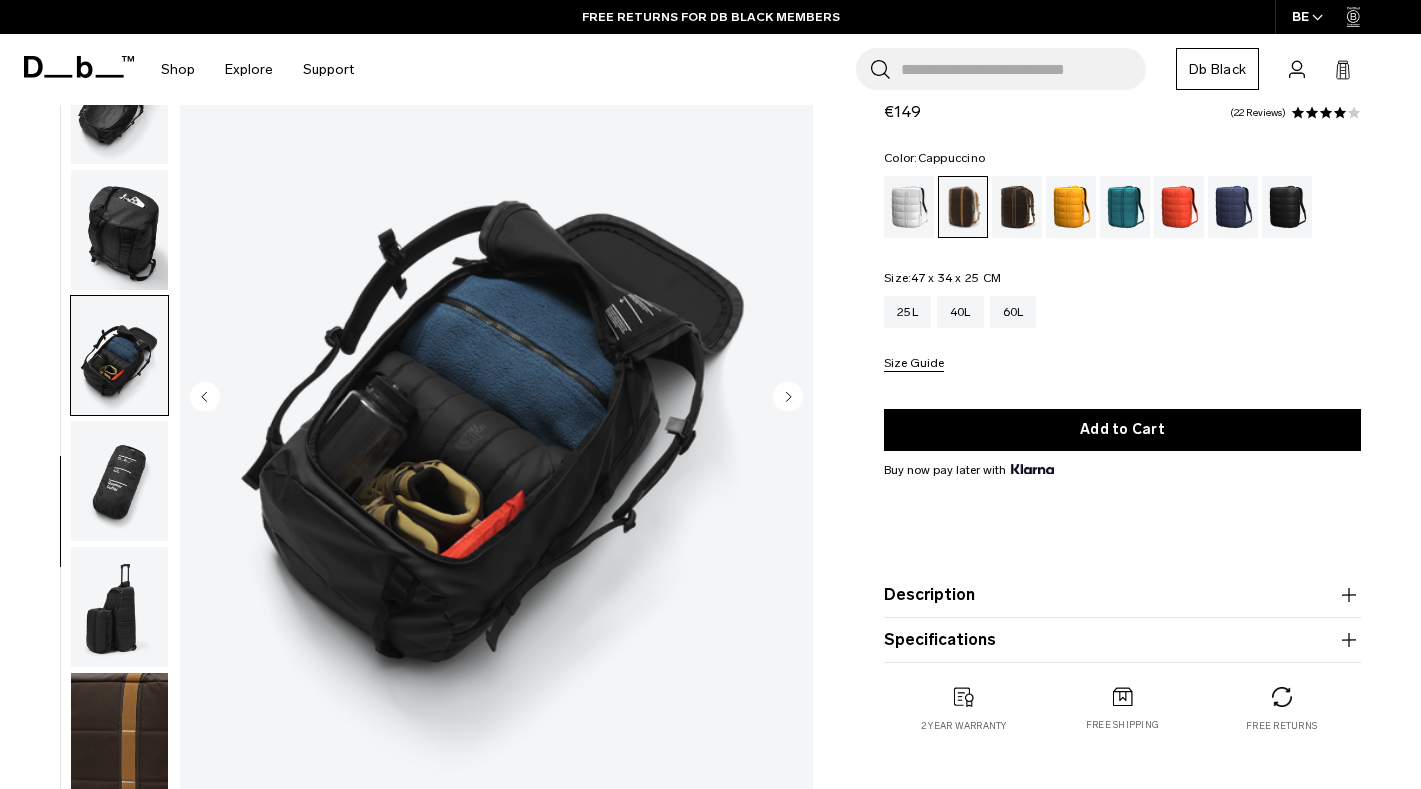 click 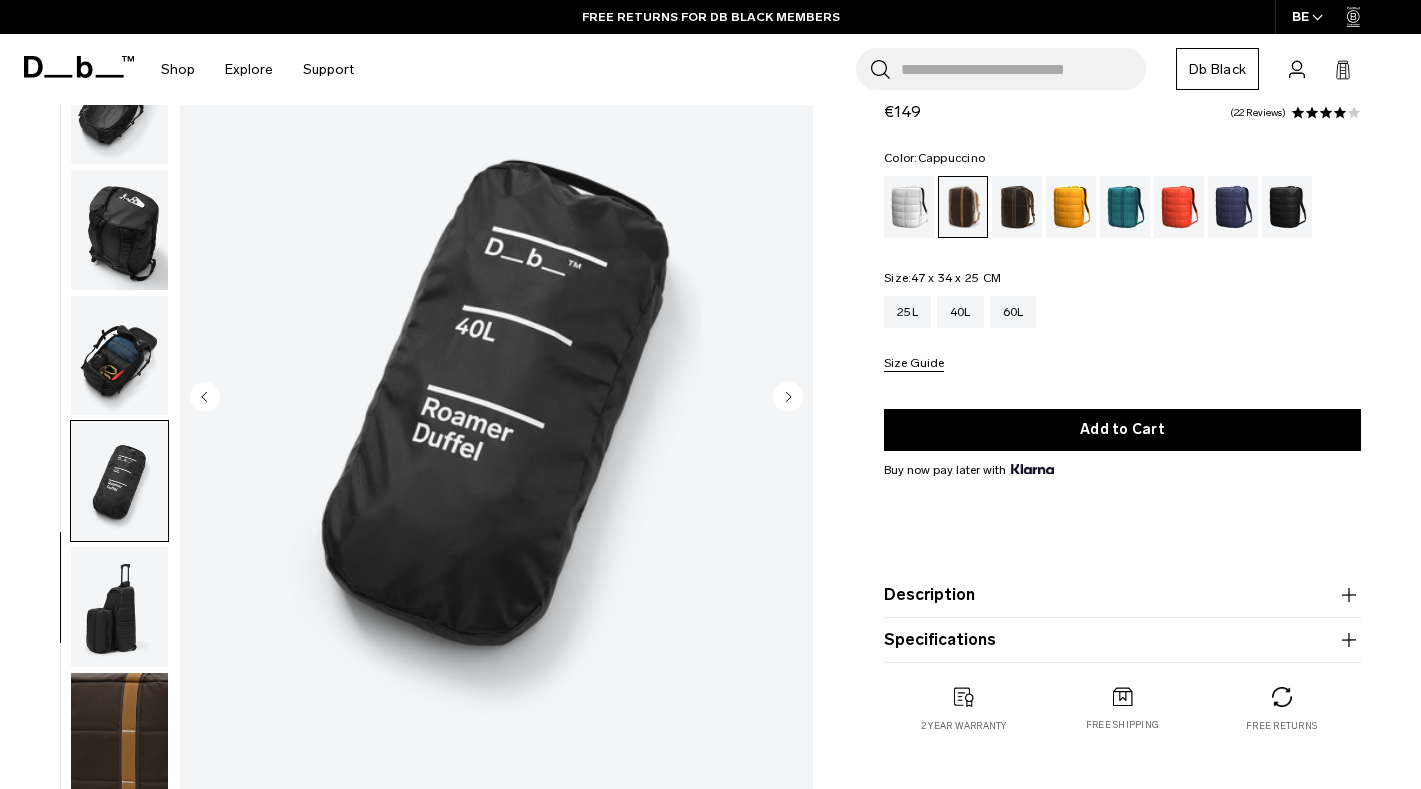 click 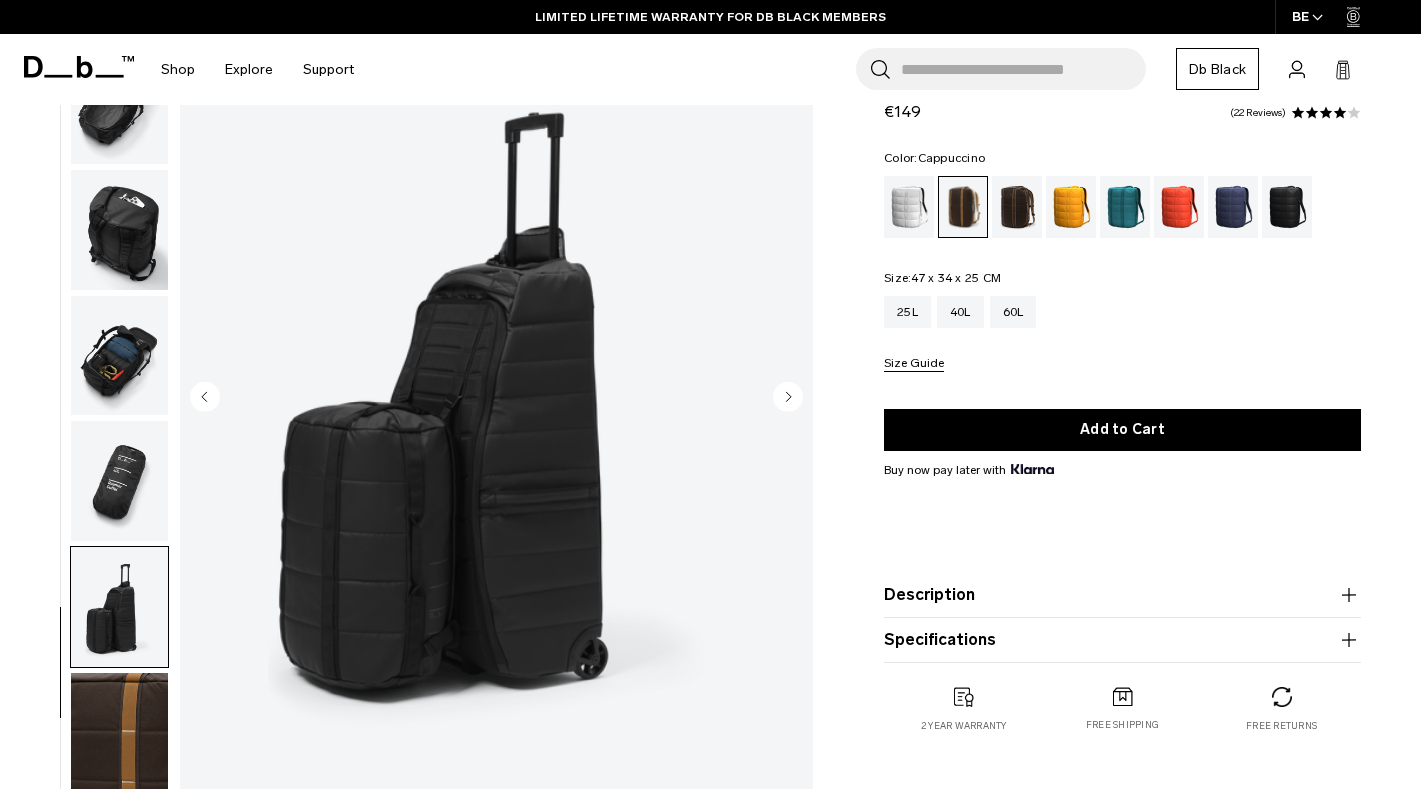 click 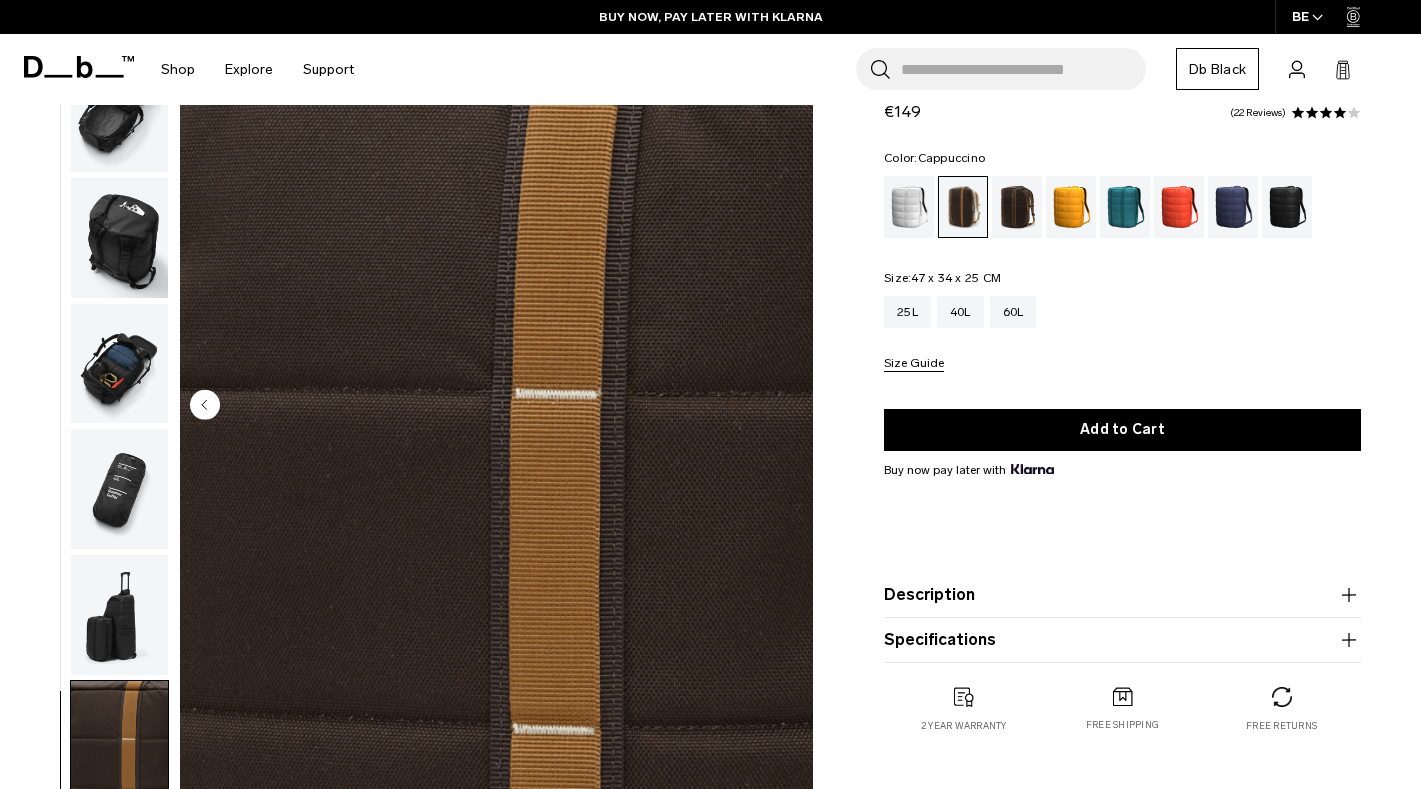 scroll, scrollTop: 122, scrollLeft: 0, axis: vertical 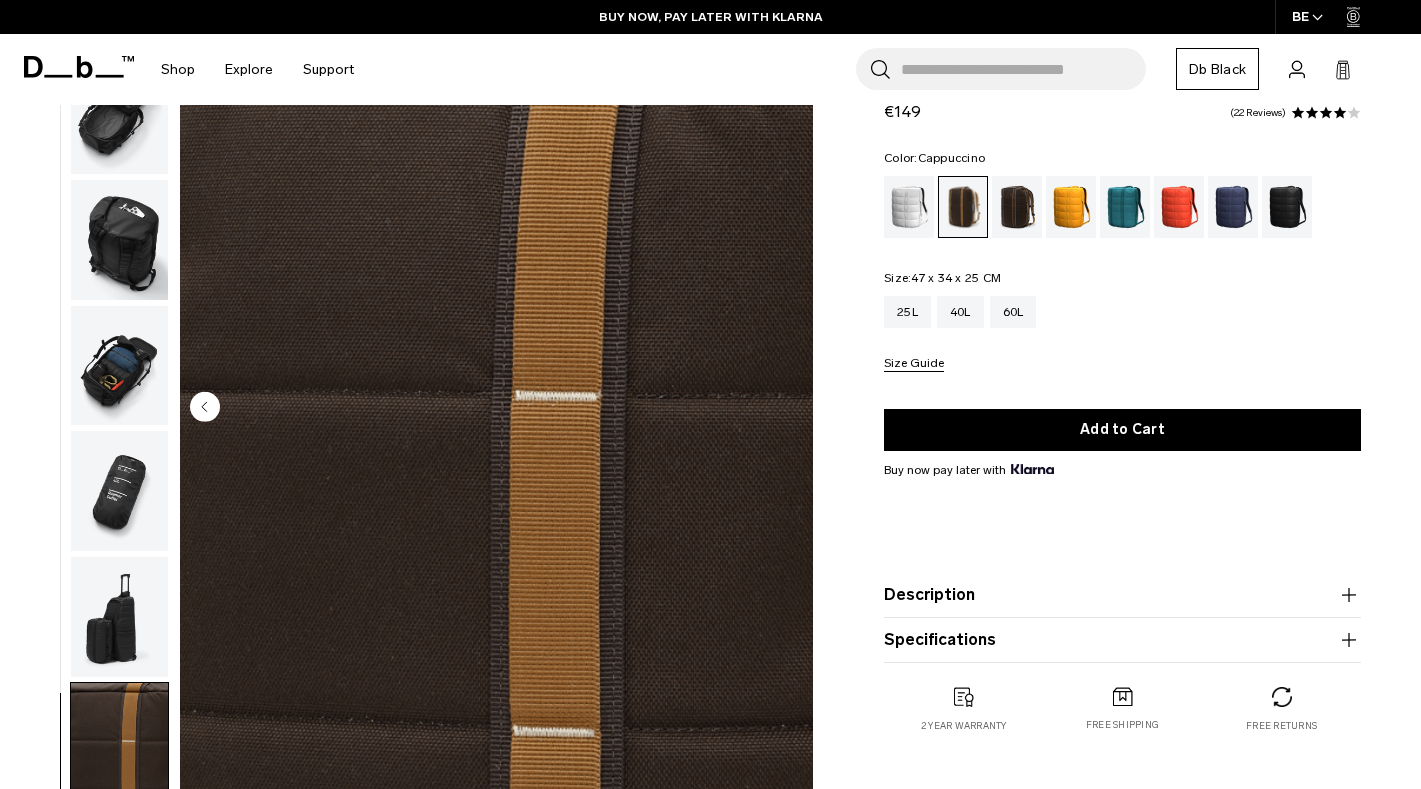 click at bounding box center (496, 408) 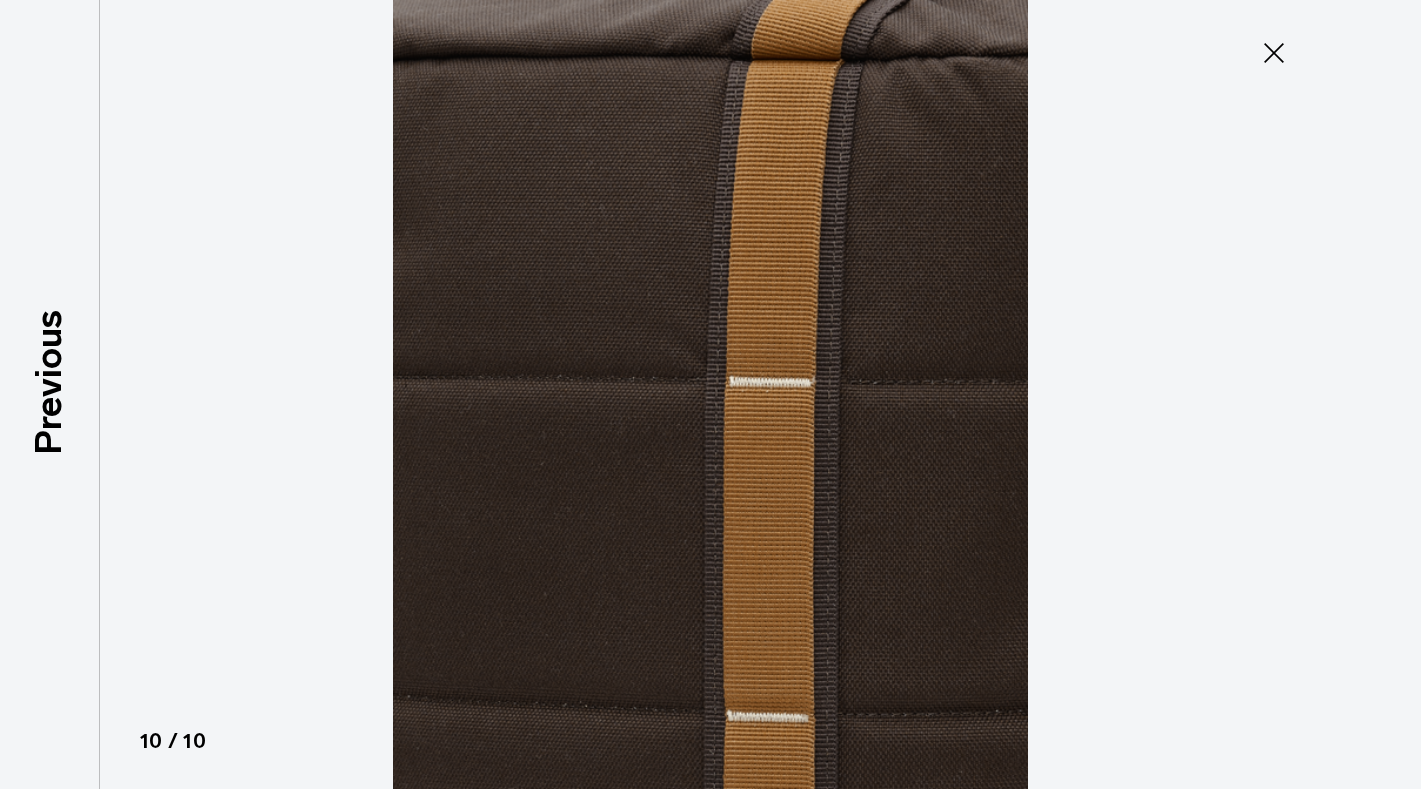 click 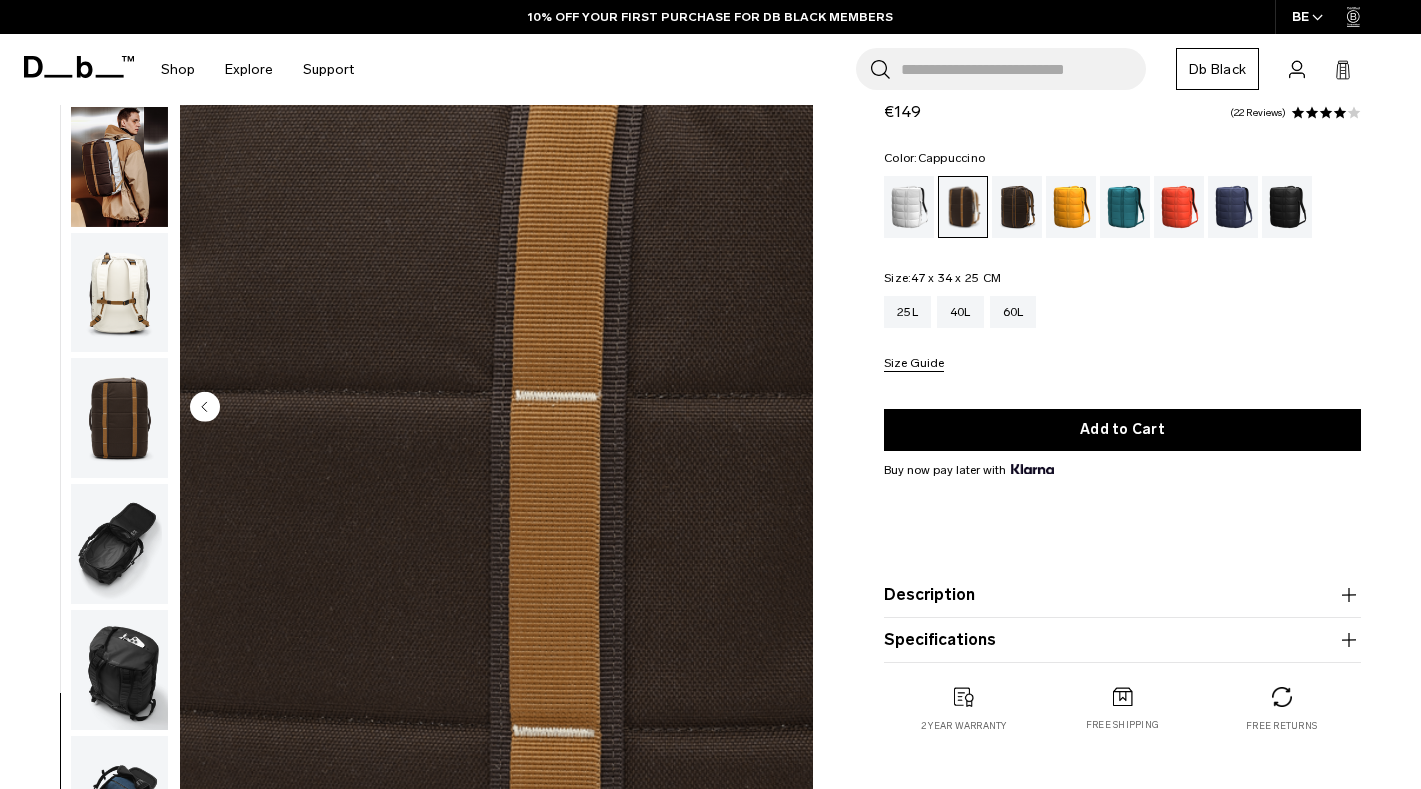 scroll, scrollTop: 0, scrollLeft: 0, axis: both 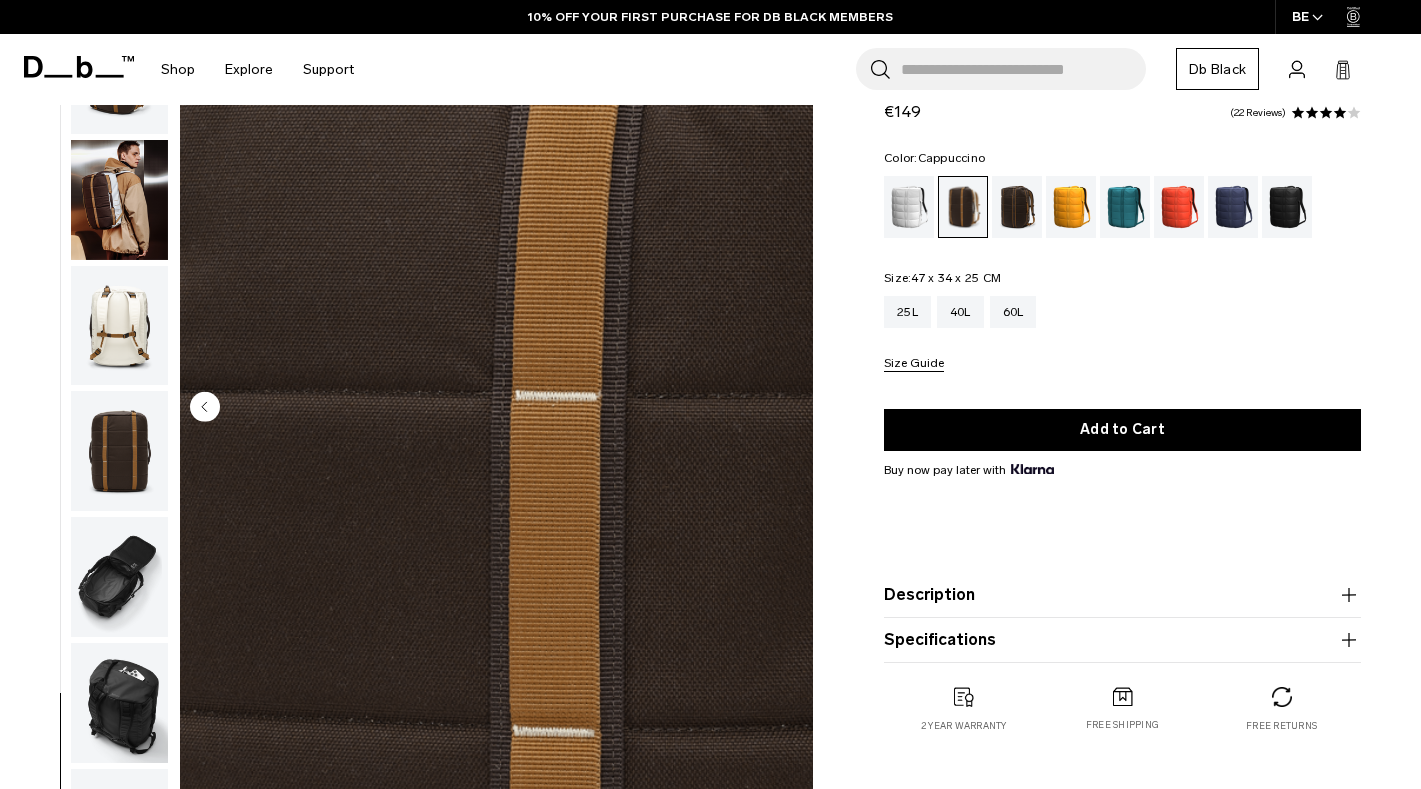 click at bounding box center [119, 200] 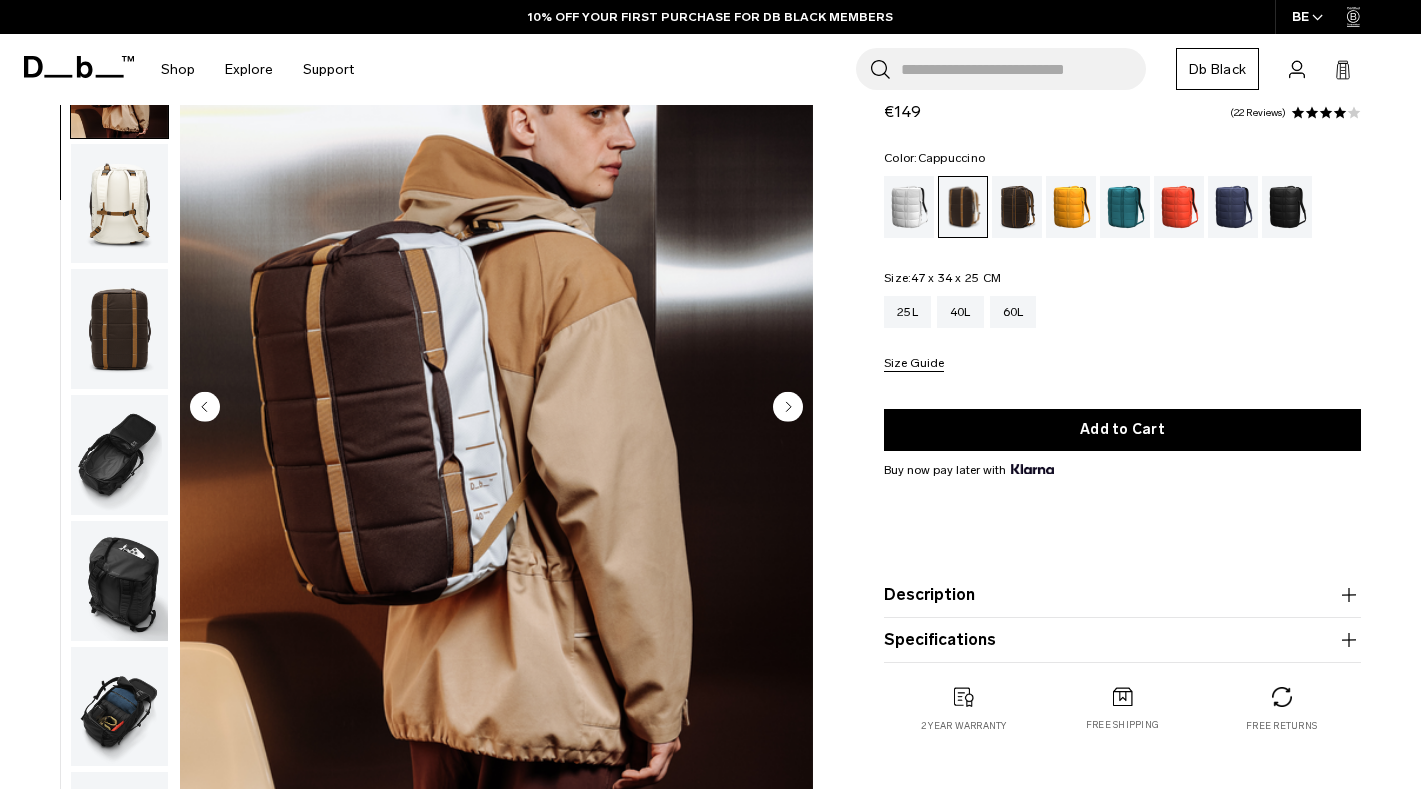 scroll, scrollTop: 126, scrollLeft: 0, axis: vertical 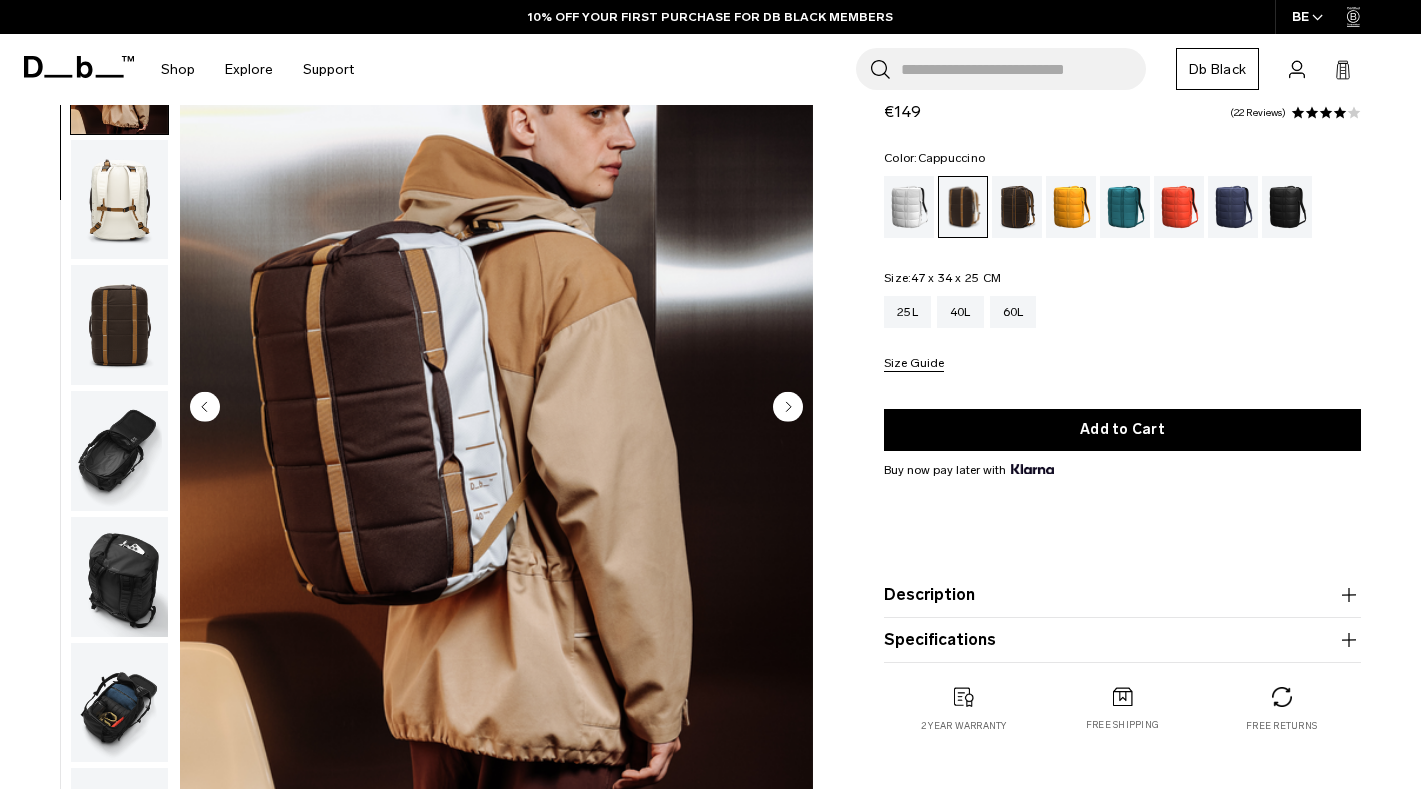click at bounding box center (496, 408) 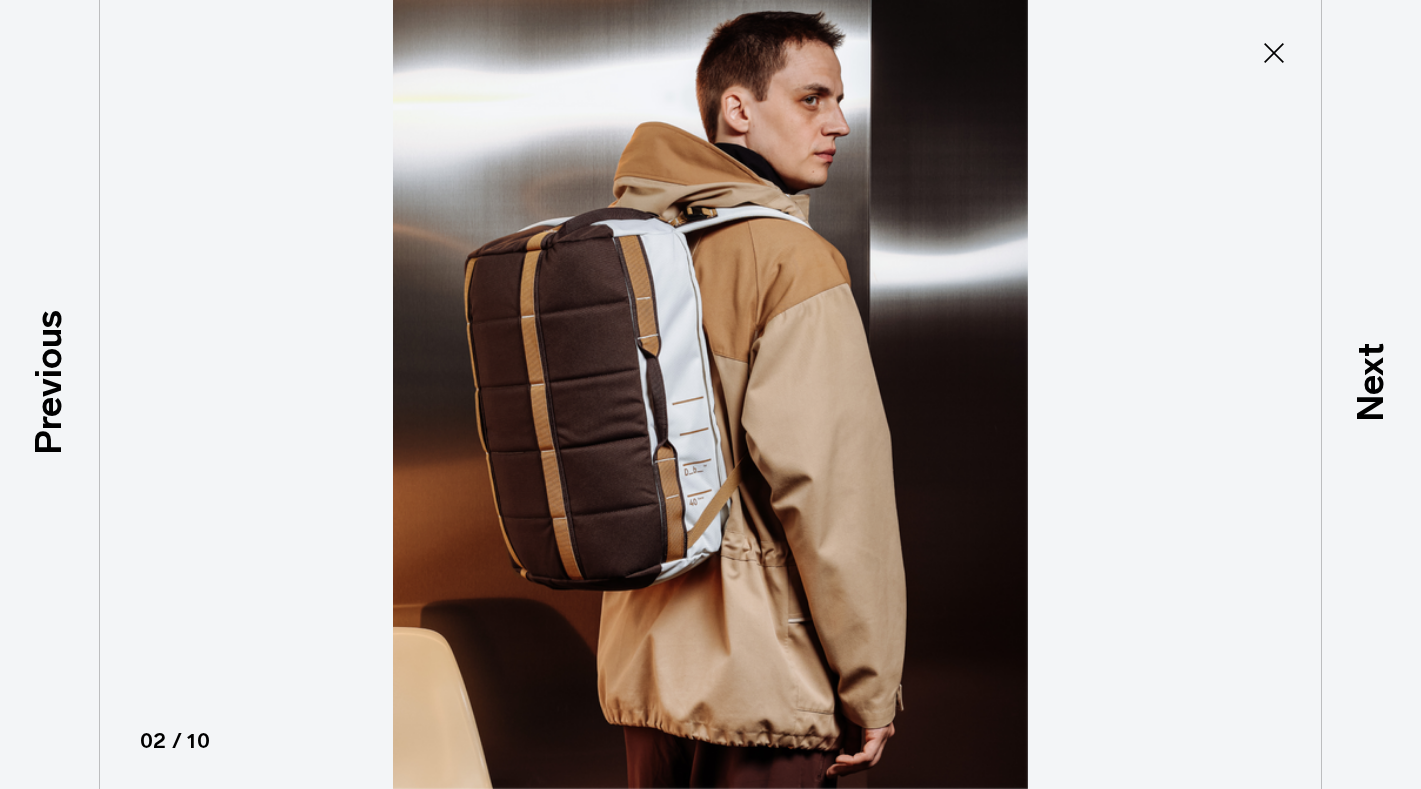 type on "Close" 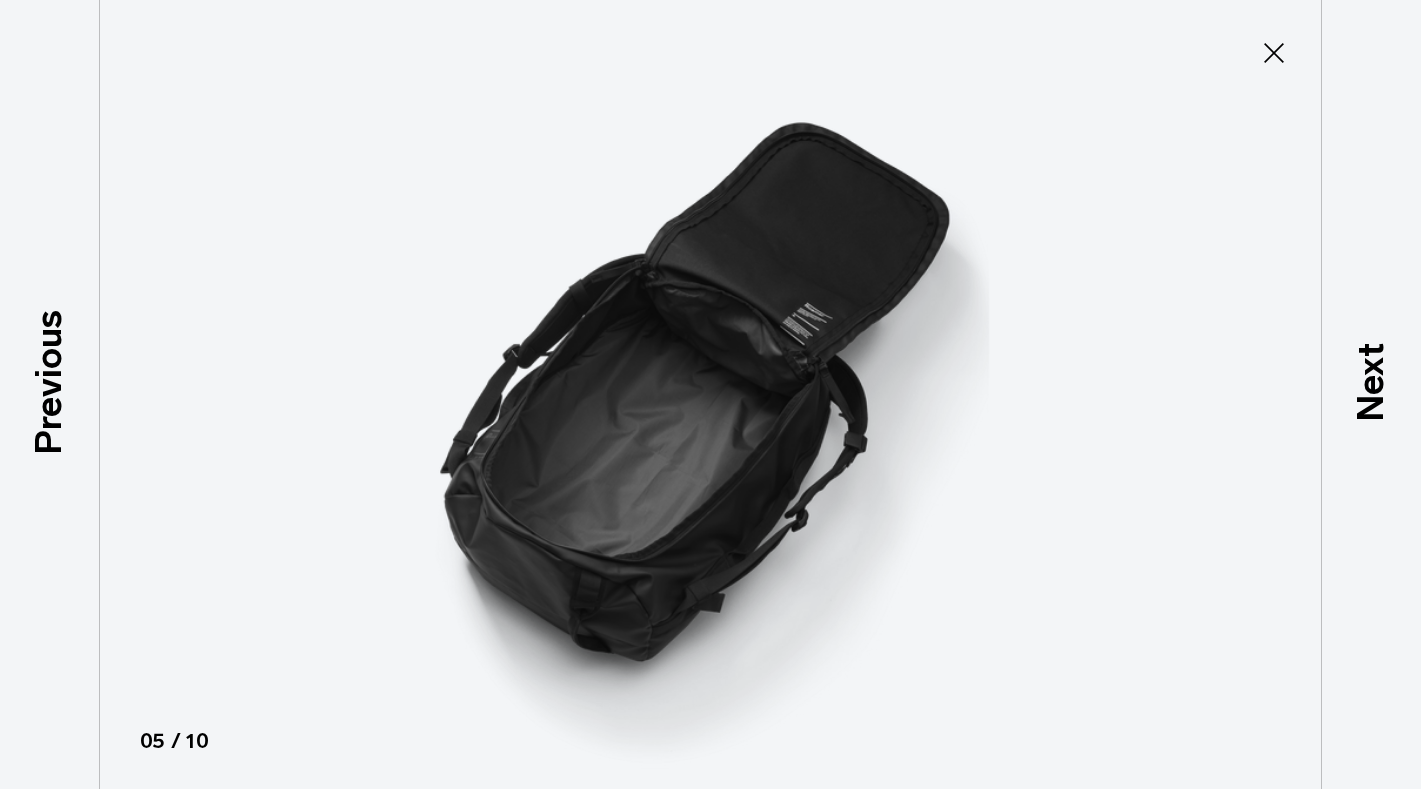 scroll, scrollTop: 463, scrollLeft: 0, axis: vertical 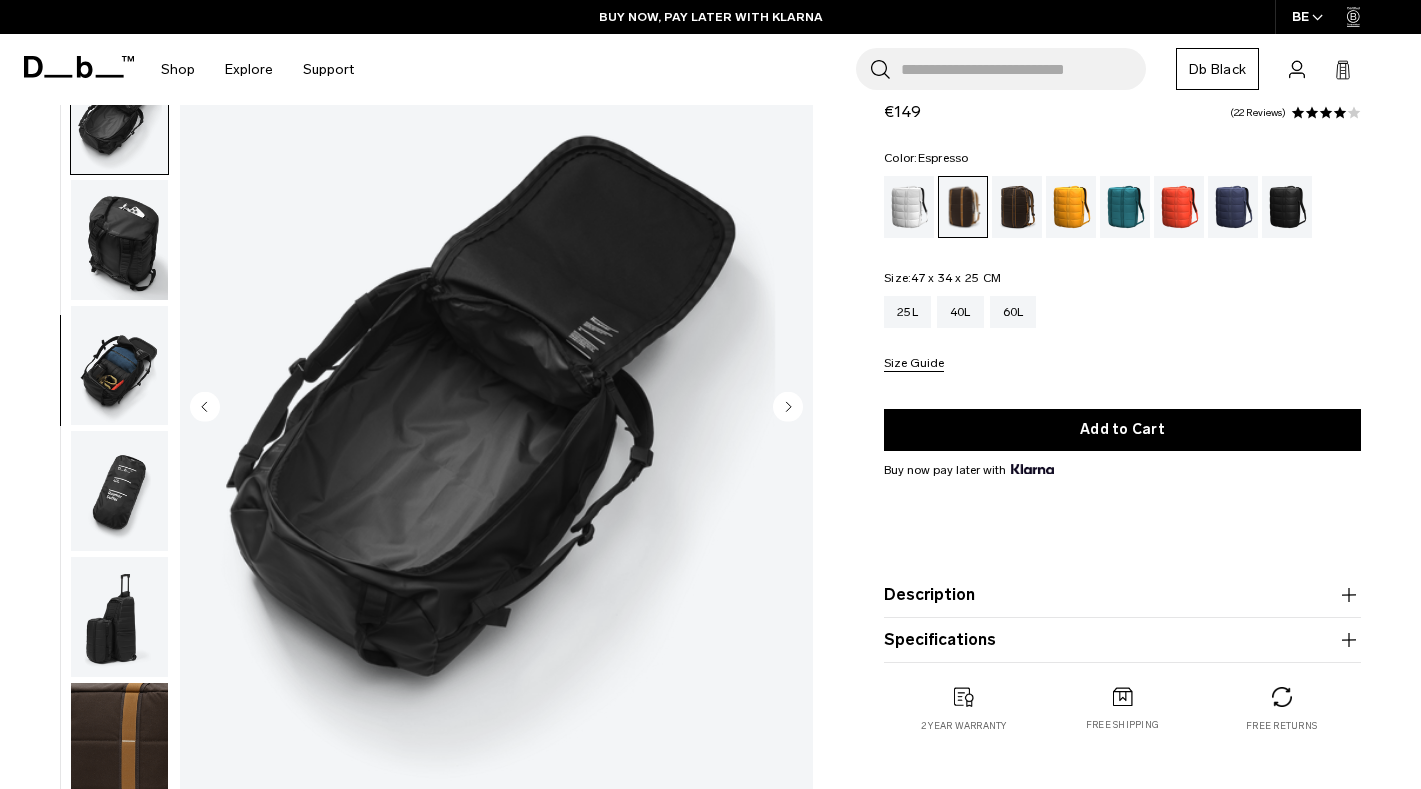 click at bounding box center (1017, 207) 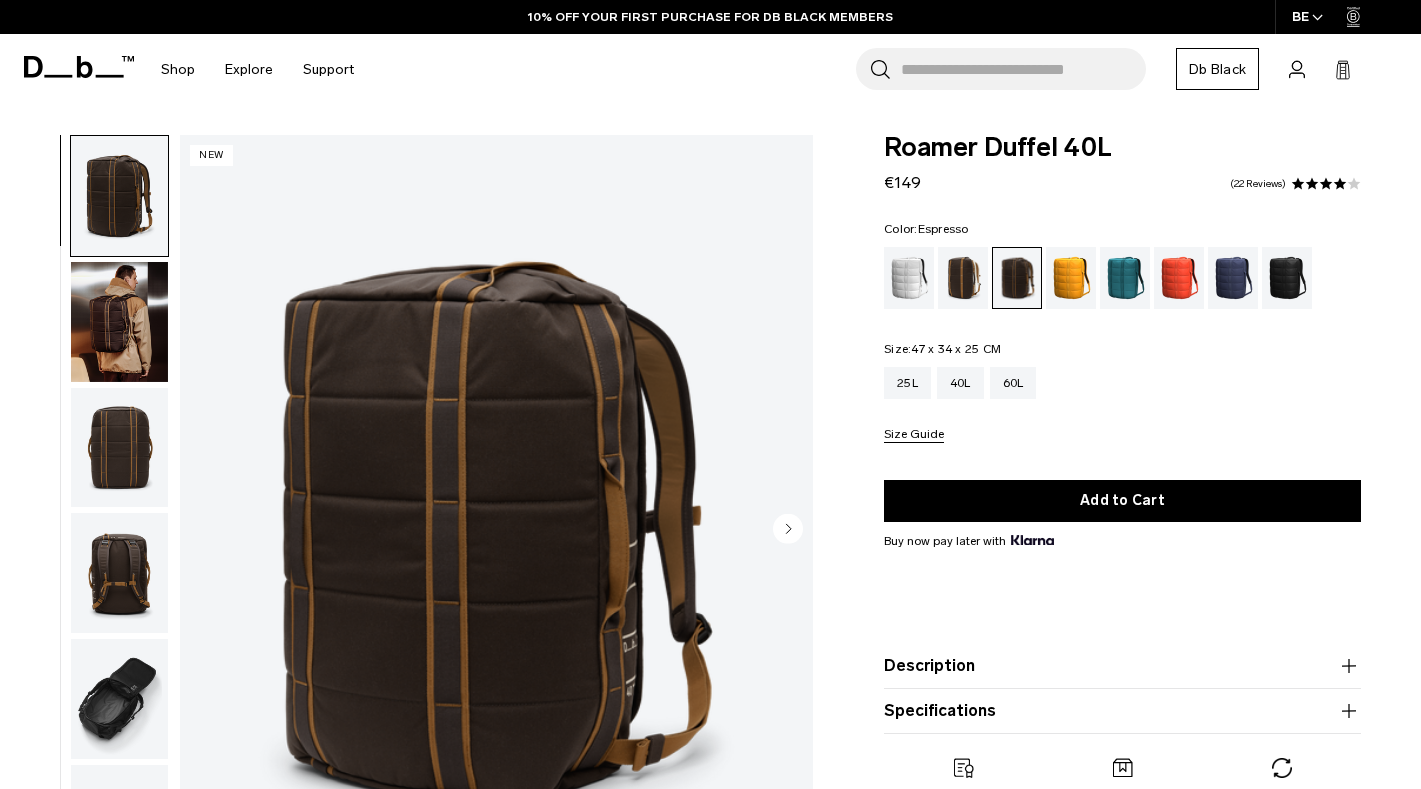 scroll, scrollTop: 0, scrollLeft: 0, axis: both 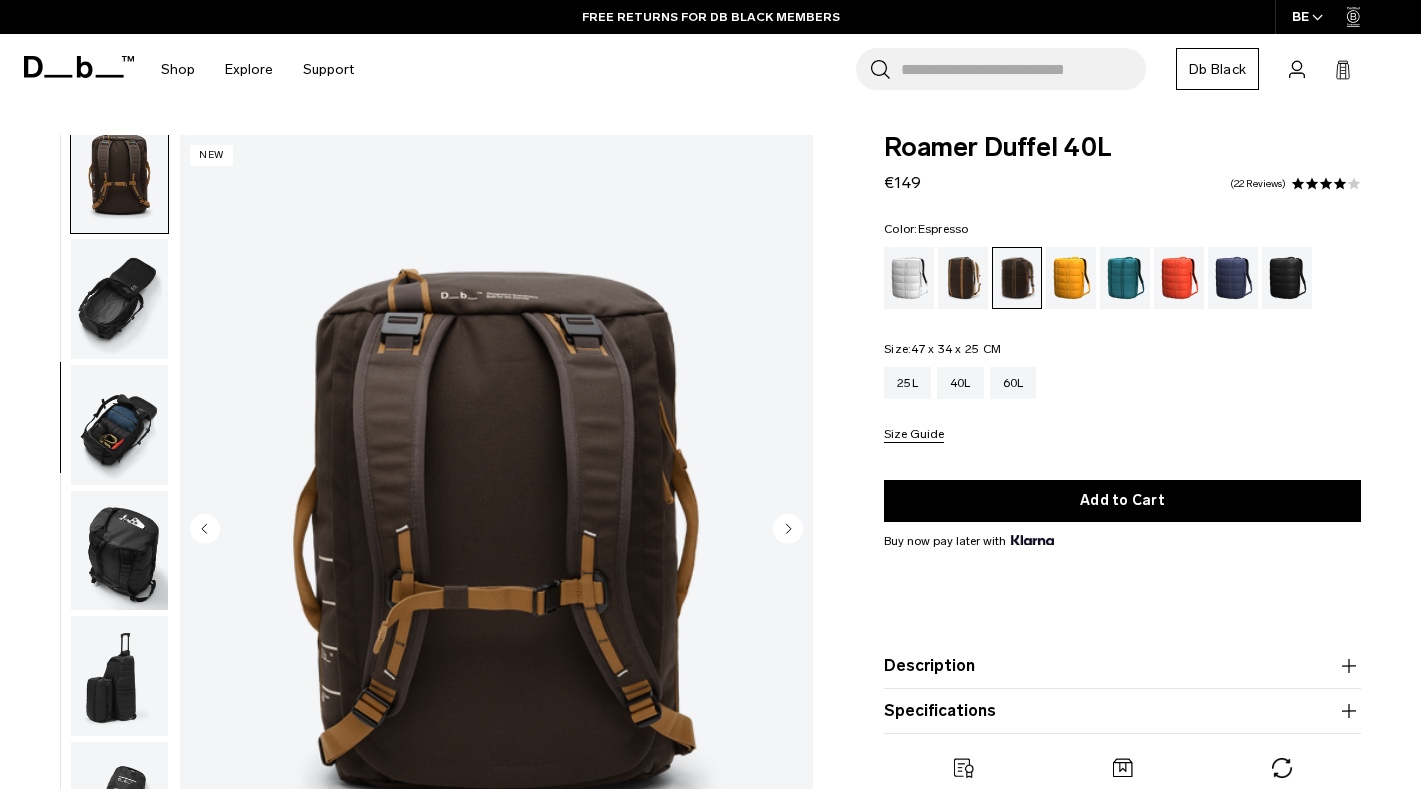 click at bounding box center (119, 551) 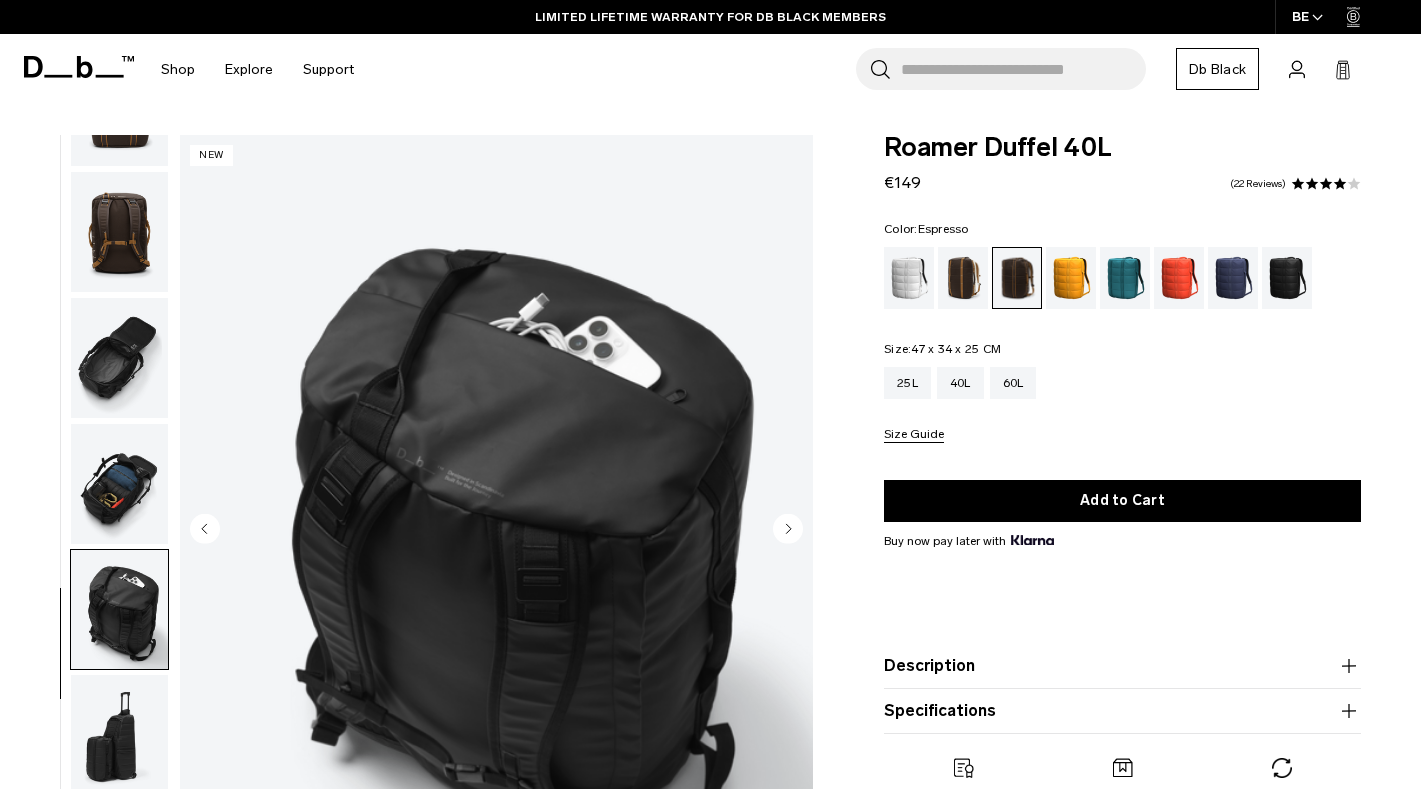 scroll, scrollTop: 288, scrollLeft: 0, axis: vertical 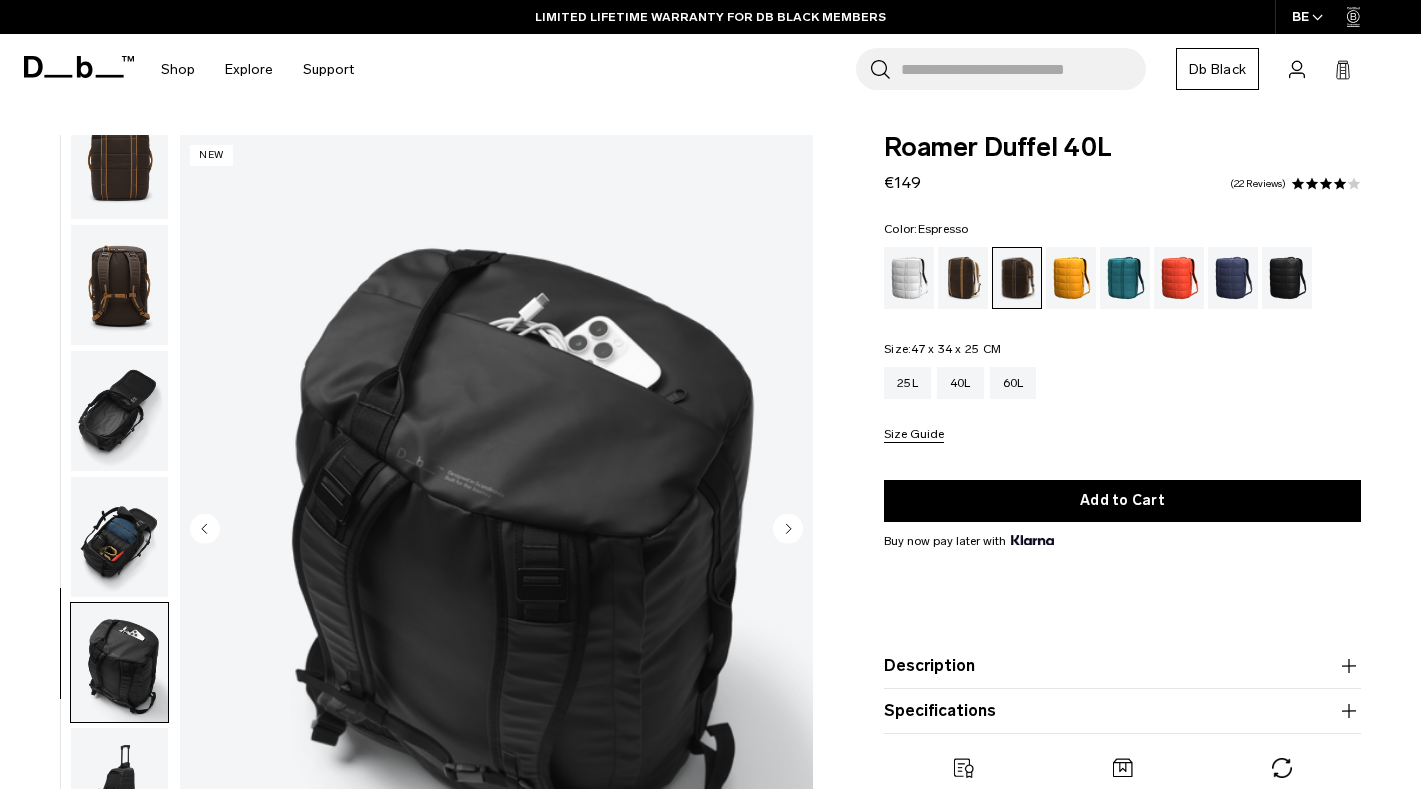 click at bounding box center (119, 160) 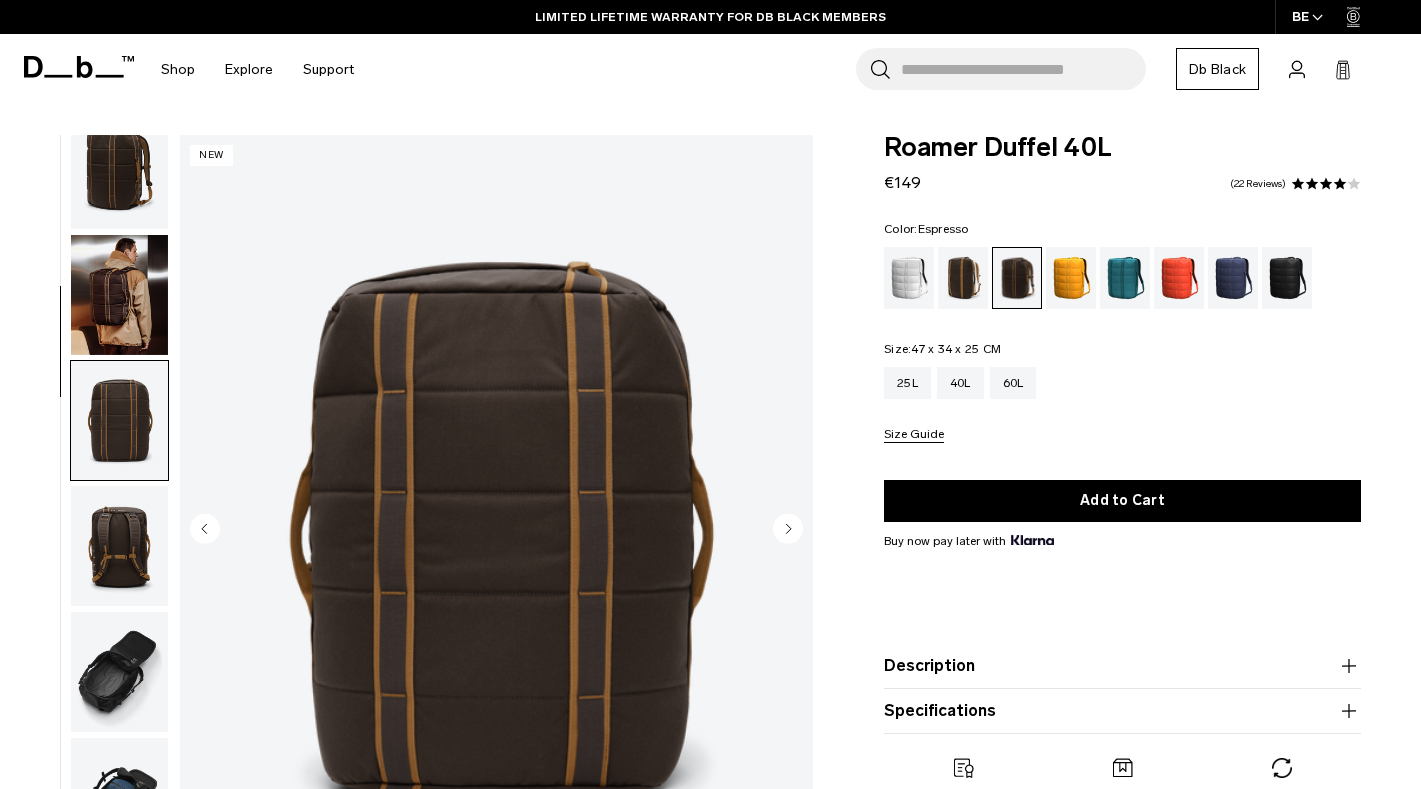 scroll, scrollTop: 0, scrollLeft: 0, axis: both 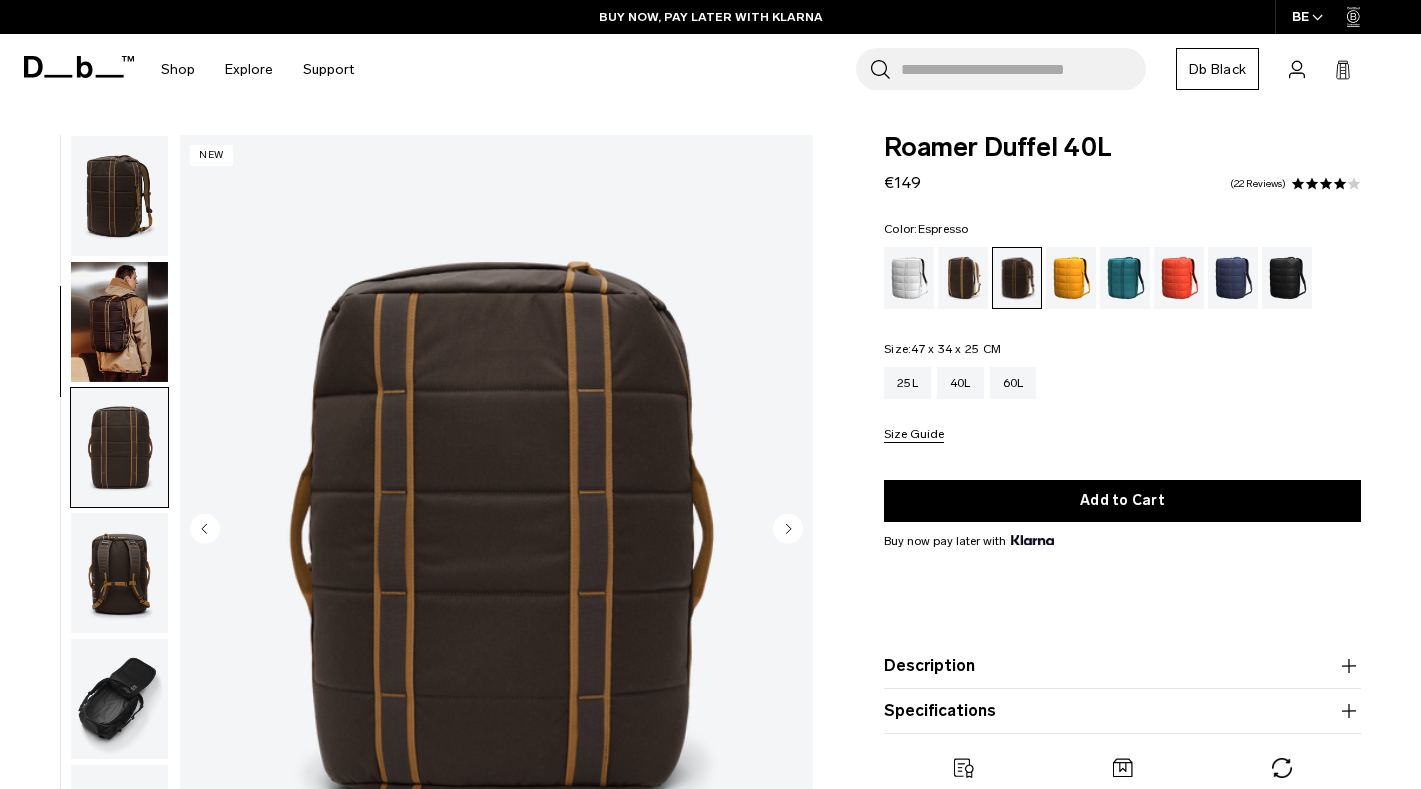 click at bounding box center [119, 322] 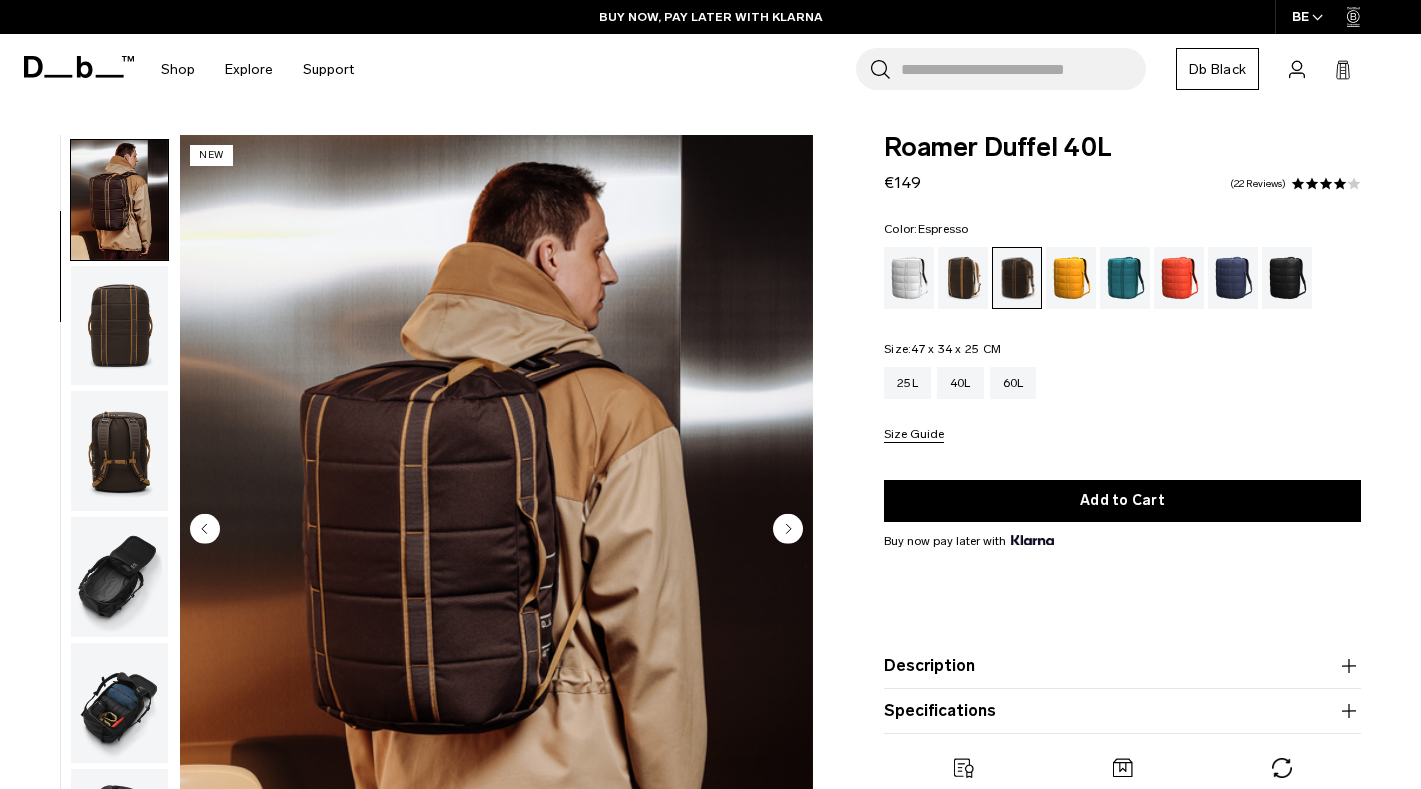 scroll, scrollTop: 126, scrollLeft: 0, axis: vertical 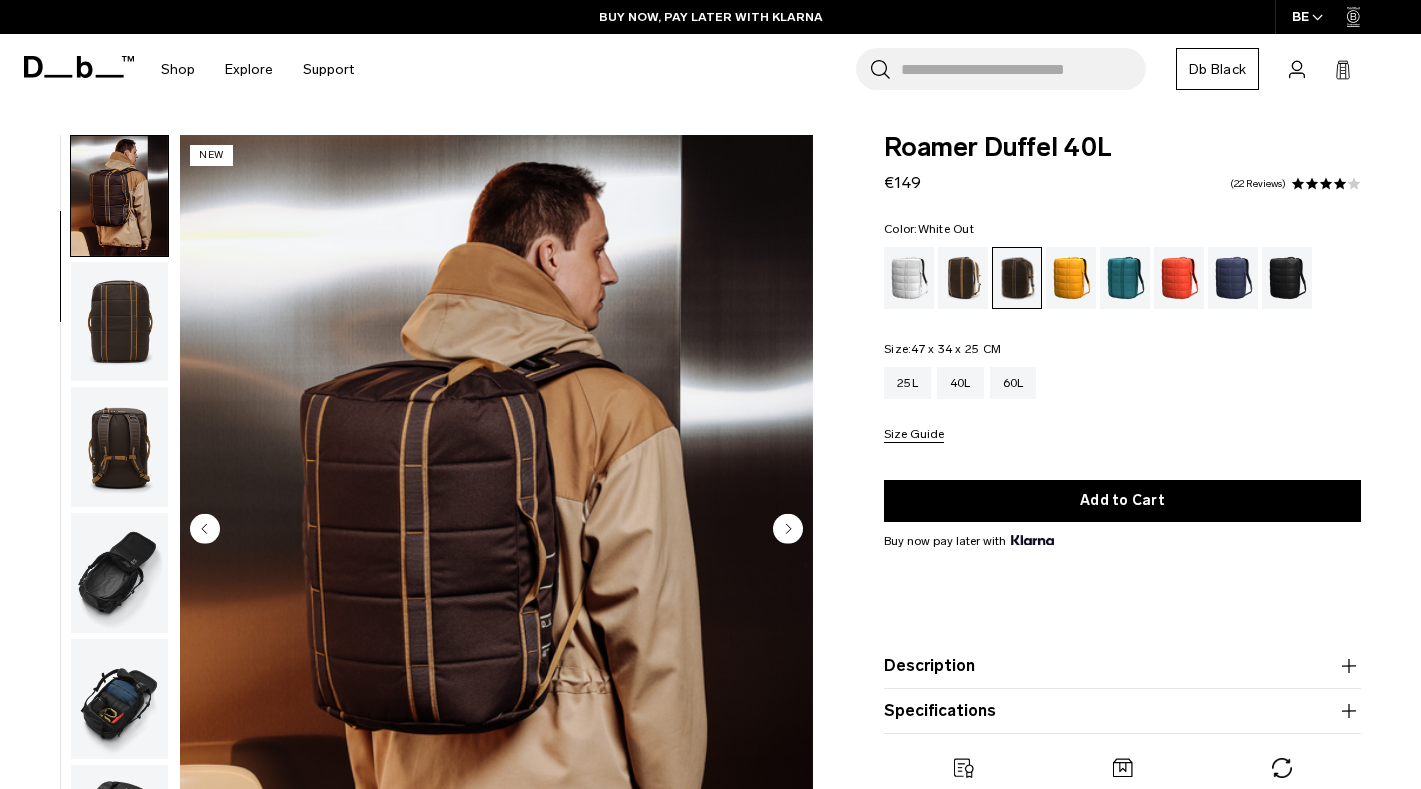 click at bounding box center (909, 278) 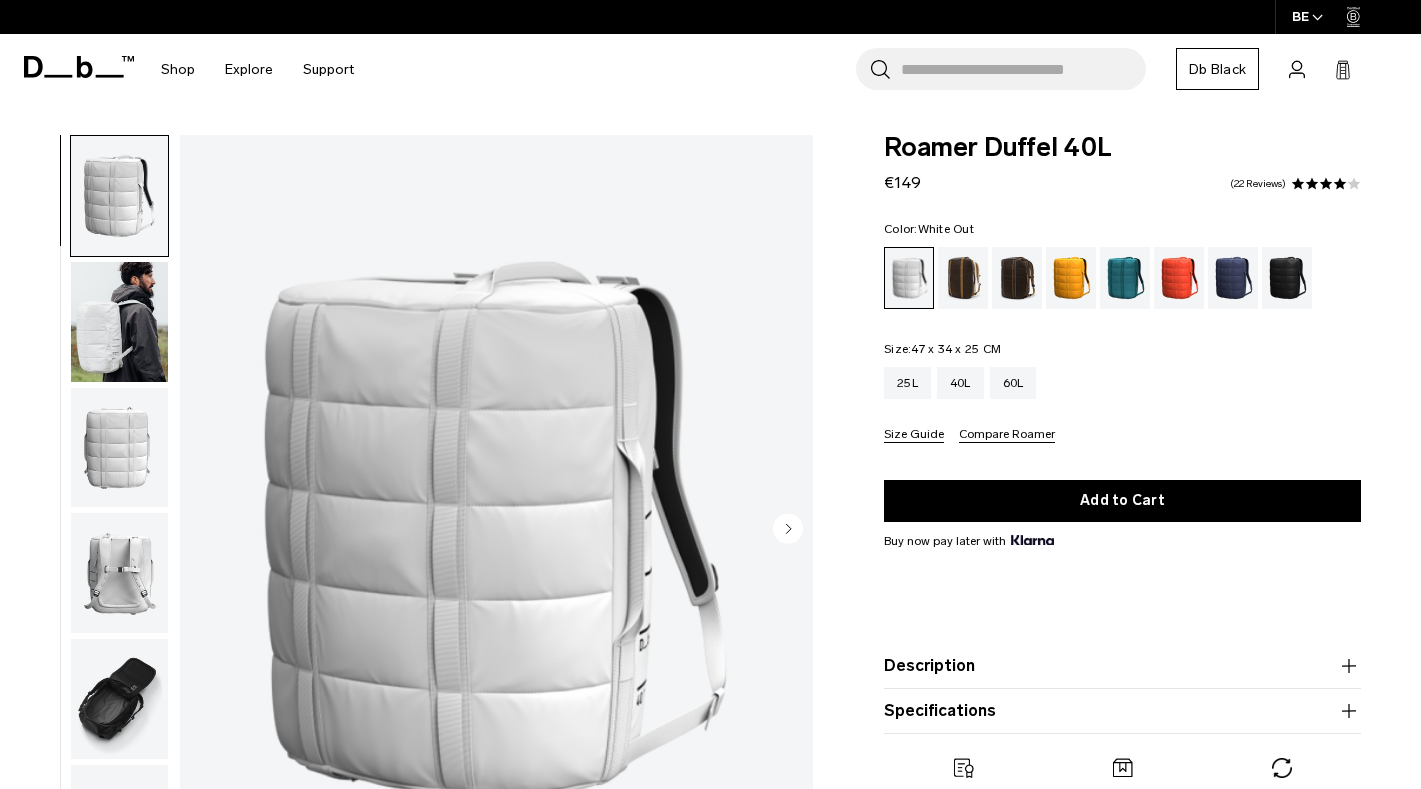 scroll, scrollTop: 0, scrollLeft: 0, axis: both 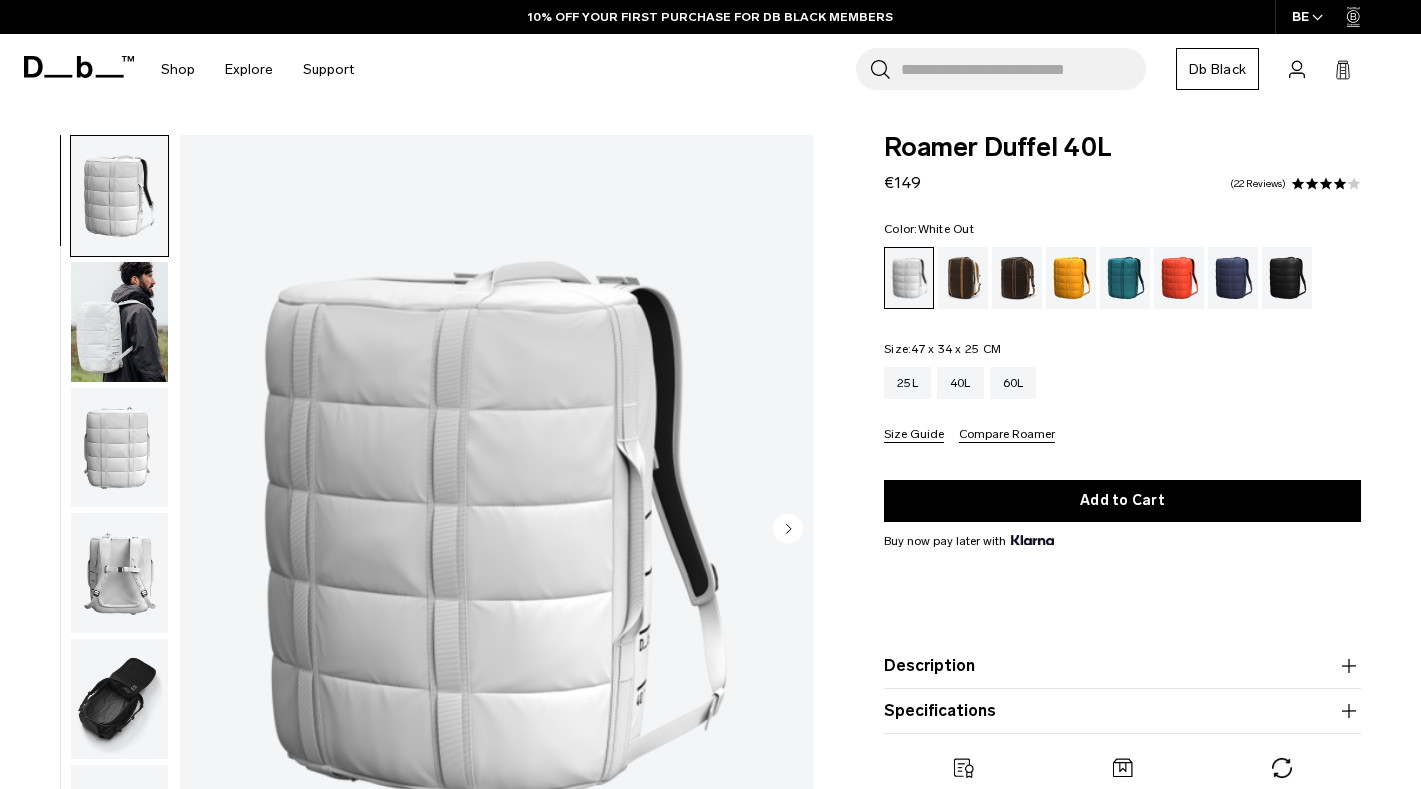 click at bounding box center [119, 322] 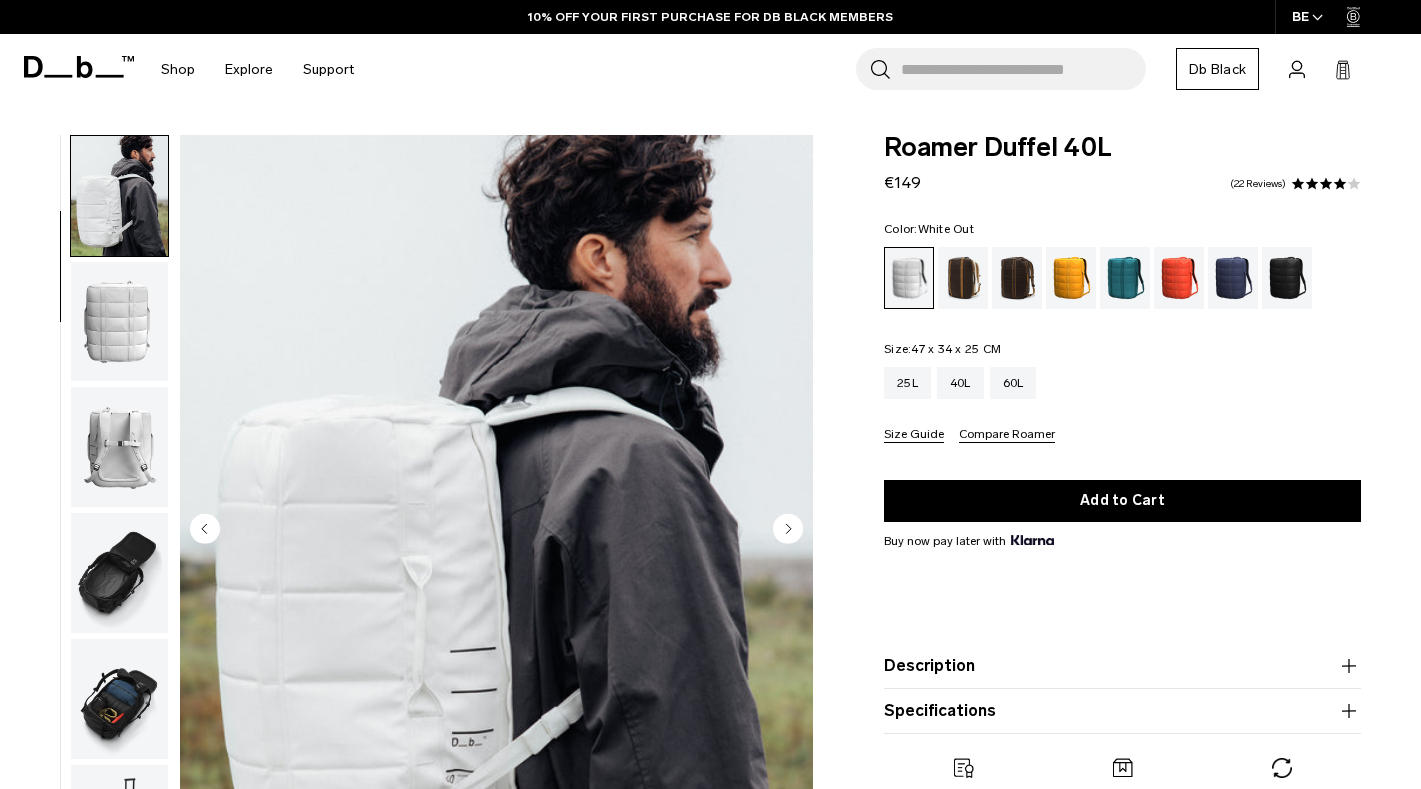 scroll, scrollTop: 92, scrollLeft: 0, axis: vertical 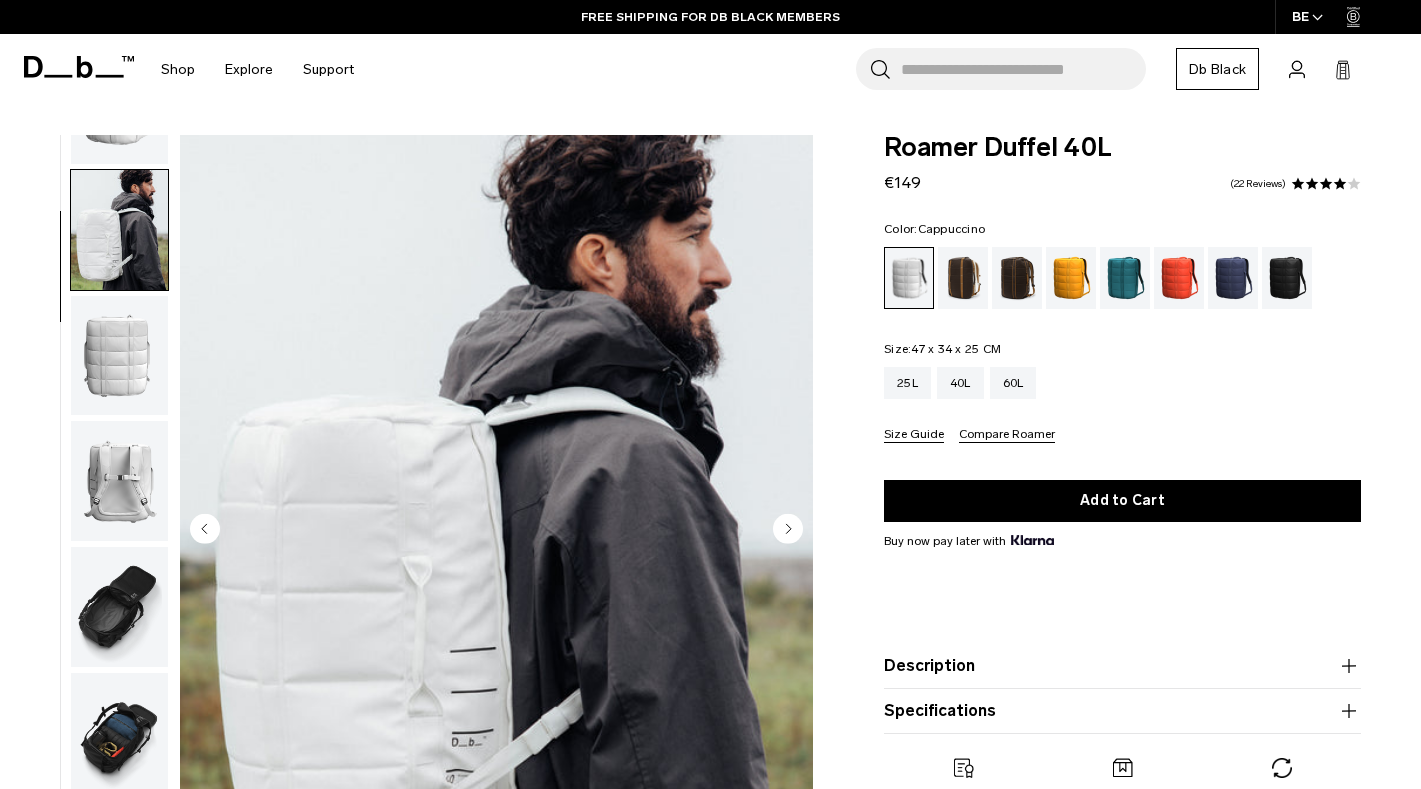 click at bounding box center (963, 278) 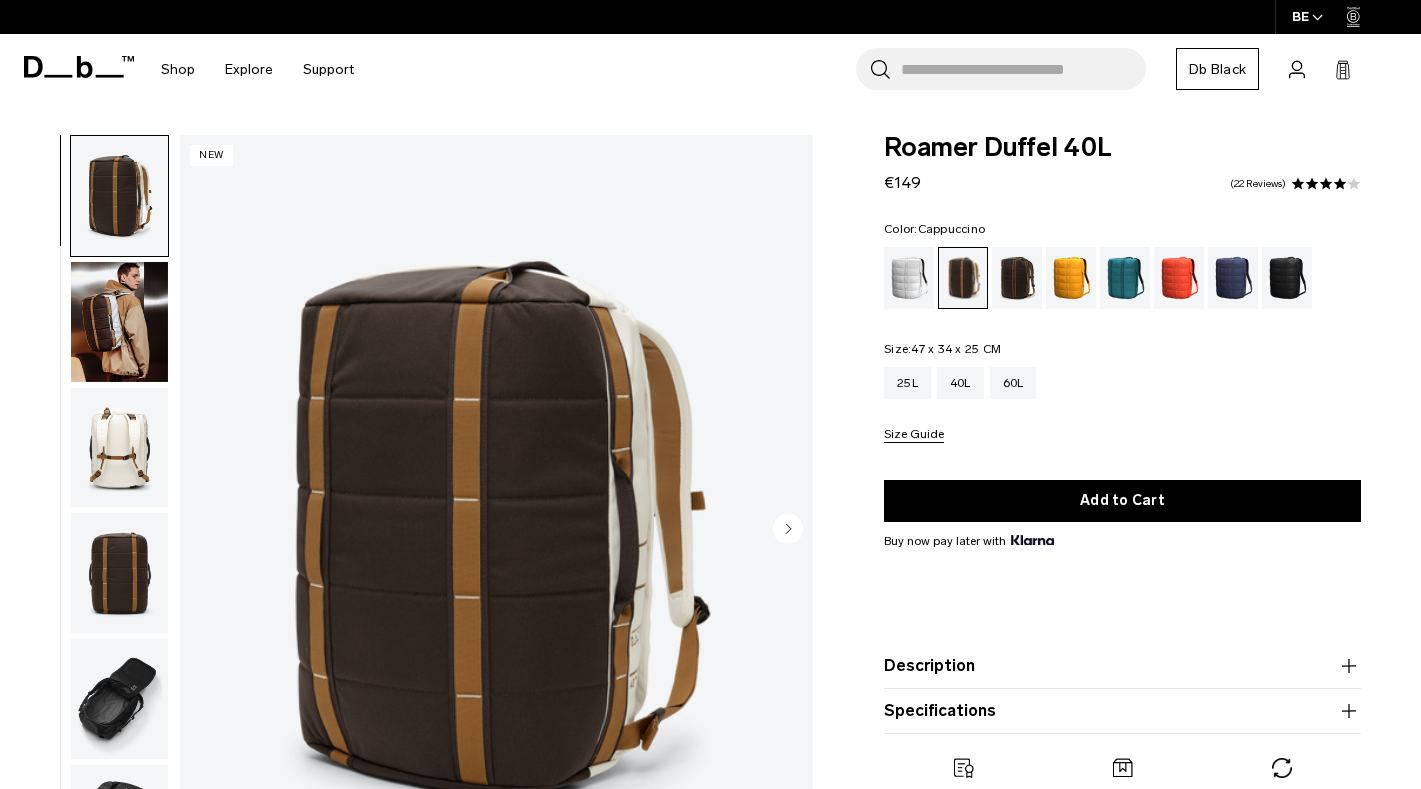 scroll, scrollTop: 0, scrollLeft: 0, axis: both 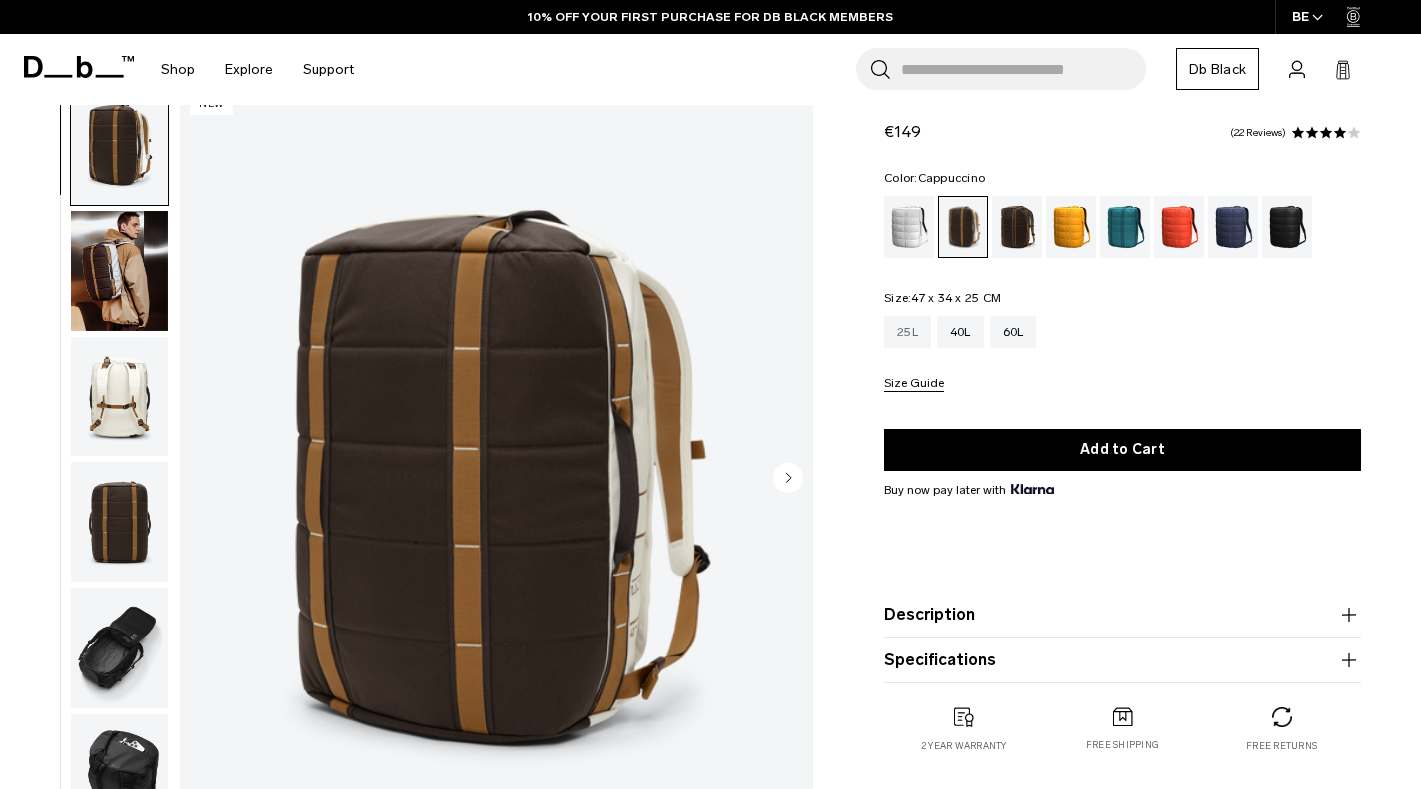 click on "25L" at bounding box center (907, 332) 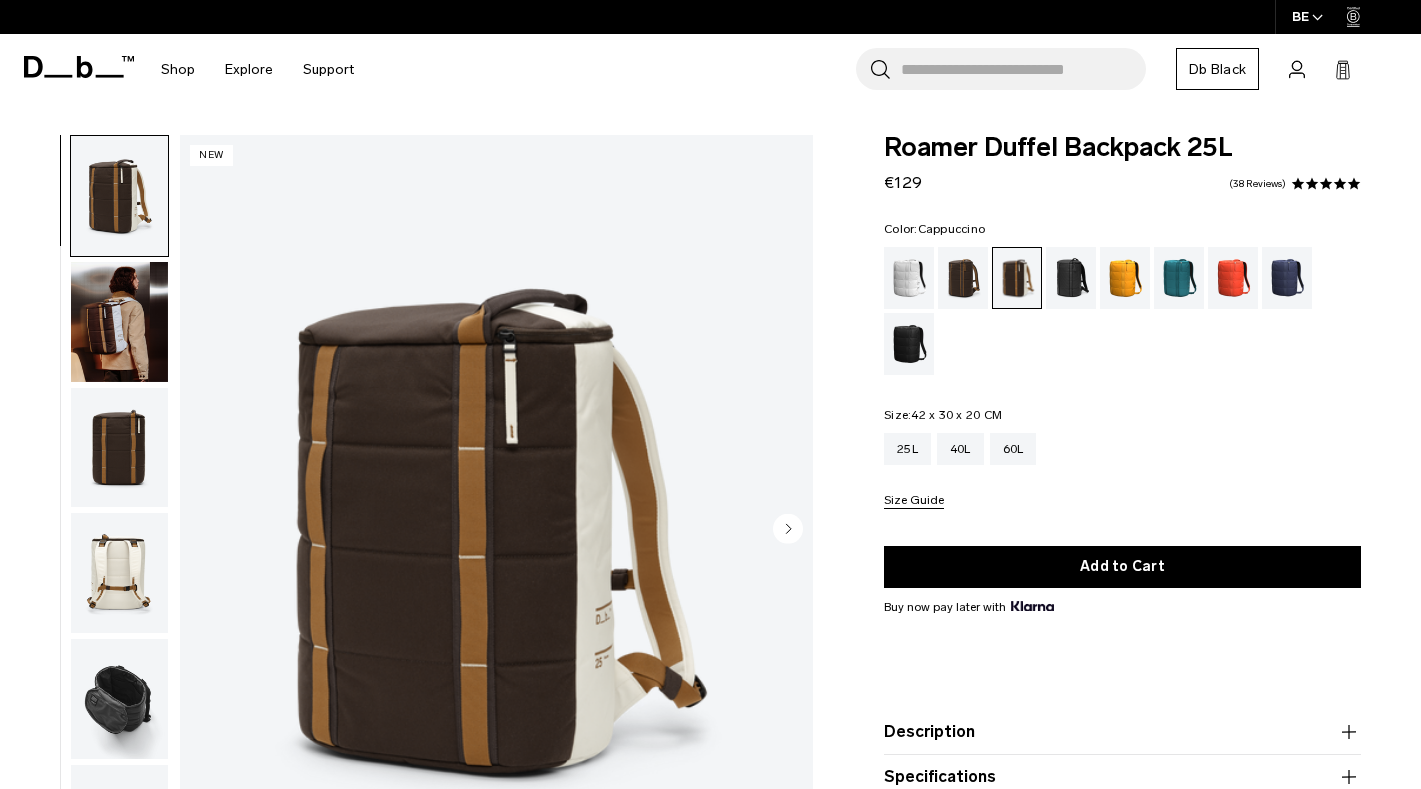 scroll, scrollTop: 0, scrollLeft: 0, axis: both 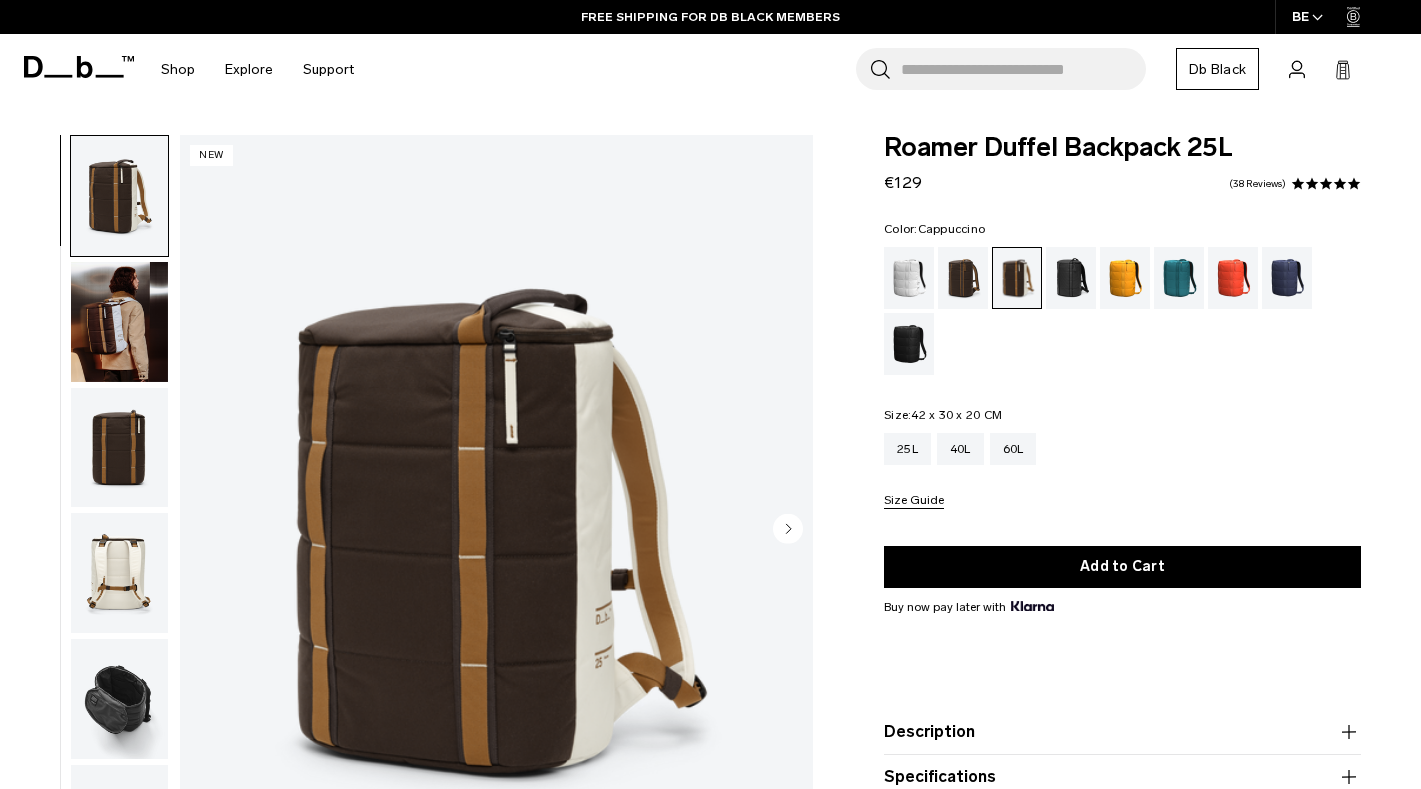 click at bounding box center [119, 322] 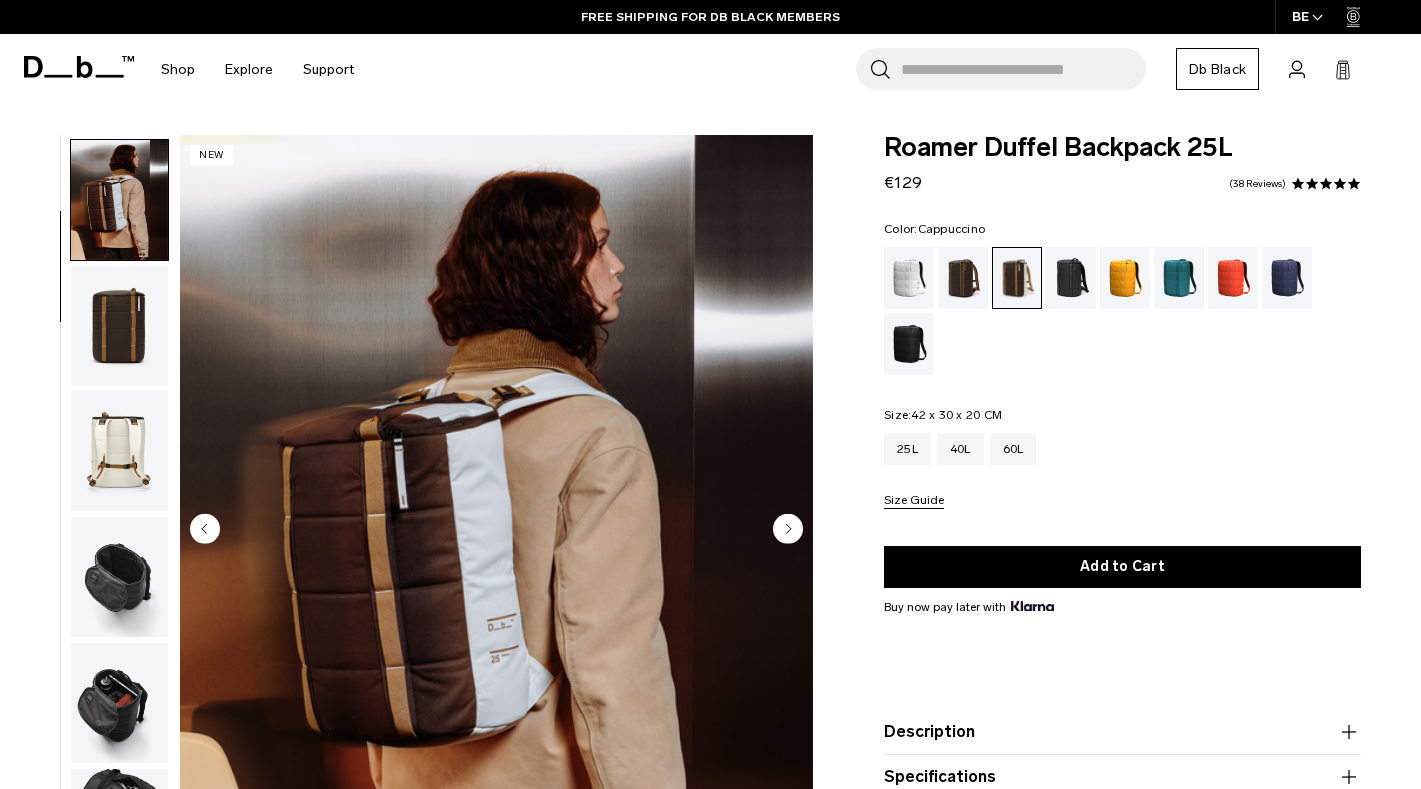 scroll, scrollTop: 126, scrollLeft: 0, axis: vertical 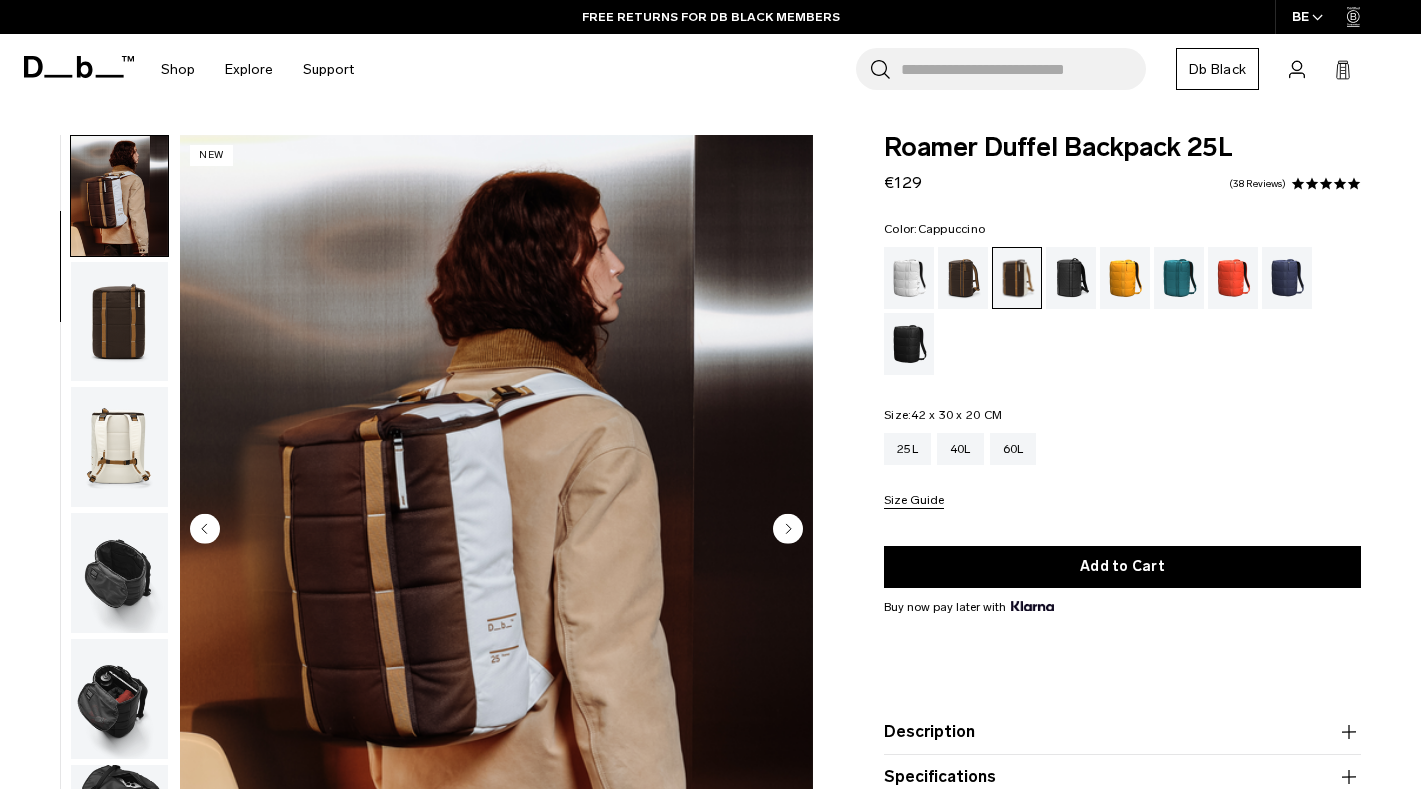click at bounding box center (119, 322) 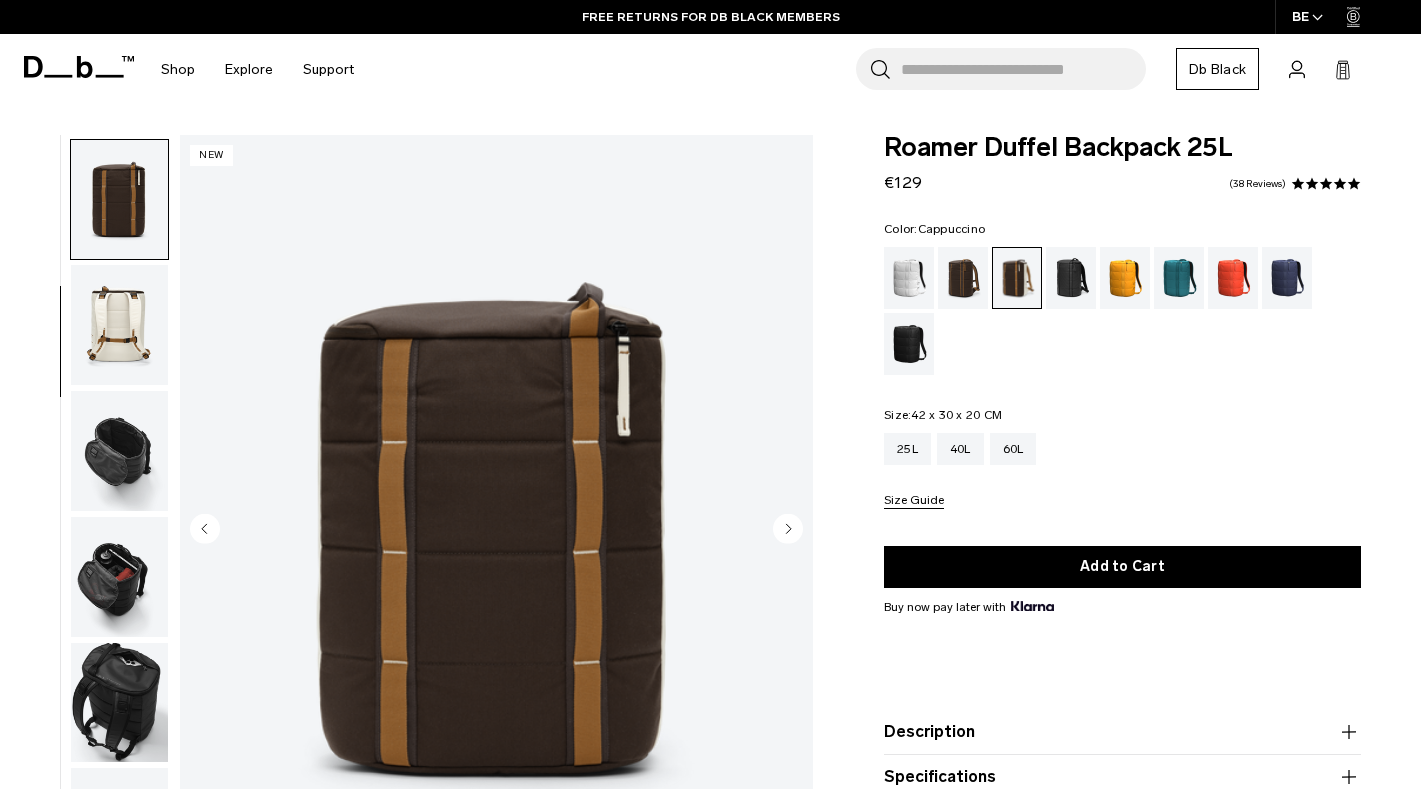 scroll, scrollTop: 252, scrollLeft: 0, axis: vertical 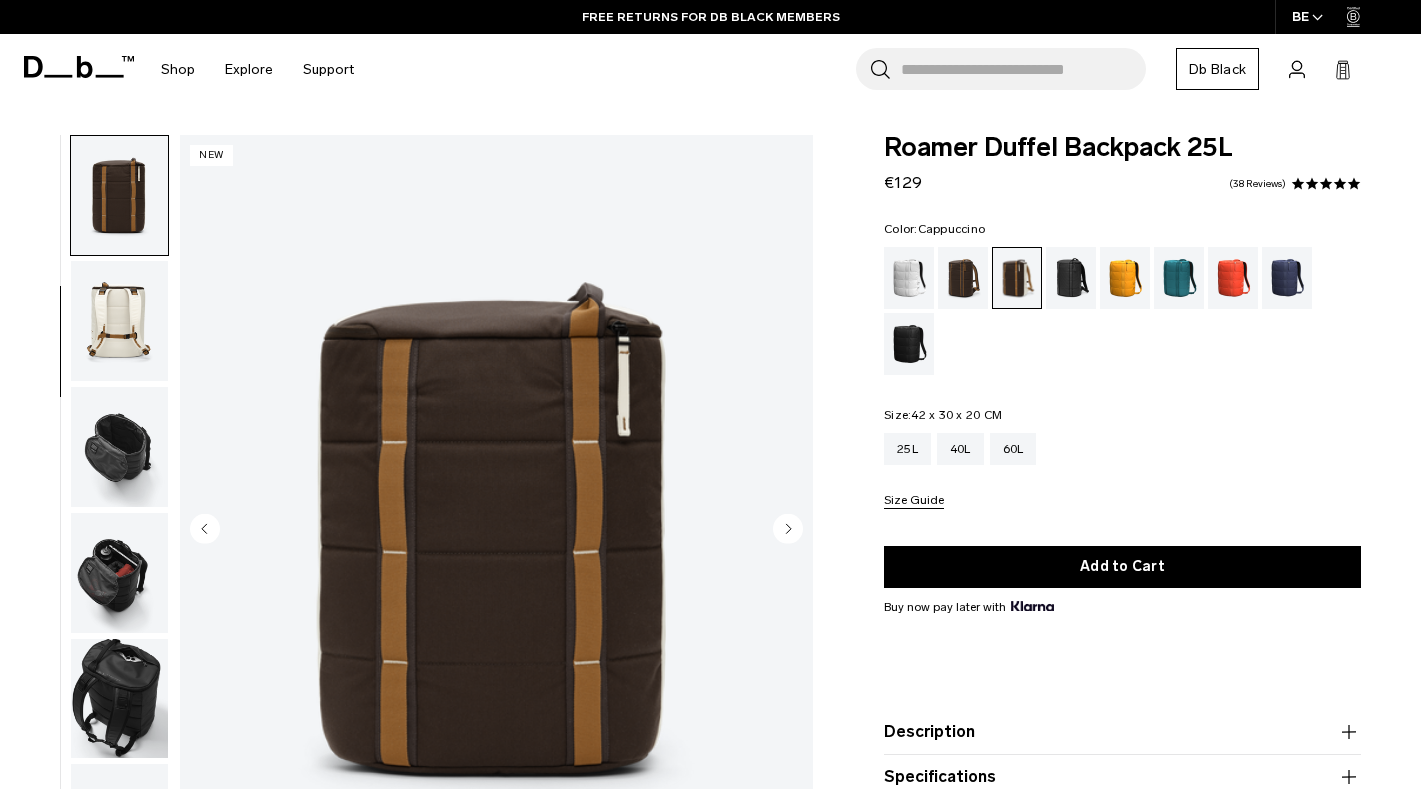 click at bounding box center (119, 321) 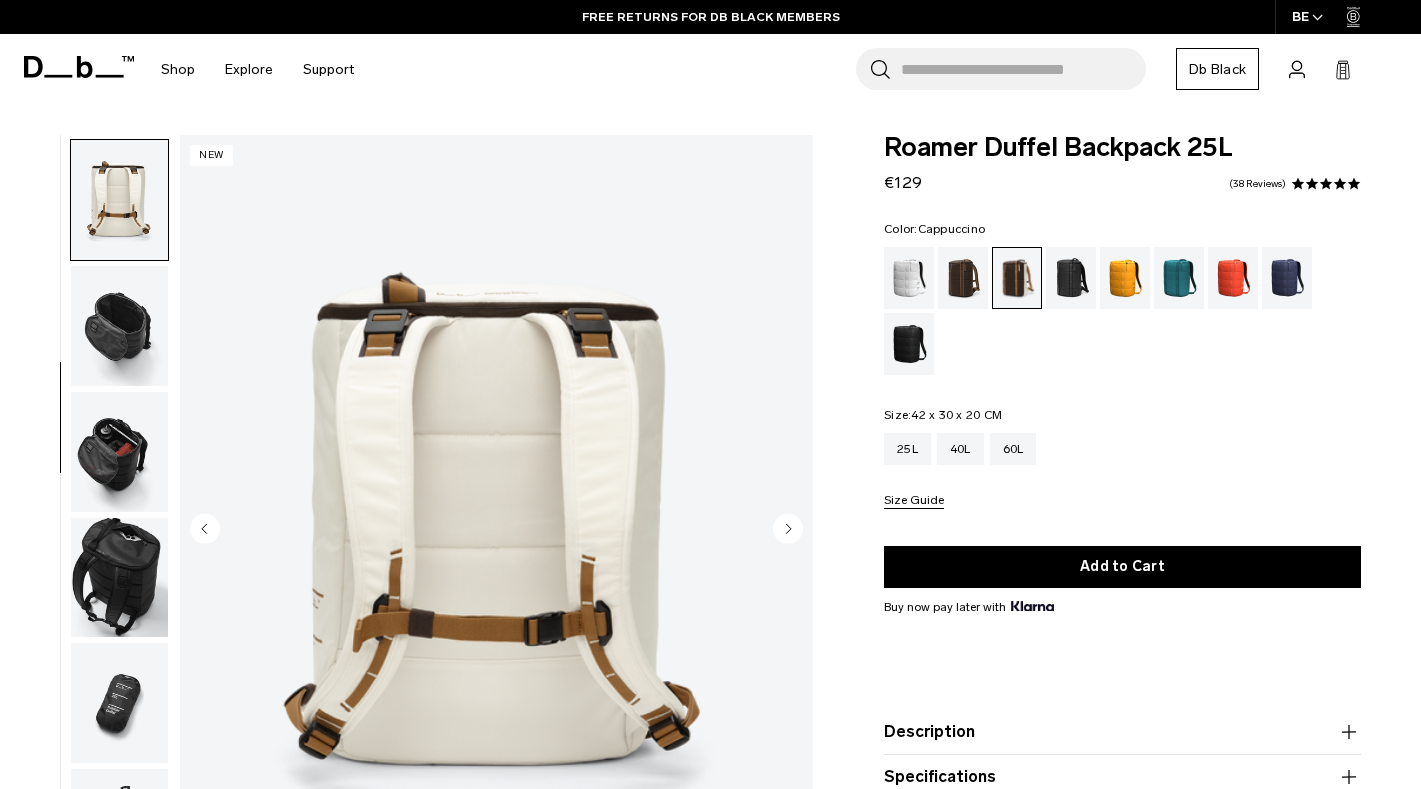 scroll, scrollTop: 377, scrollLeft: 0, axis: vertical 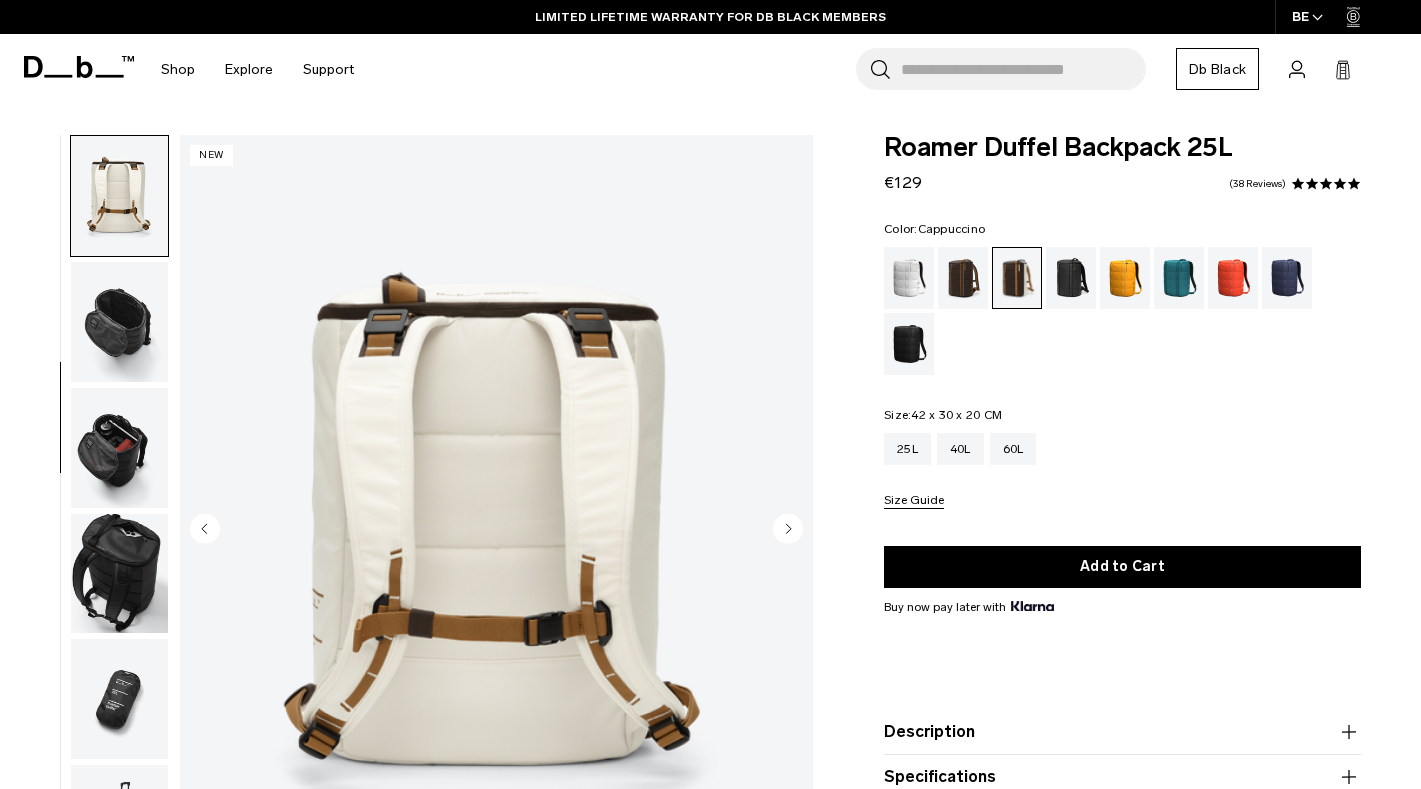 click at bounding box center [119, 322] 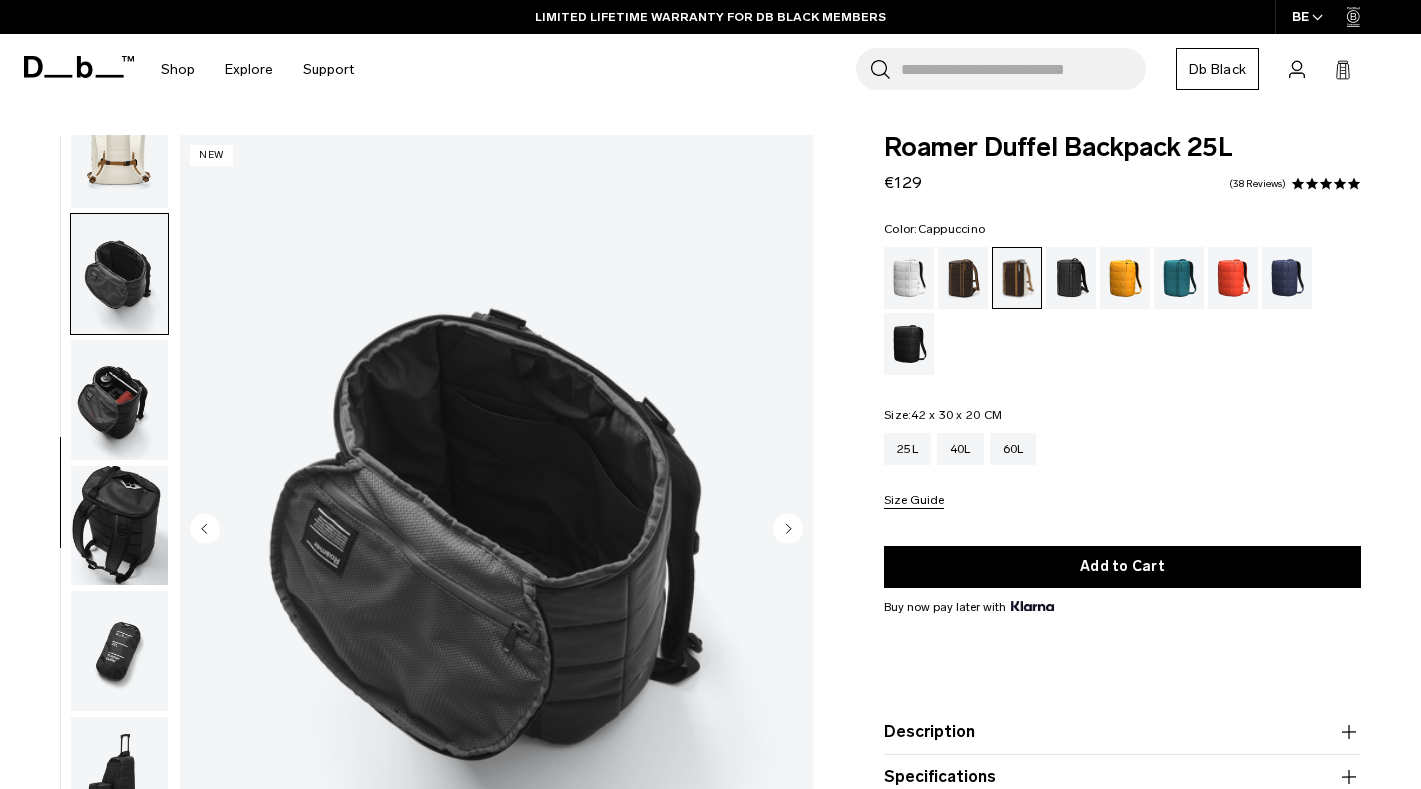 scroll, scrollTop: 463, scrollLeft: 0, axis: vertical 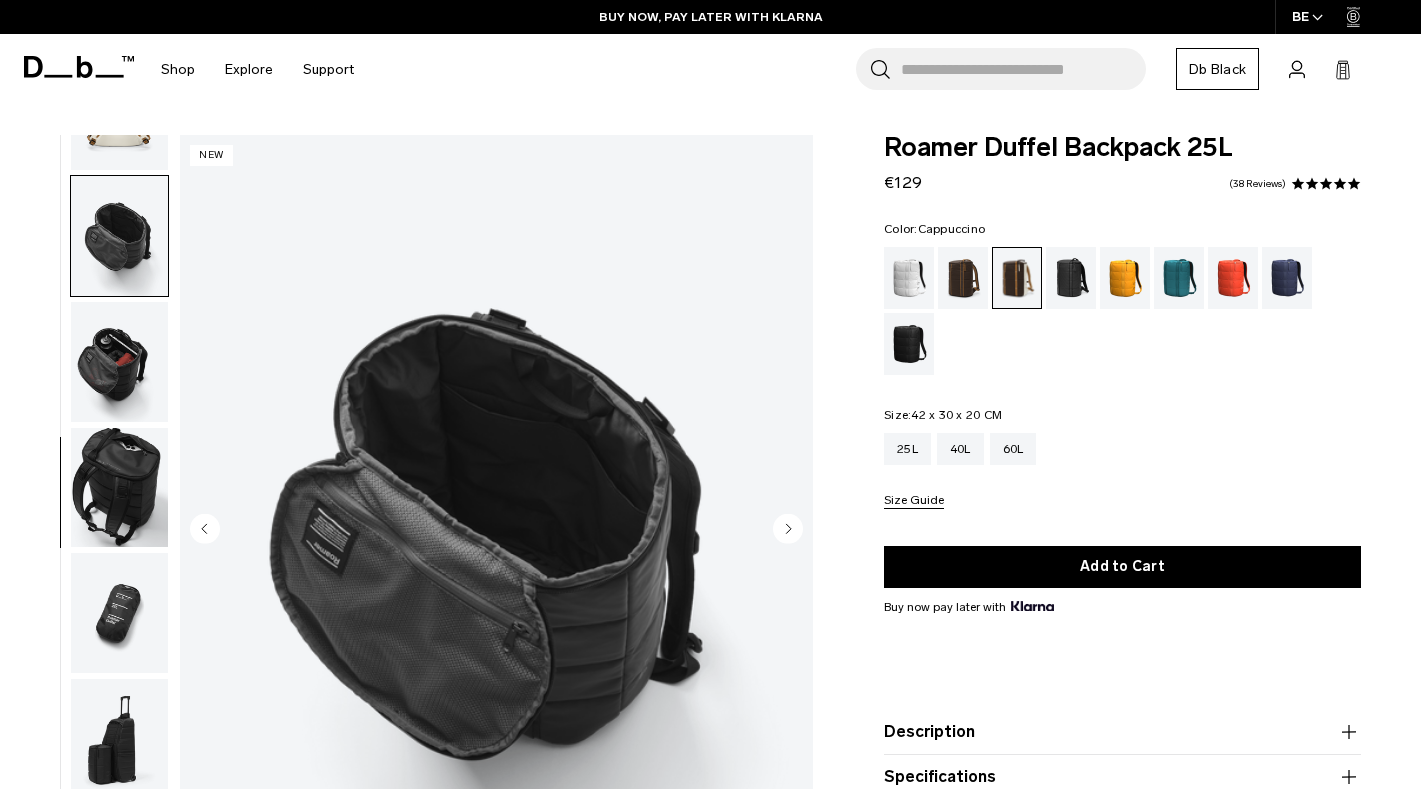 click at bounding box center (119, 362) 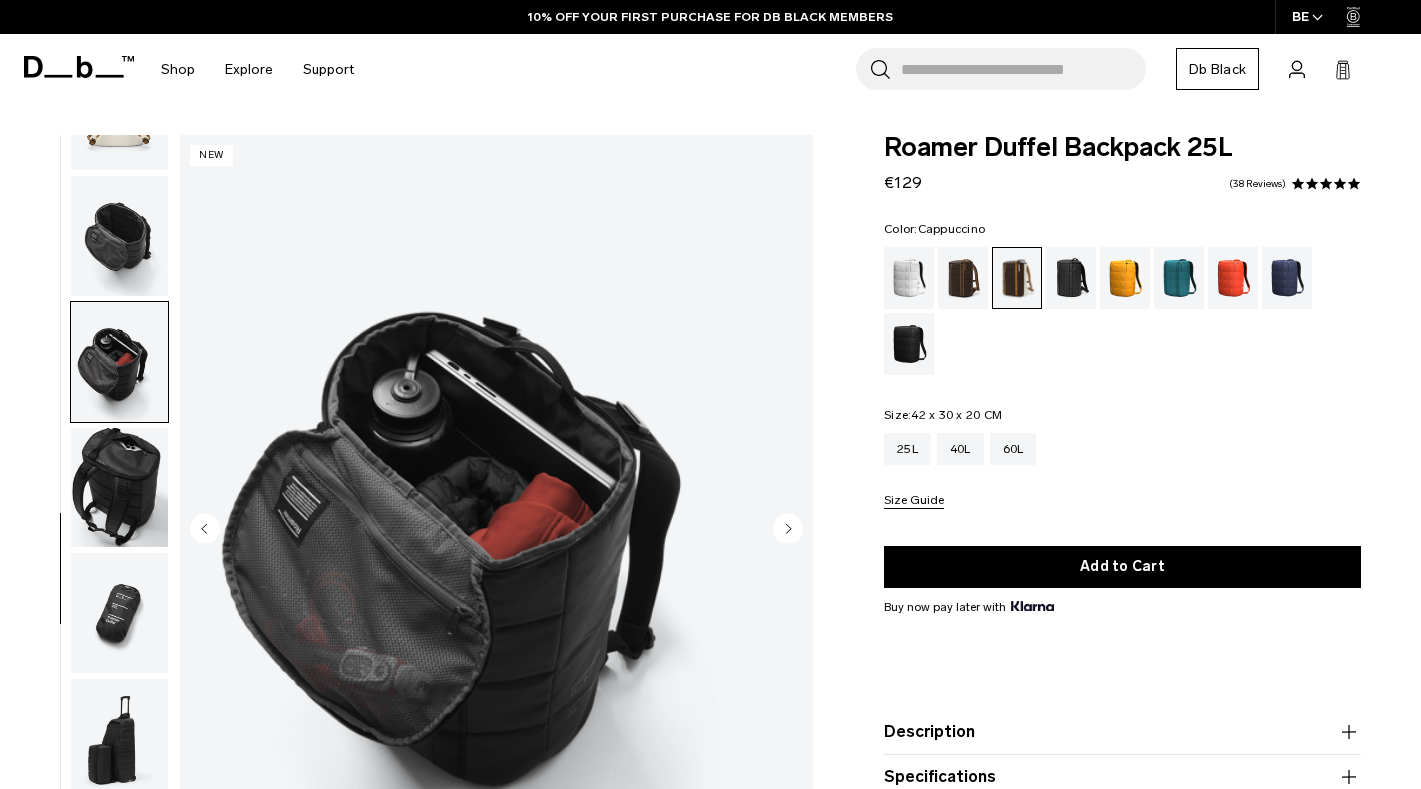 click at bounding box center (119, 488) 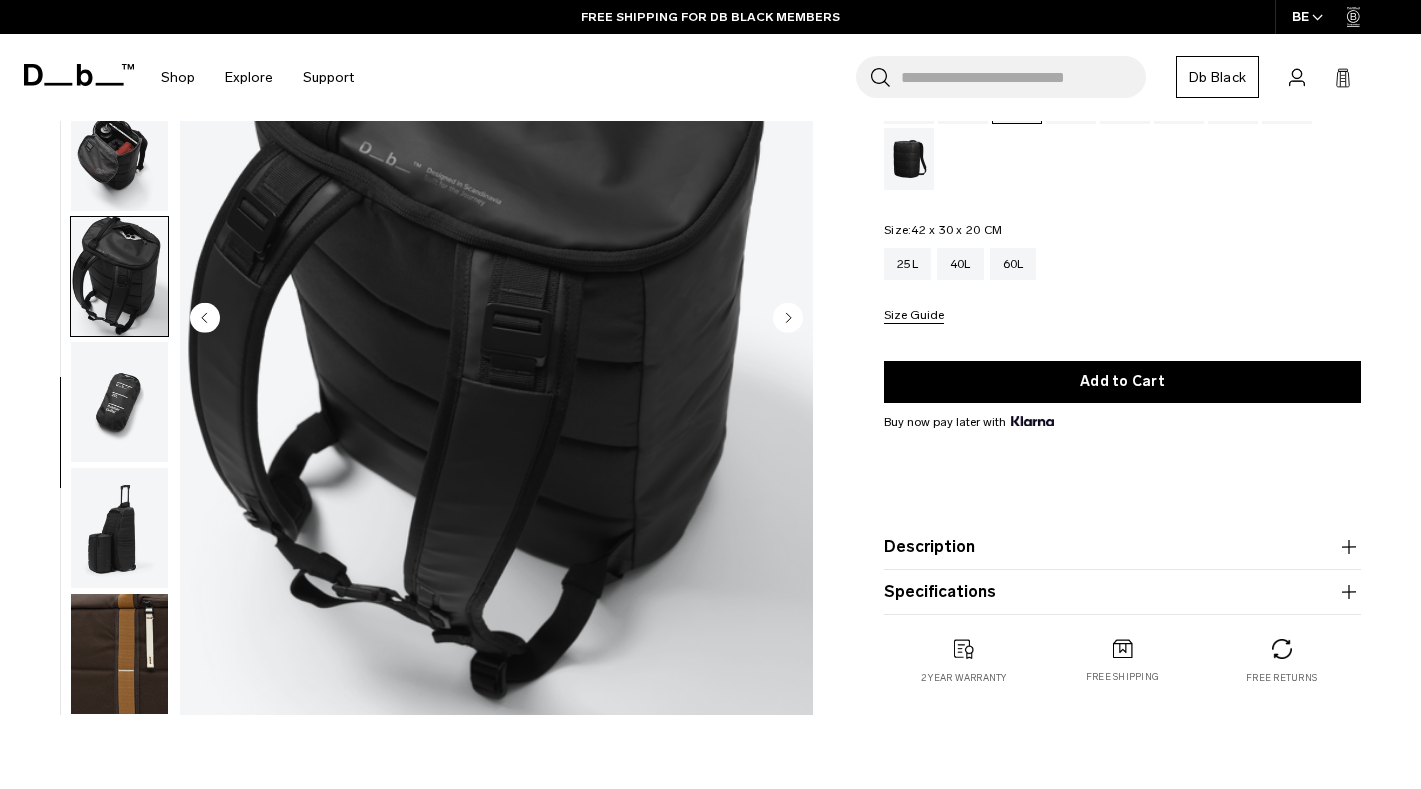 scroll, scrollTop: 212, scrollLeft: 0, axis: vertical 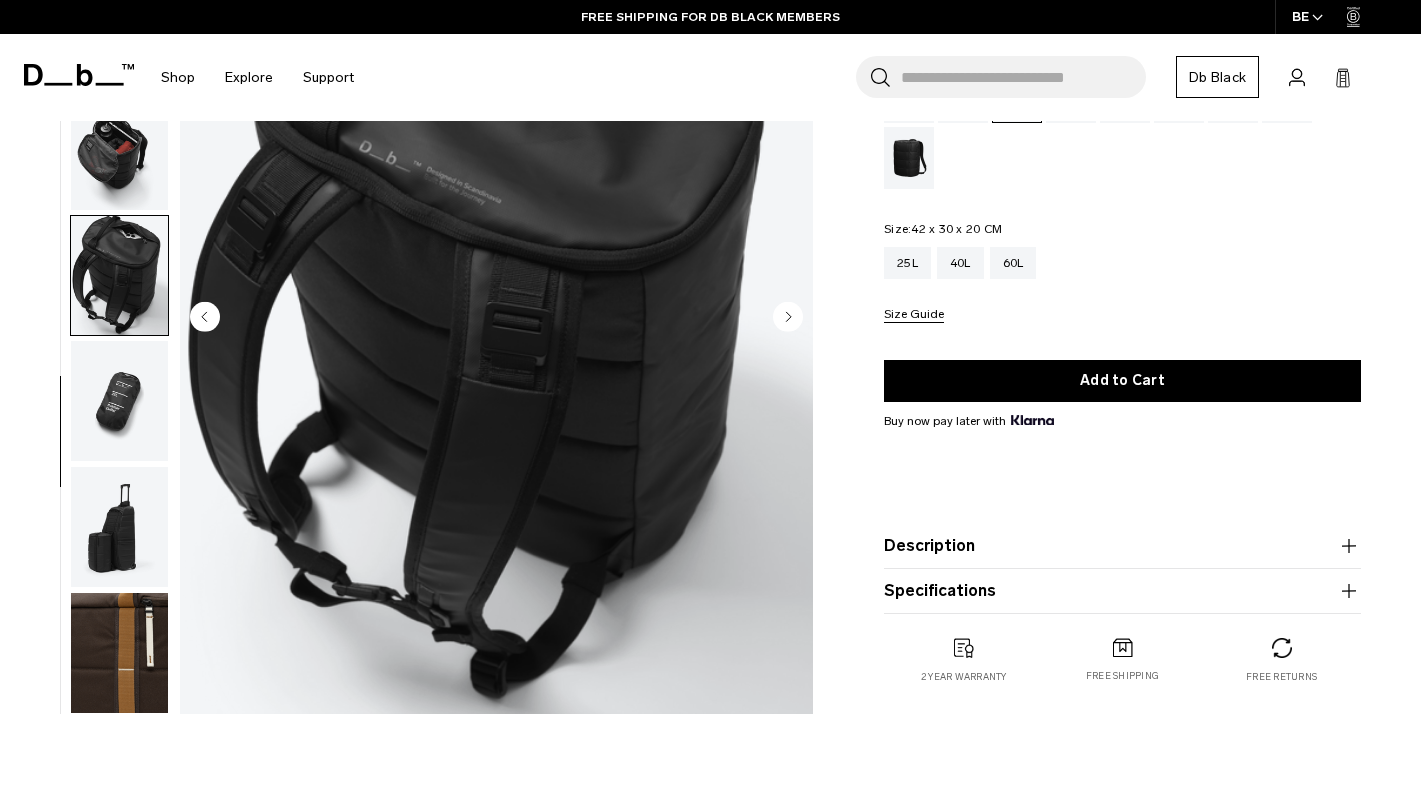 click at bounding box center (119, 653) 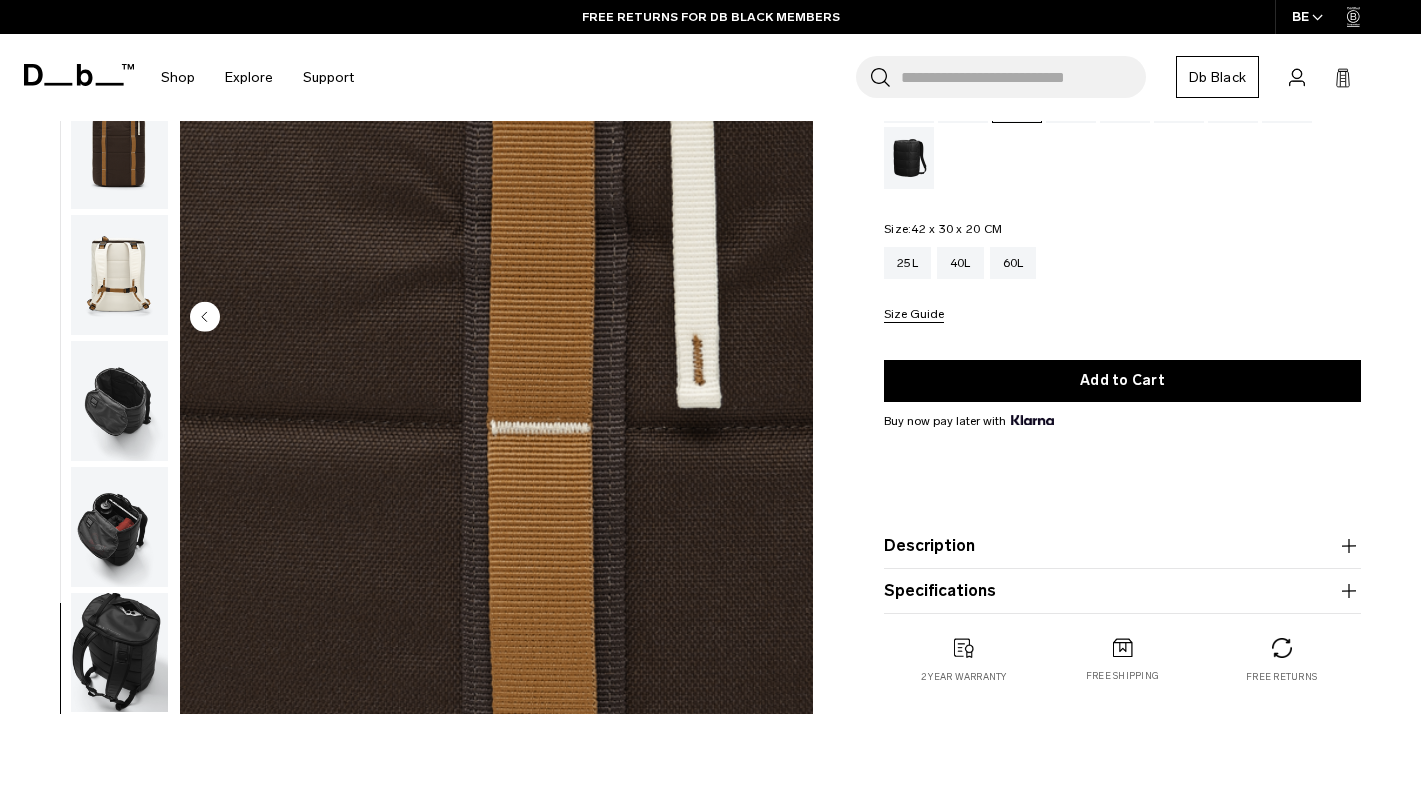 scroll, scrollTop: 68, scrollLeft: 0, axis: vertical 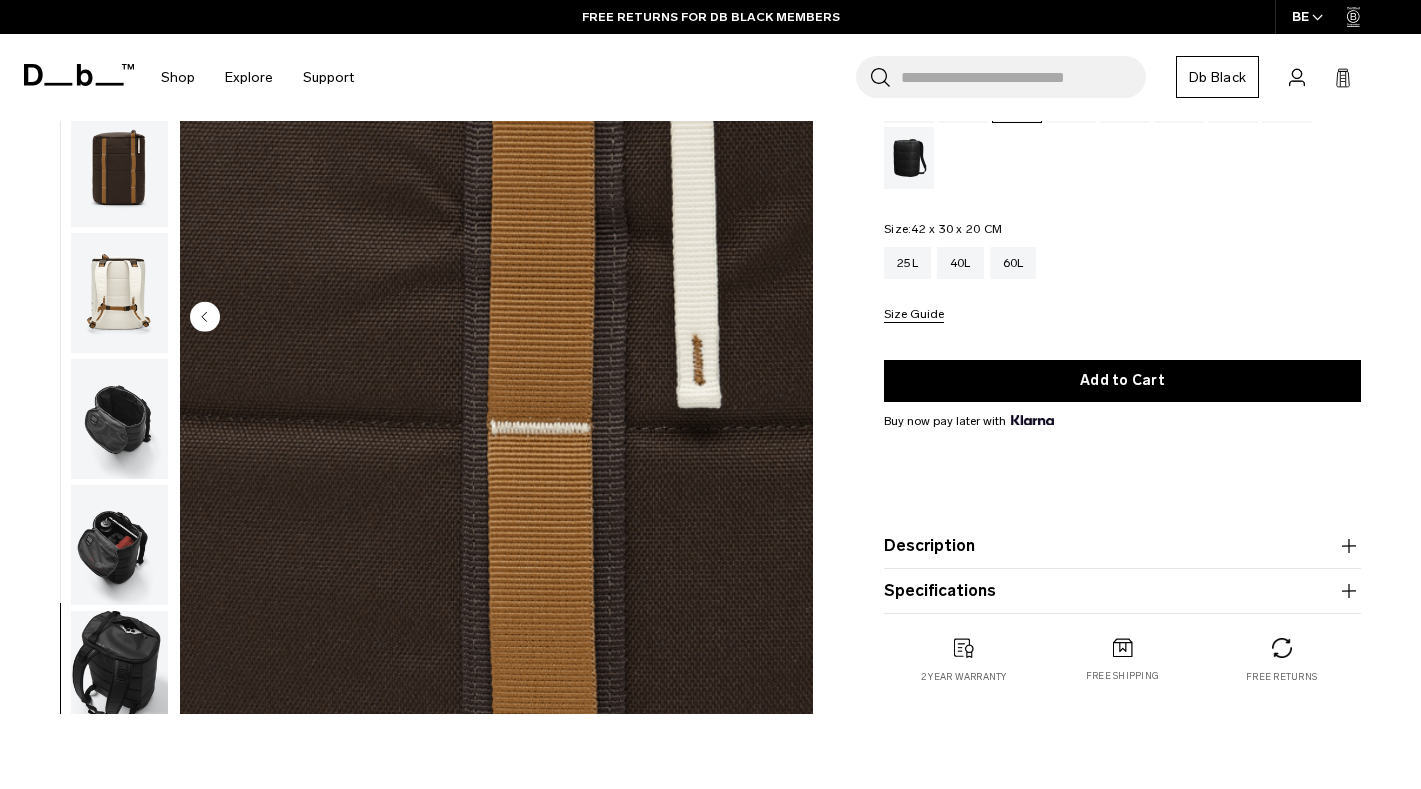 click at bounding box center [119, 293] 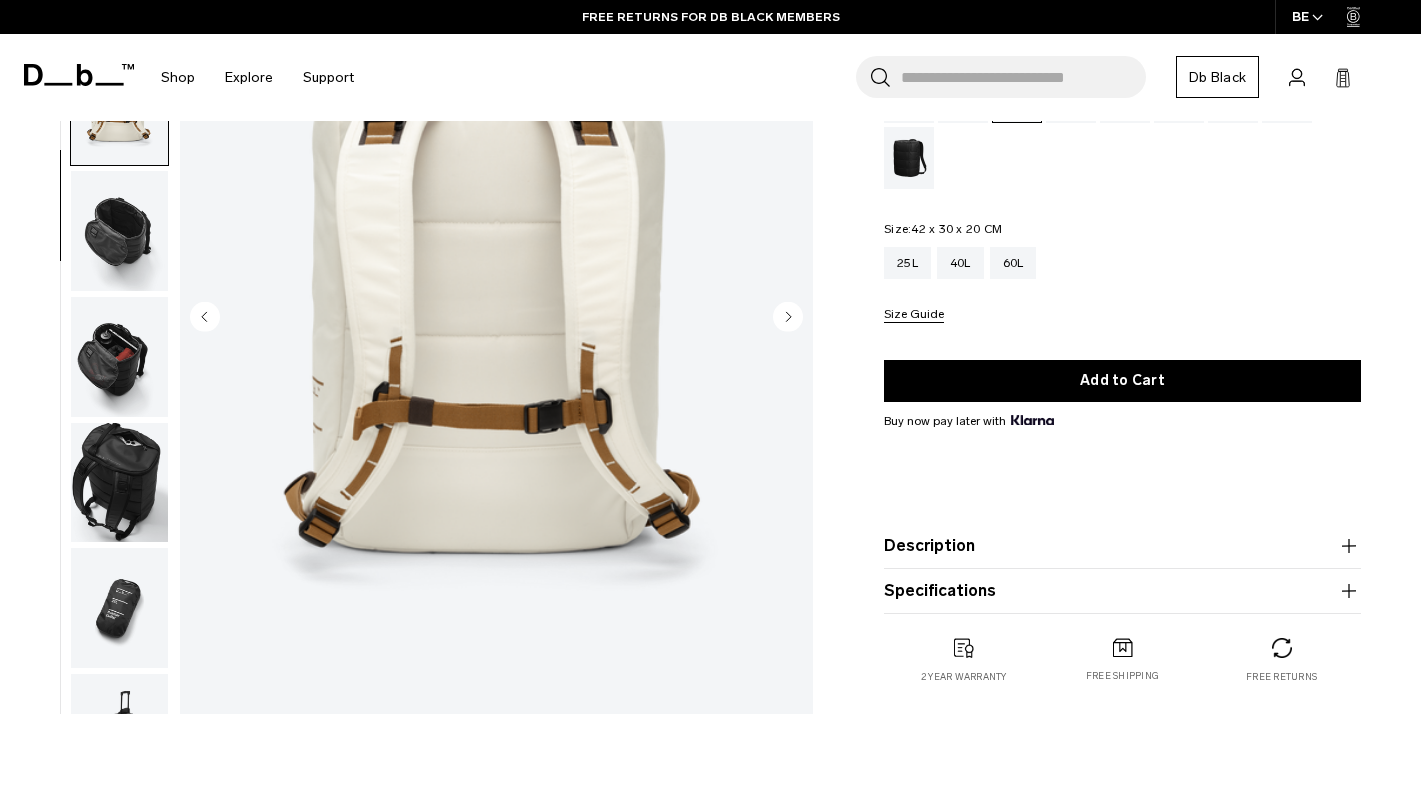 scroll, scrollTop: 377, scrollLeft: 0, axis: vertical 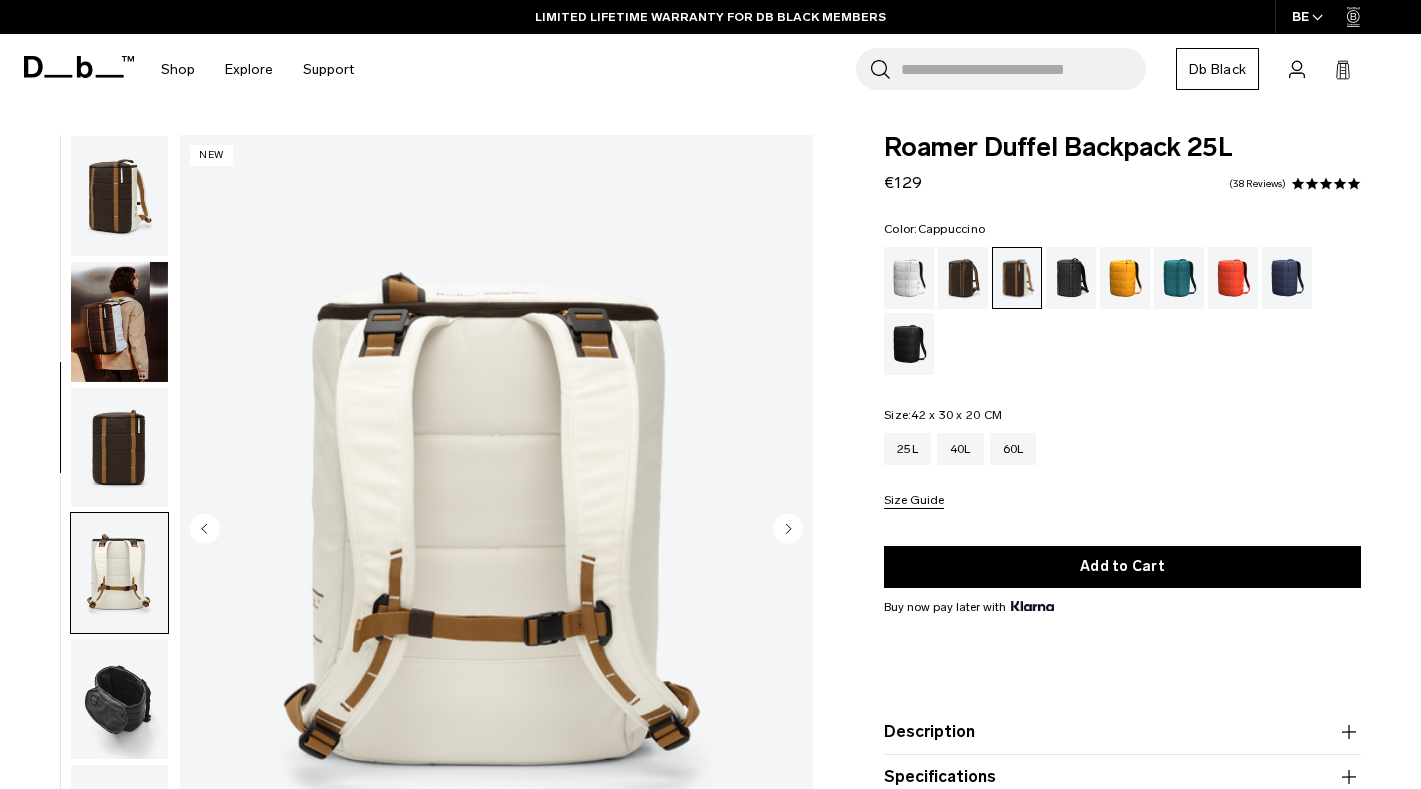 click at bounding box center (119, 322) 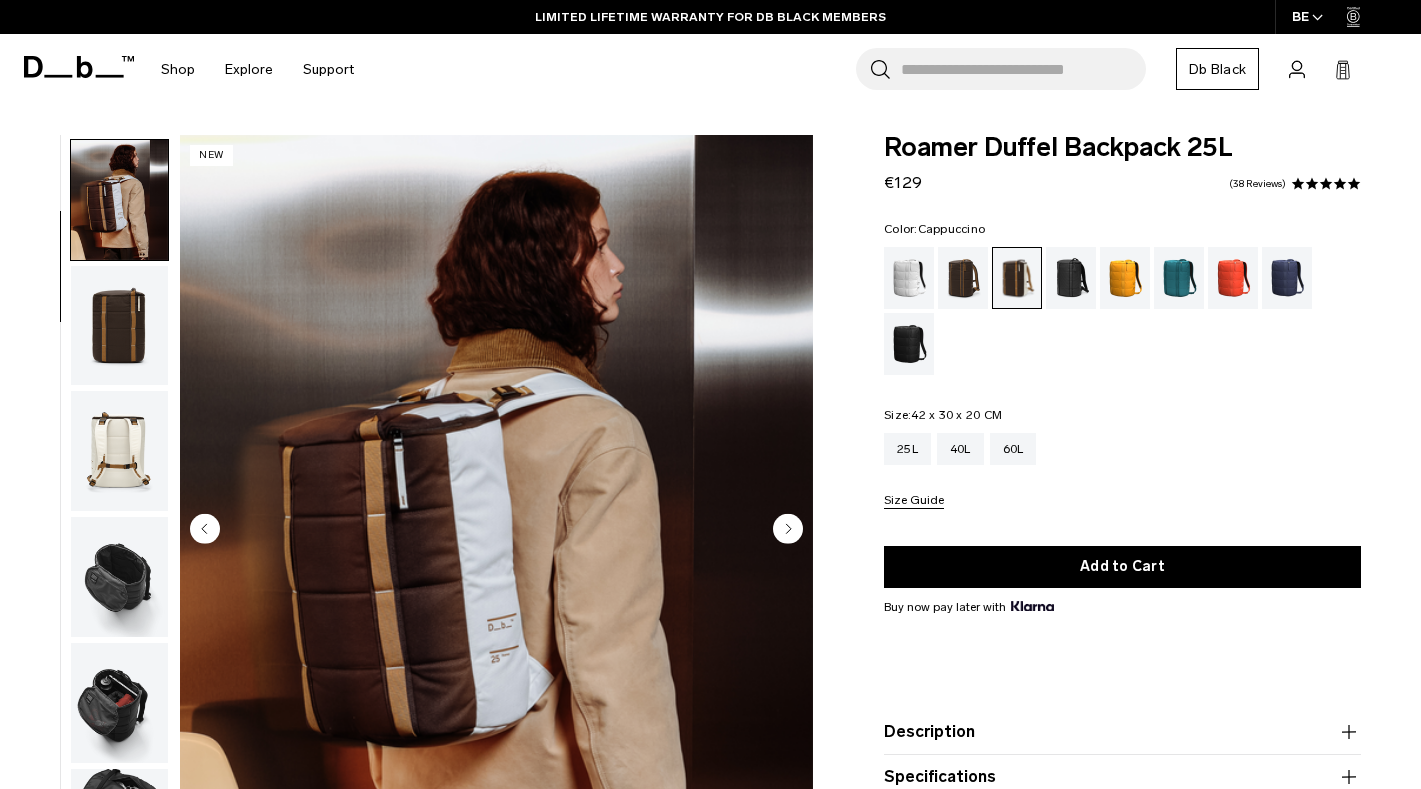 scroll, scrollTop: 126, scrollLeft: 0, axis: vertical 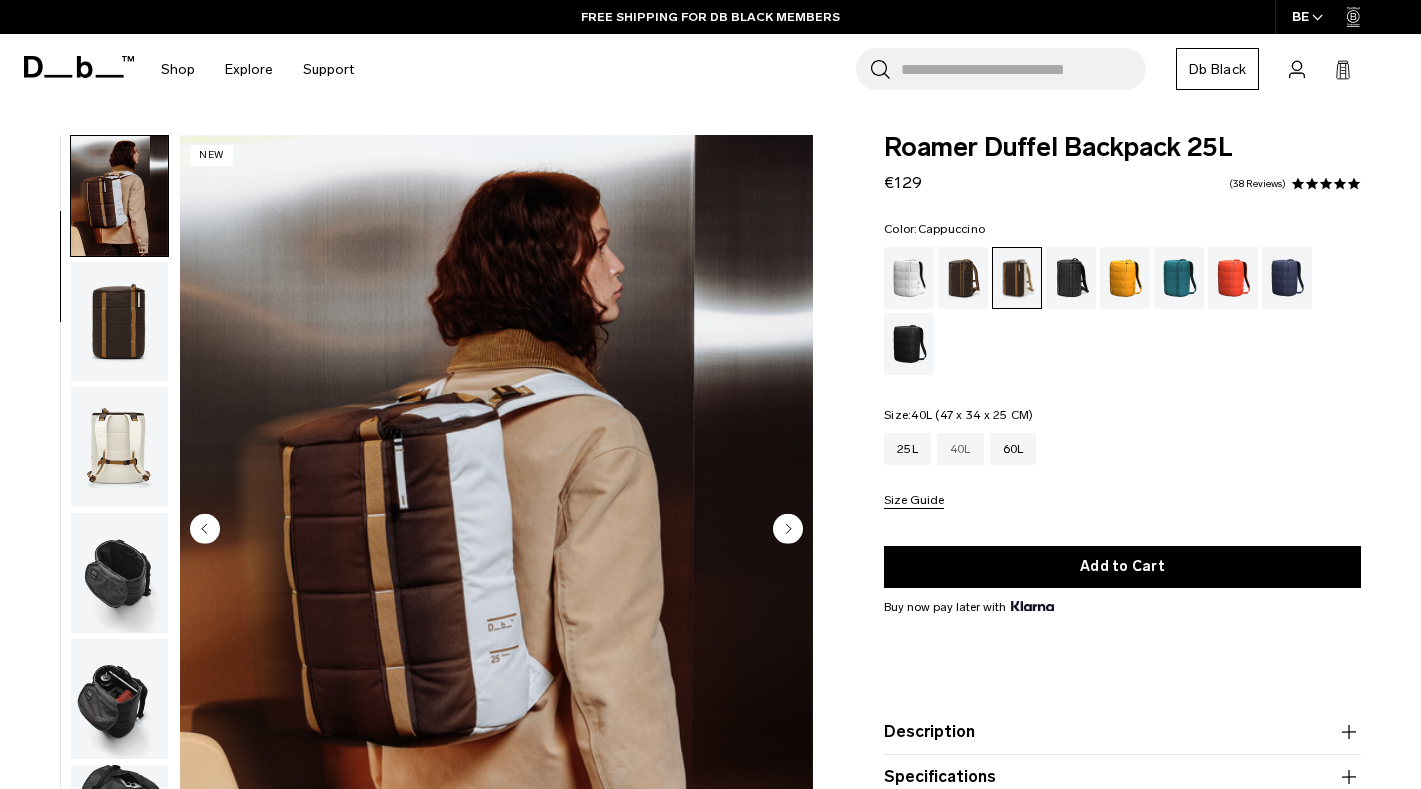 click on "40L" at bounding box center [960, 449] 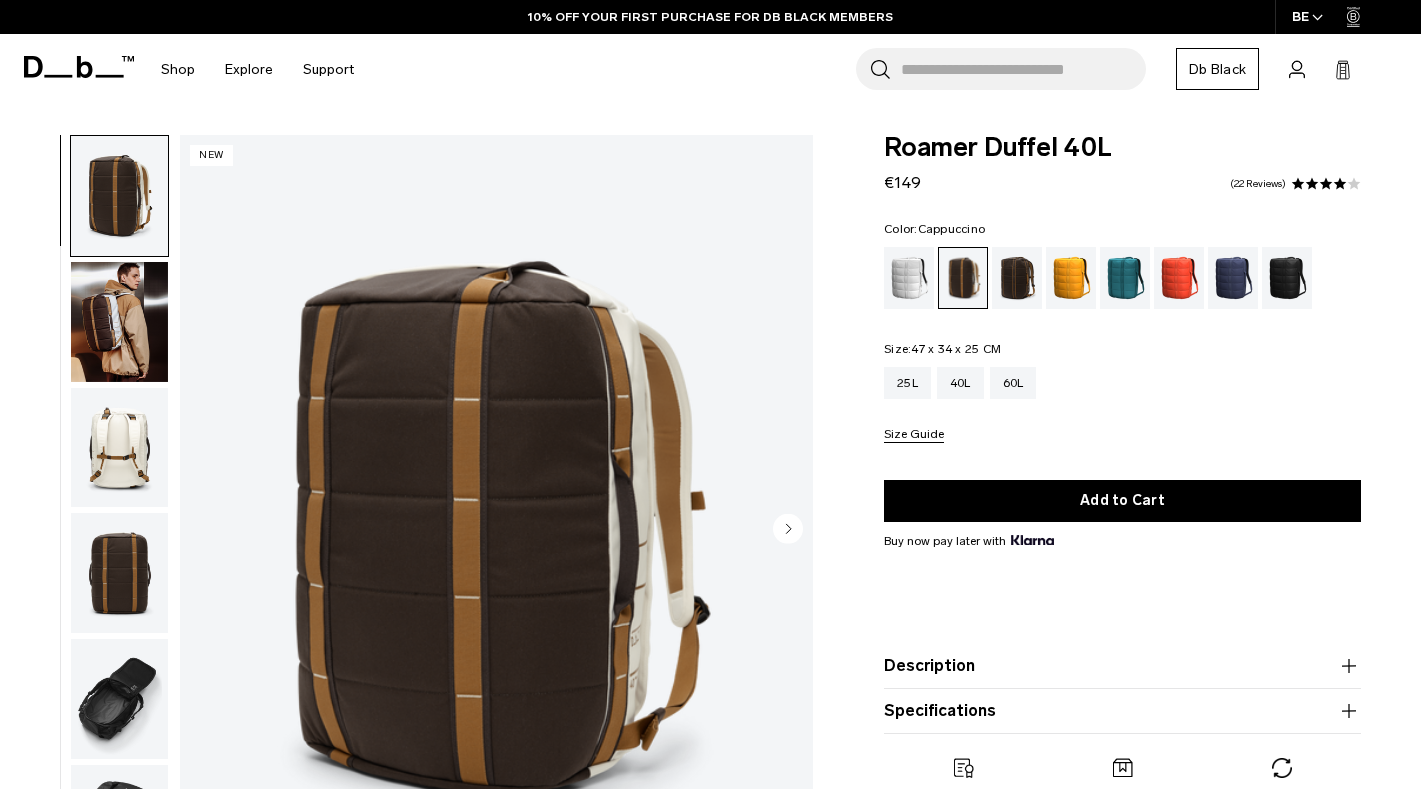 scroll, scrollTop: 0, scrollLeft: 0, axis: both 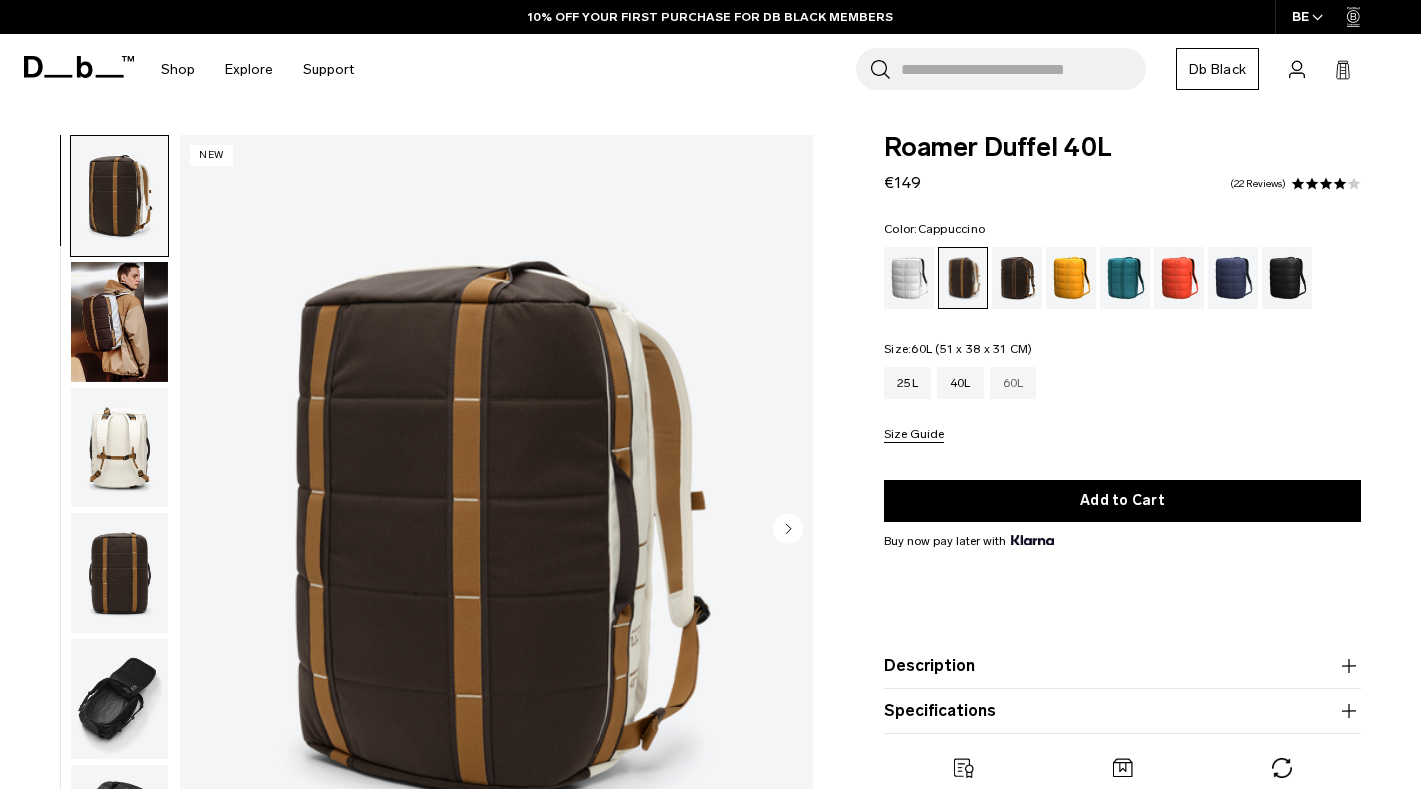 click on "60L" at bounding box center (1013, 383) 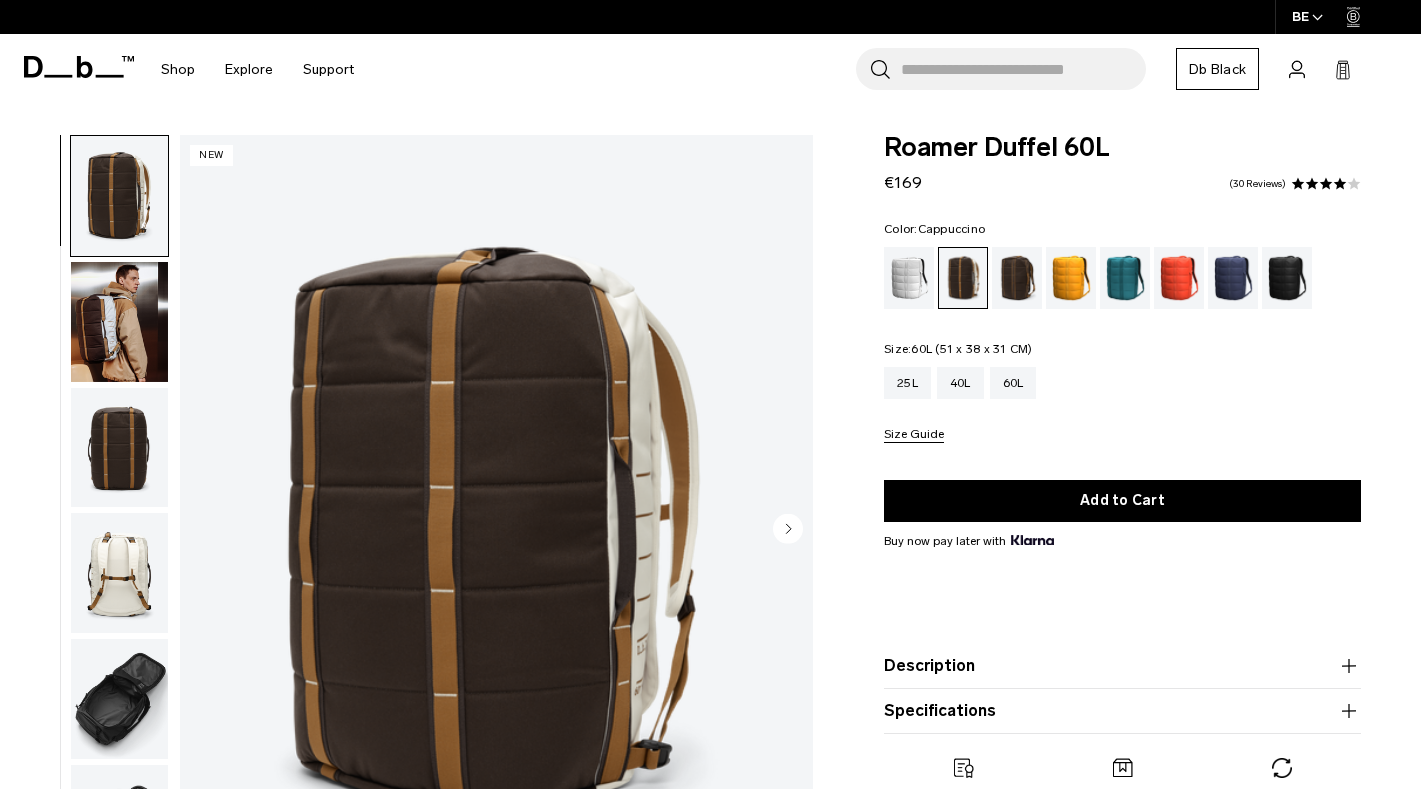 scroll, scrollTop: 0, scrollLeft: 0, axis: both 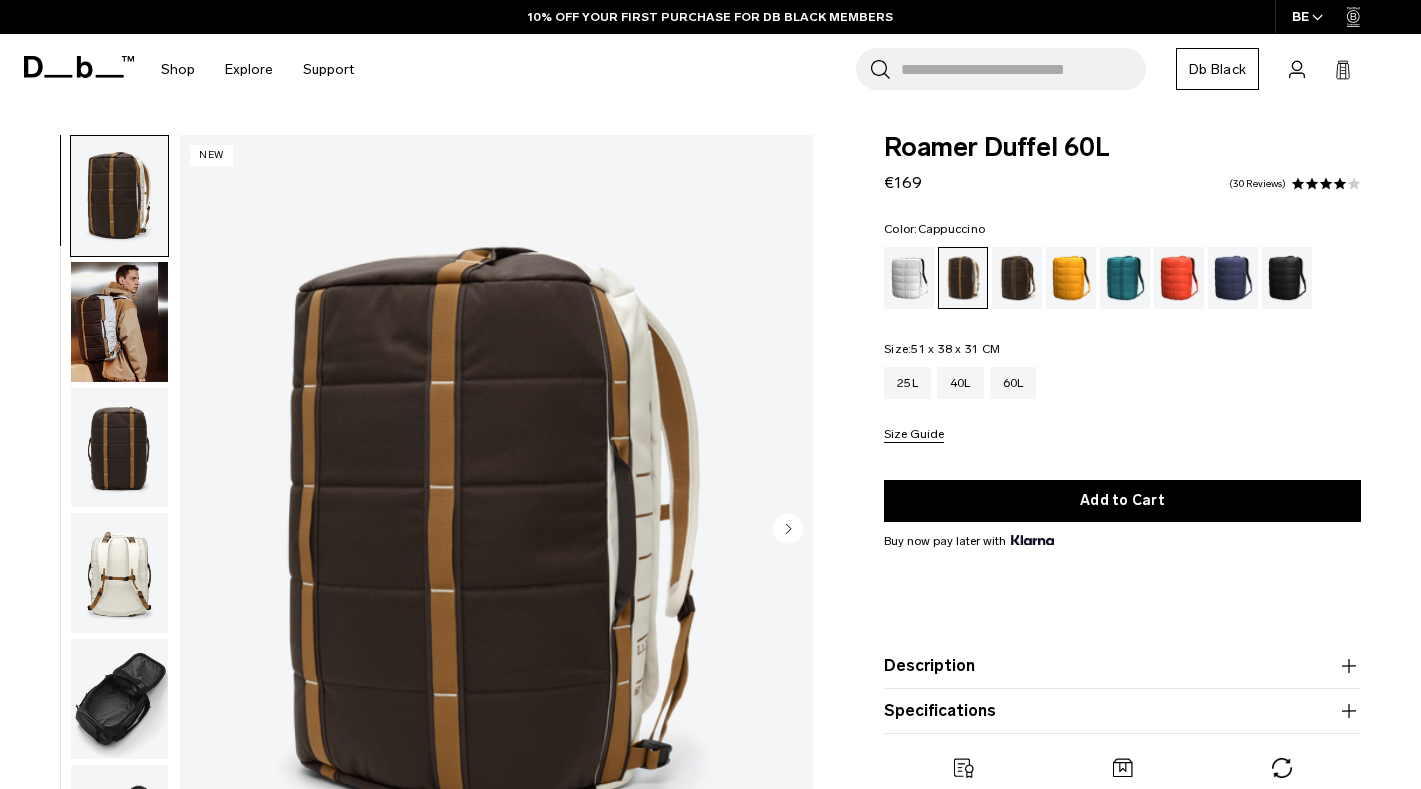 click at bounding box center (119, 322) 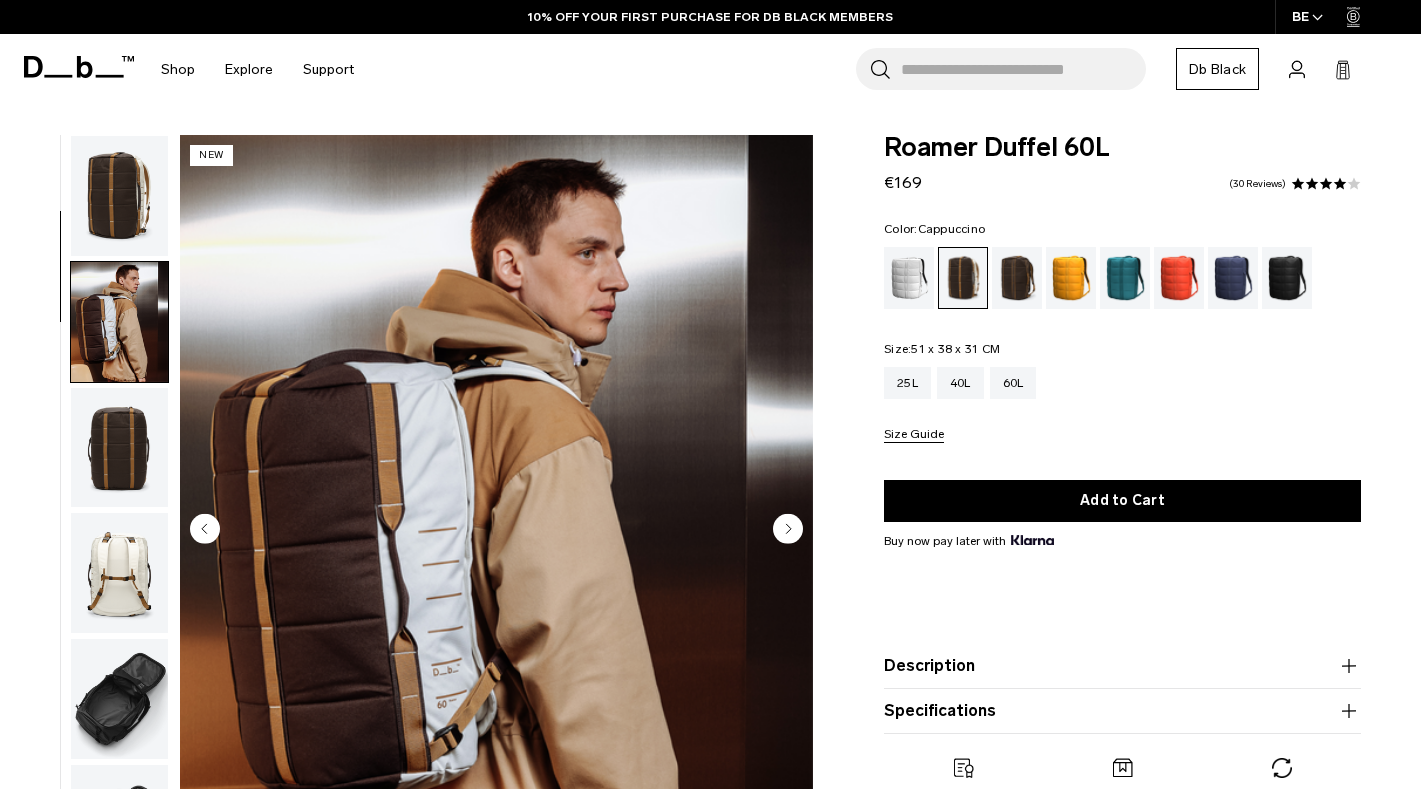scroll, scrollTop: 126, scrollLeft: 0, axis: vertical 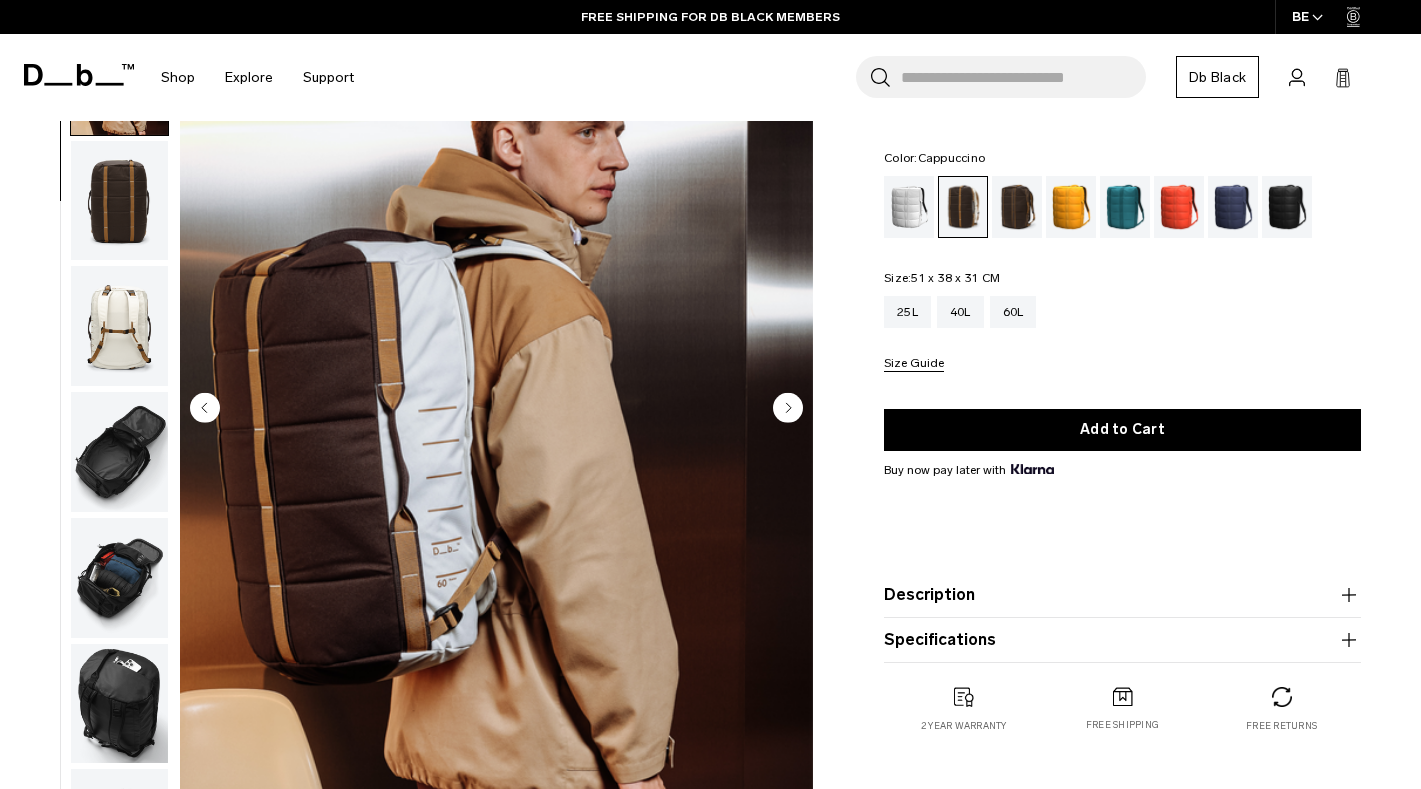 click at bounding box center (119, 578) 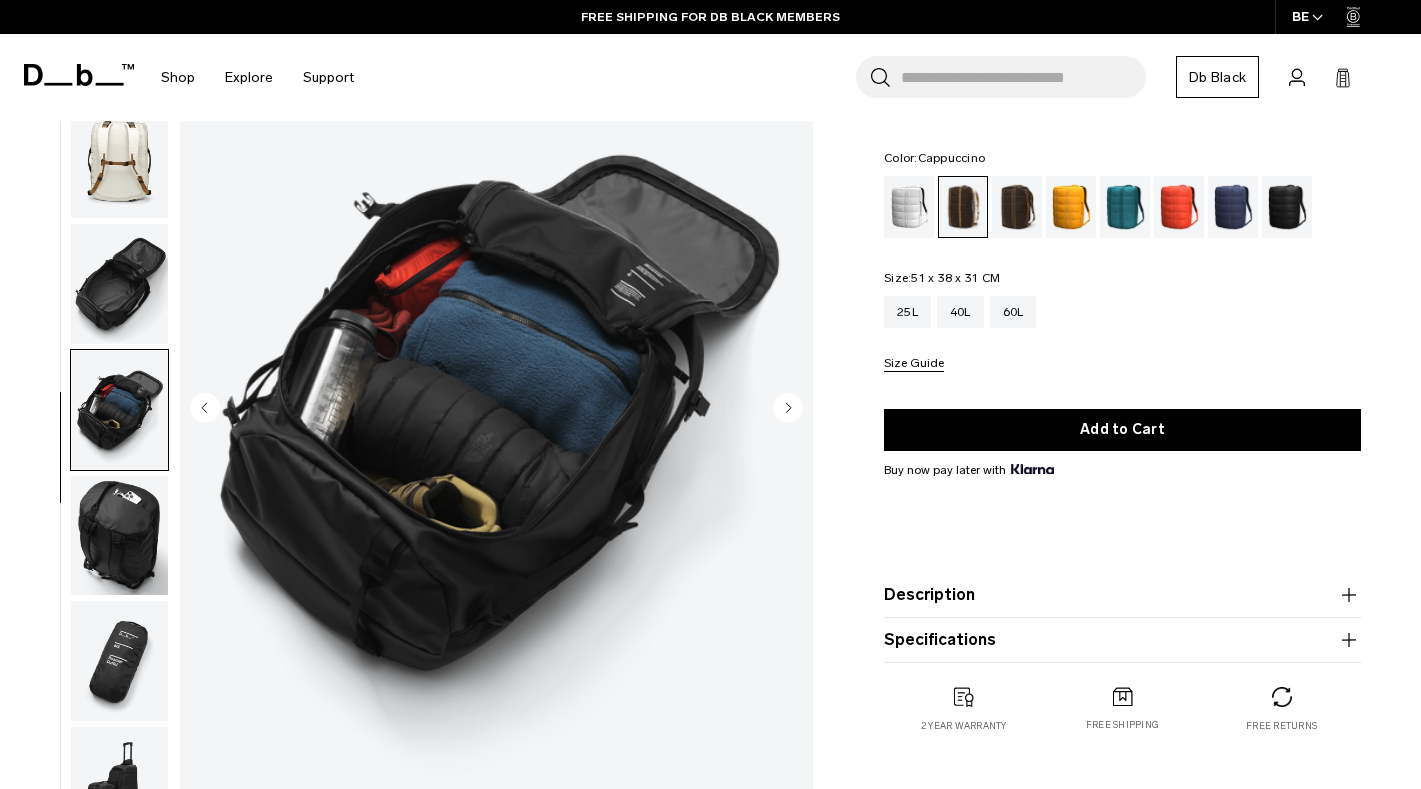 scroll, scrollTop: 463, scrollLeft: 0, axis: vertical 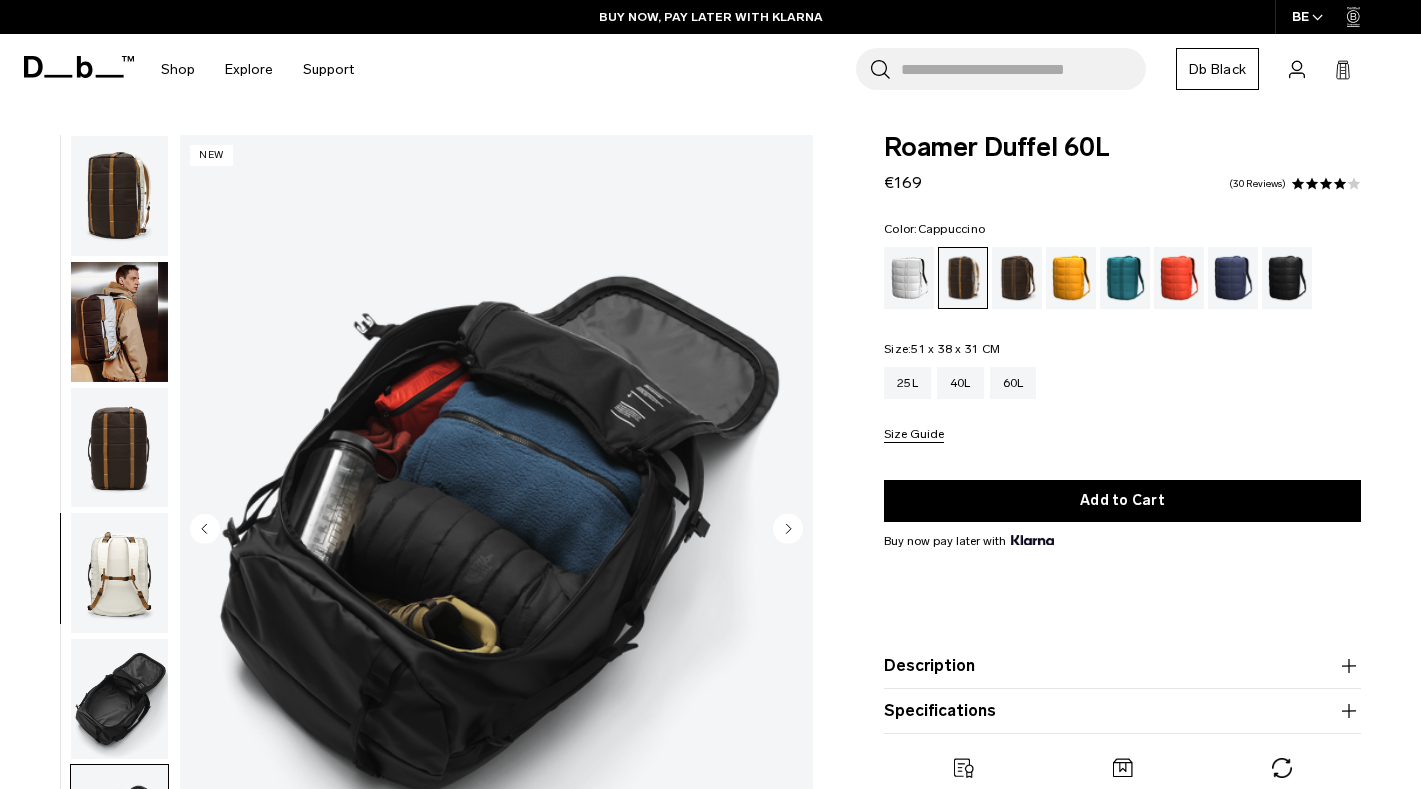 click at bounding box center (119, 322) 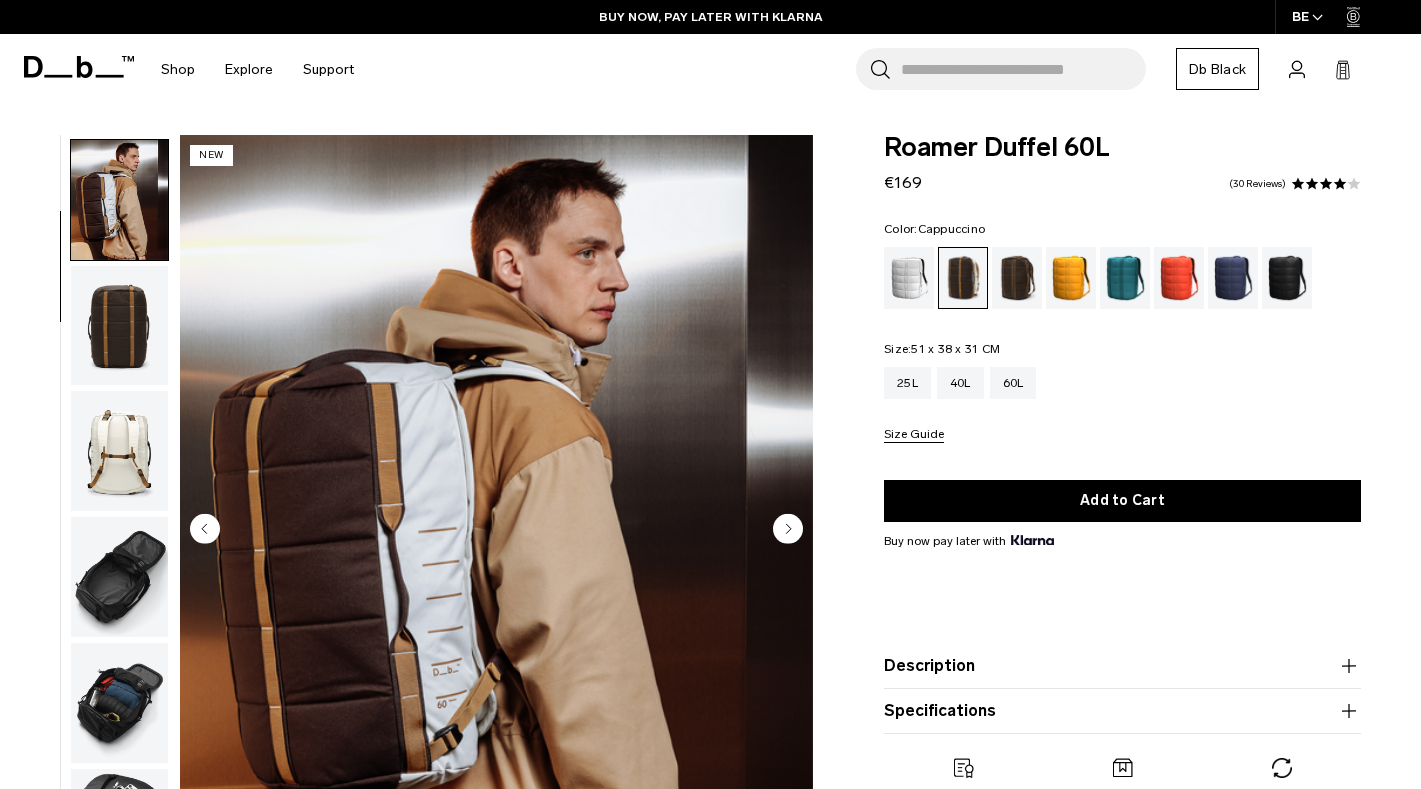 scroll, scrollTop: 126, scrollLeft: 0, axis: vertical 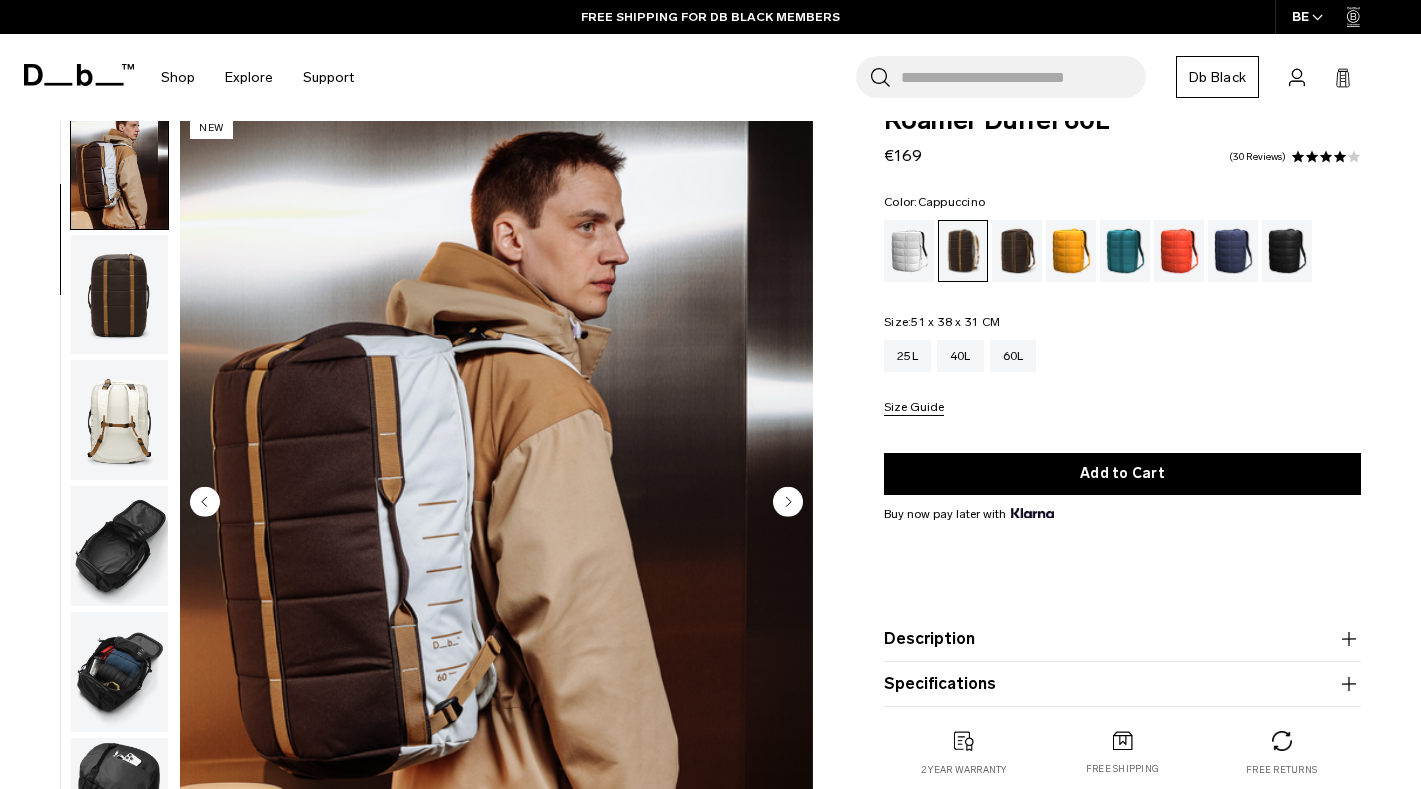 click on "Size Guide" at bounding box center [914, 408] 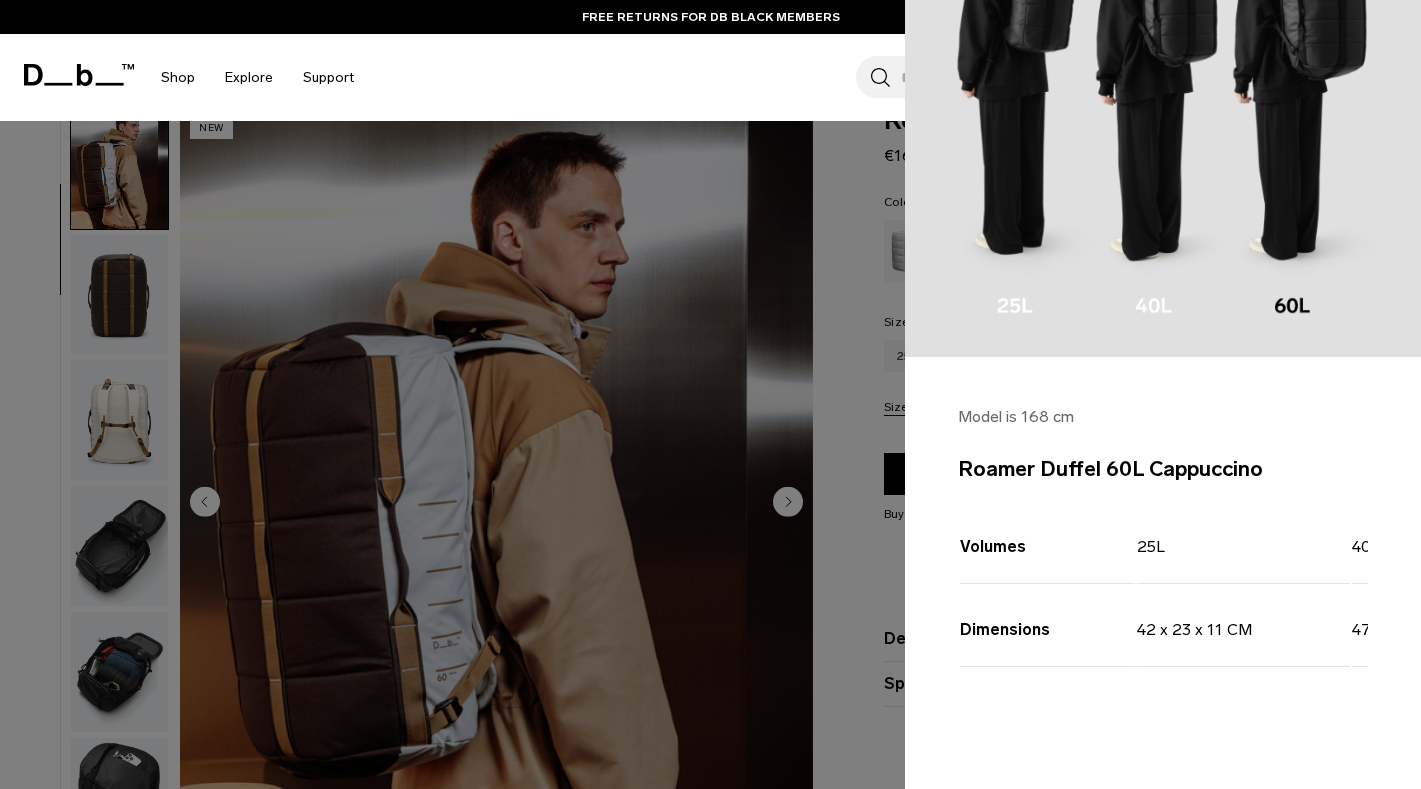 scroll, scrollTop: 159, scrollLeft: 0, axis: vertical 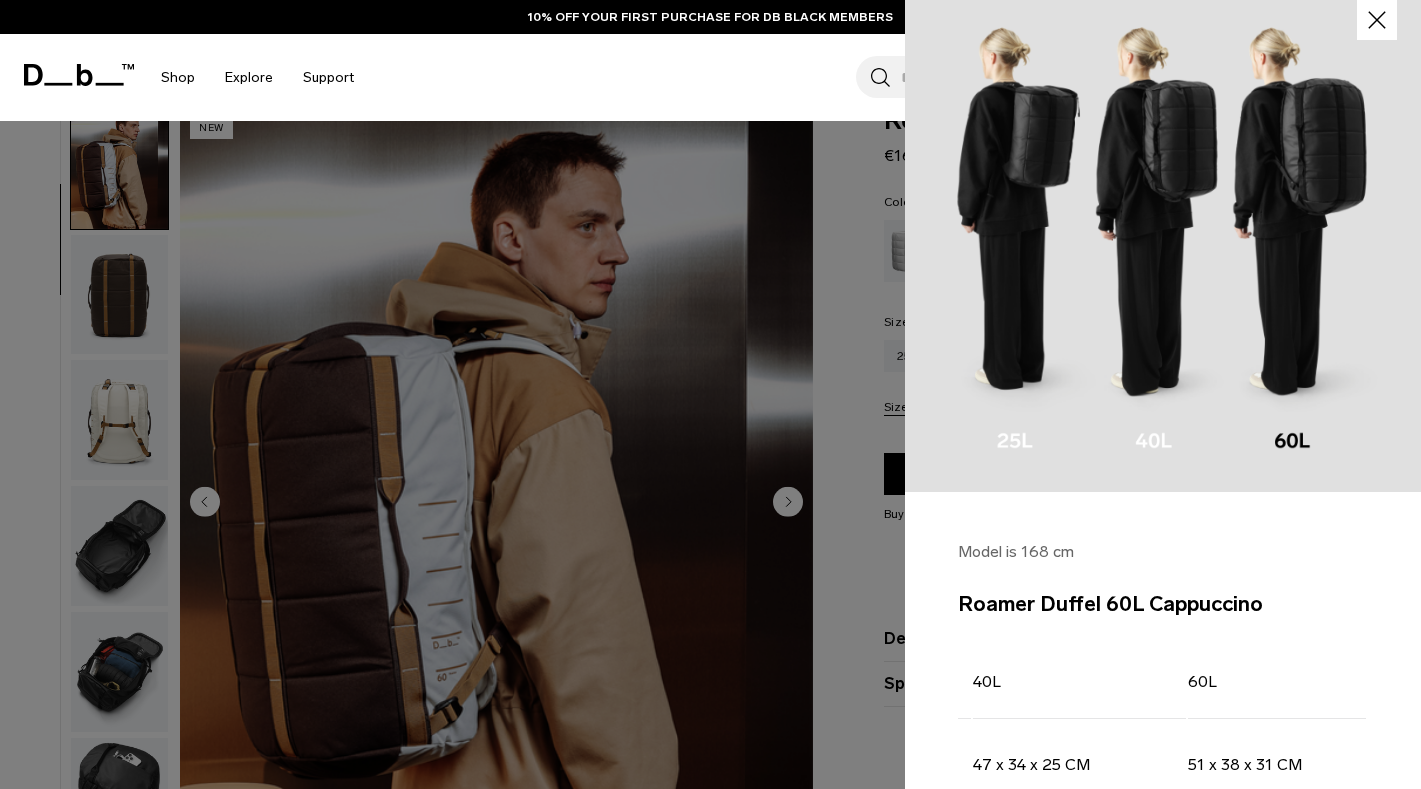 click 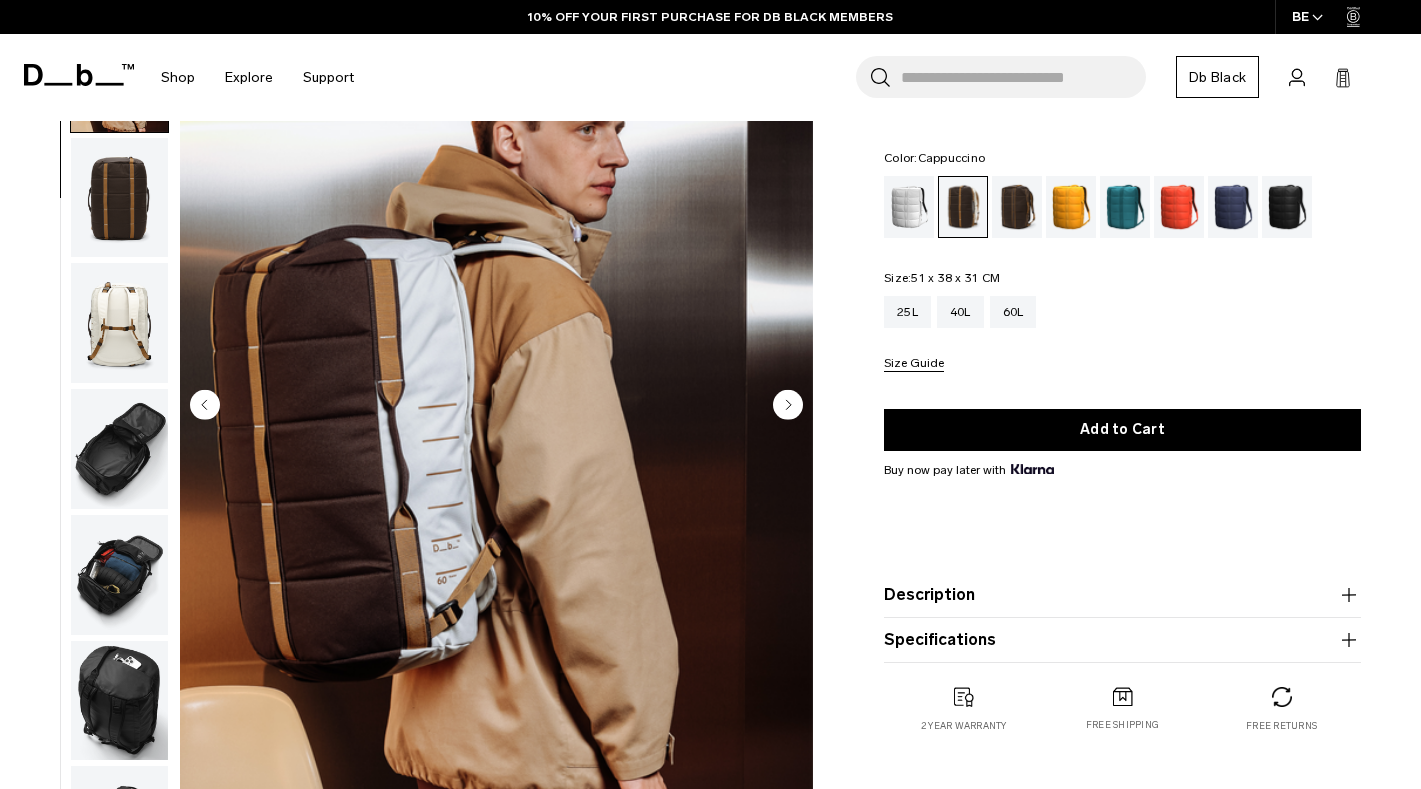 scroll, scrollTop: 127, scrollLeft: 0, axis: vertical 